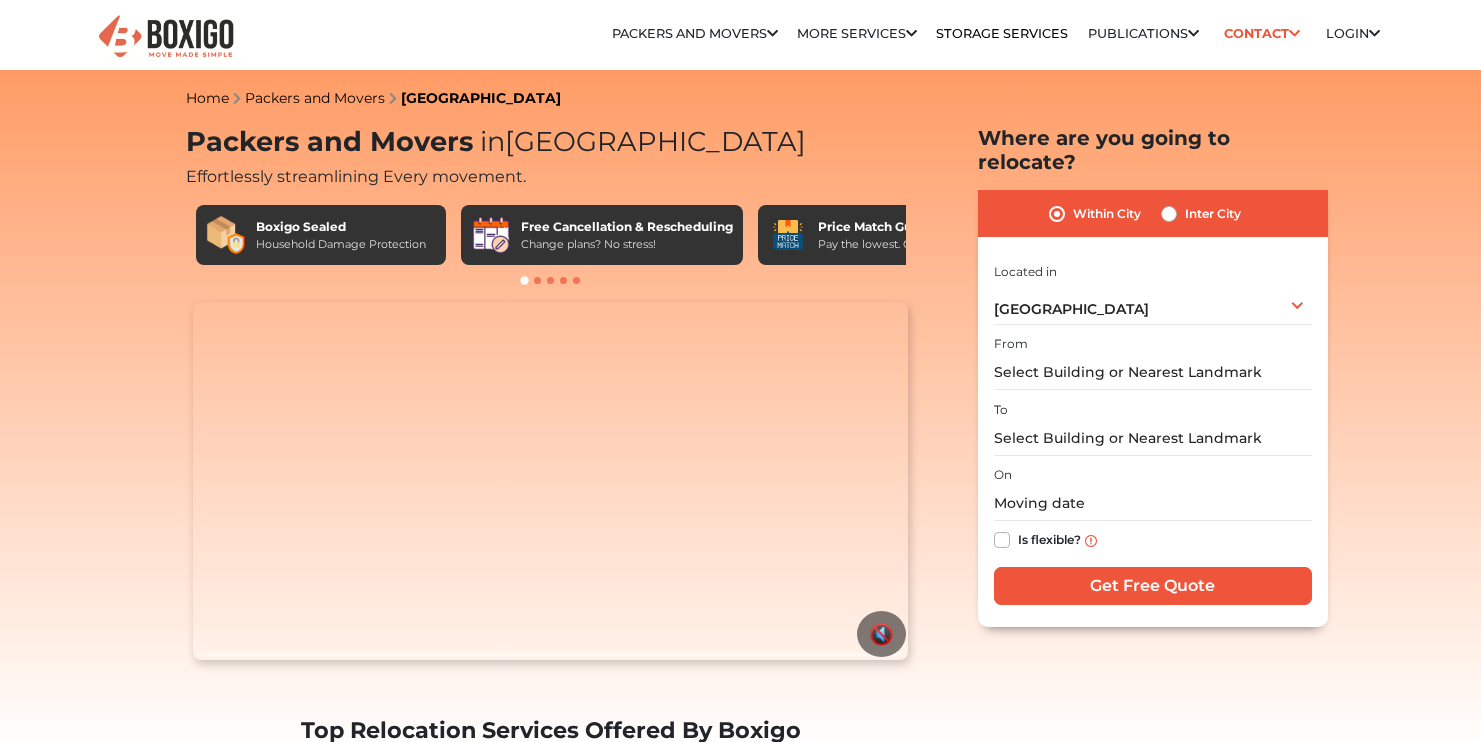 scroll, scrollTop: 0, scrollLeft: 0, axis: both 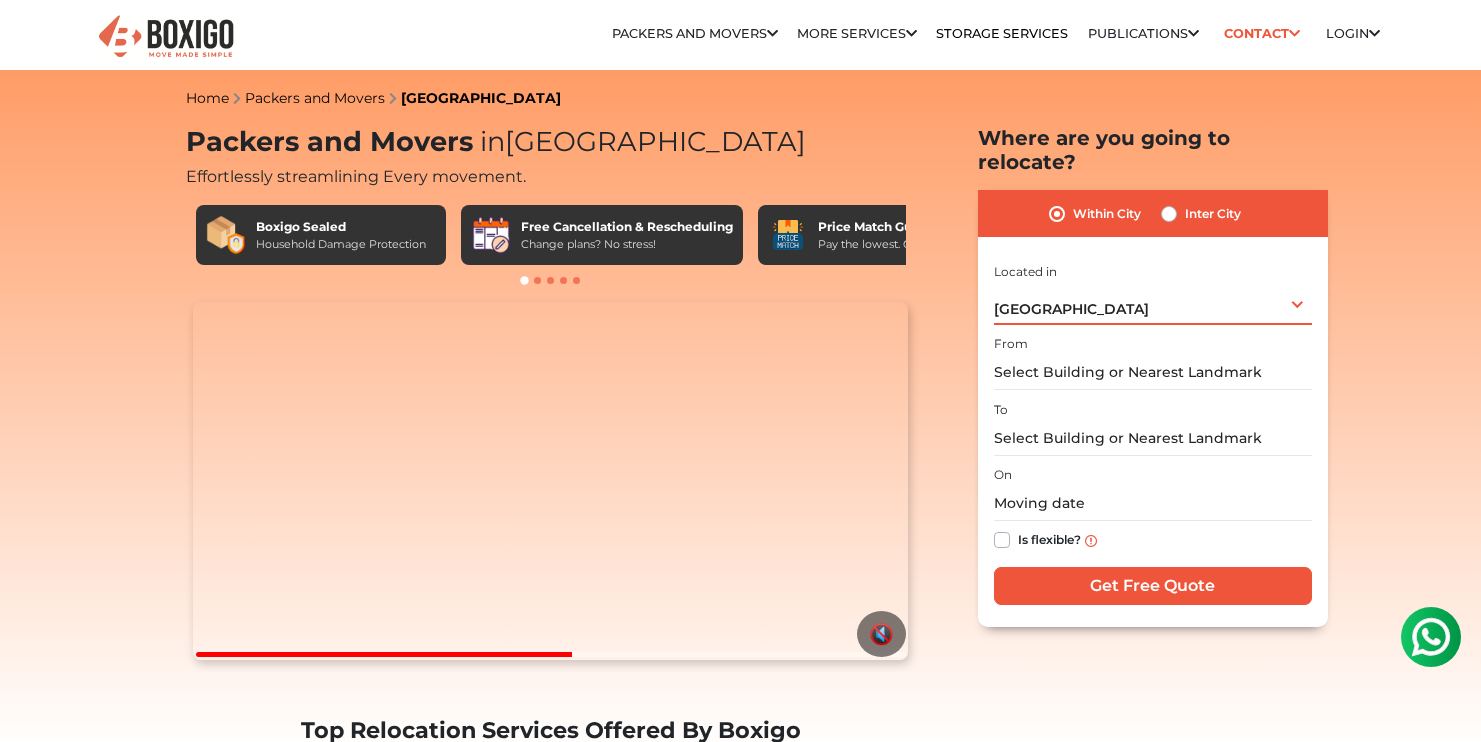click on "Bengaluru  Select City  Bangalore Bengaluru Bhopal Bhubaneswar Chennai Coimbatore Cuttack Delhi Gulbarga Gurugram Guwahati Hyderabad Indore Jaipur Kalyan & Dombivali Kochi Kolkata Lucknow Madurai Mangalore Mumbai Mysore Navi Mumbai Noida Patna Pune Raipur Secunderabad Siliguri Srirangam Thane Thiruvananthapuram Vijayawada Visakhapatnam Warangal" at bounding box center (1153, 304) 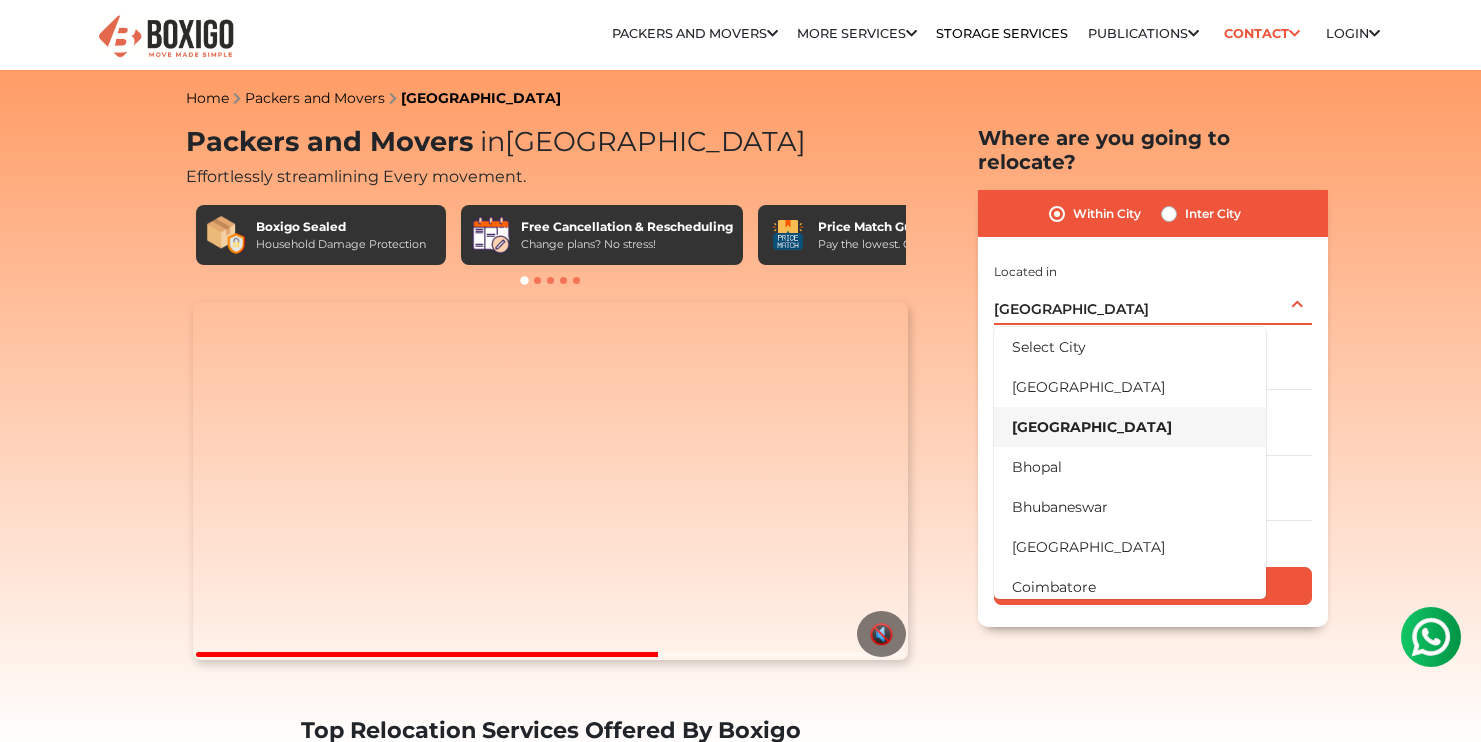 click on "Bengaluru  Select City  Bangalore Bengaluru Bhopal Bhubaneswar Chennai Coimbatore Cuttack Delhi Gulbarga Gurugram Guwahati Hyderabad Indore Jaipur Kalyan & Dombivali Kochi Kolkata Lucknow Madurai Mangalore Mumbai Mysore Navi Mumbai Noida Patna Pune Raipur Secunderabad Siliguri Srirangam Thane Thiruvananthapuram Vijayawada Visakhapatnam Warangal" at bounding box center (1153, 304) 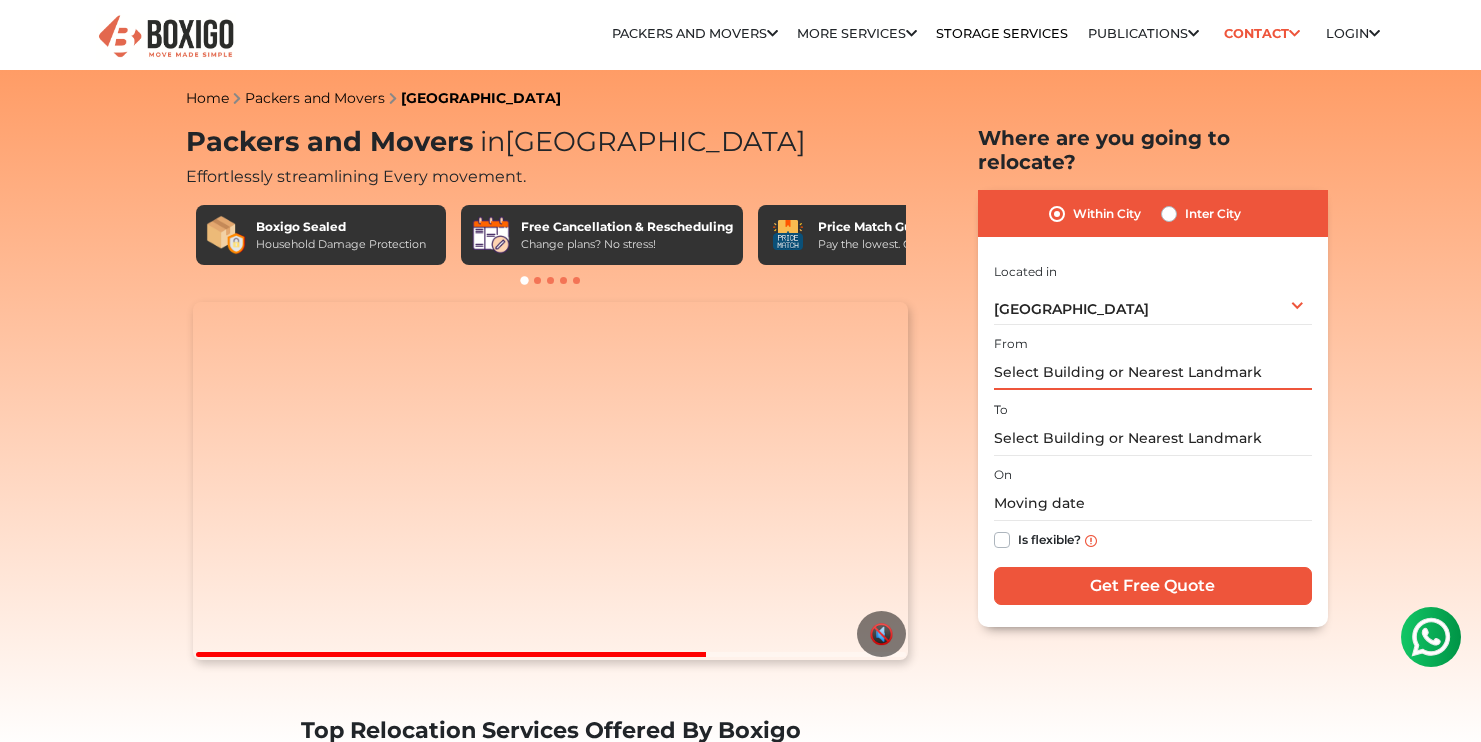 click at bounding box center (1153, 372) 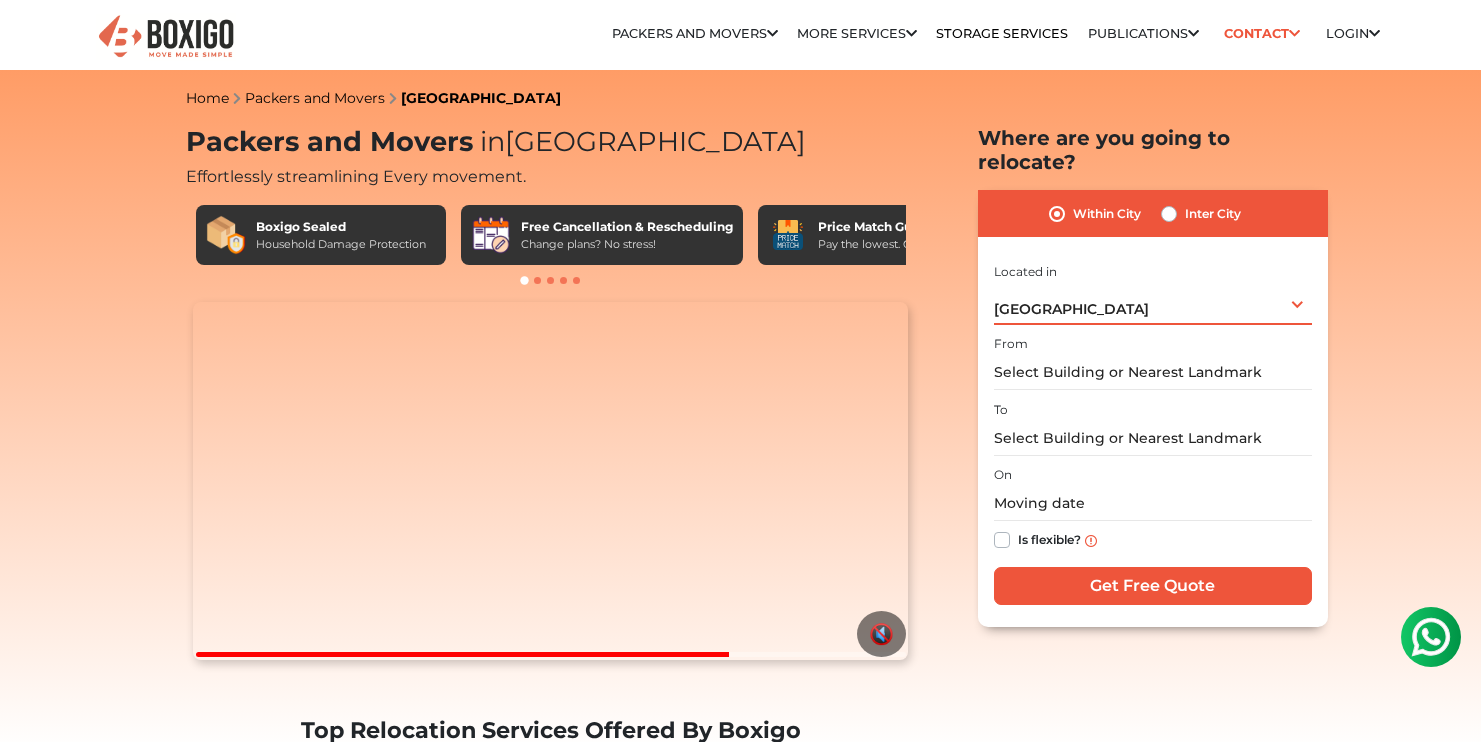 click on "Bengaluru  Select City  Bangalore Bengaluru Bhopal Bhubaneswar Chennai Coimbatore Cuttack Delhi Gulbarga Gurugram Guwahati Hyderabad Indore Jaipur Kalyan & Dombivali Kochi Kolkata Lucknow Madurai Mangalore Mumbai Mysore Navi Mumbai Noida Patna Pune Raipur Secunderabad Siliguri Srirangam Thane Thiruvananthapuram Vijayawada Visakhapatnam Warangal" at bounding box center [1153, 304] 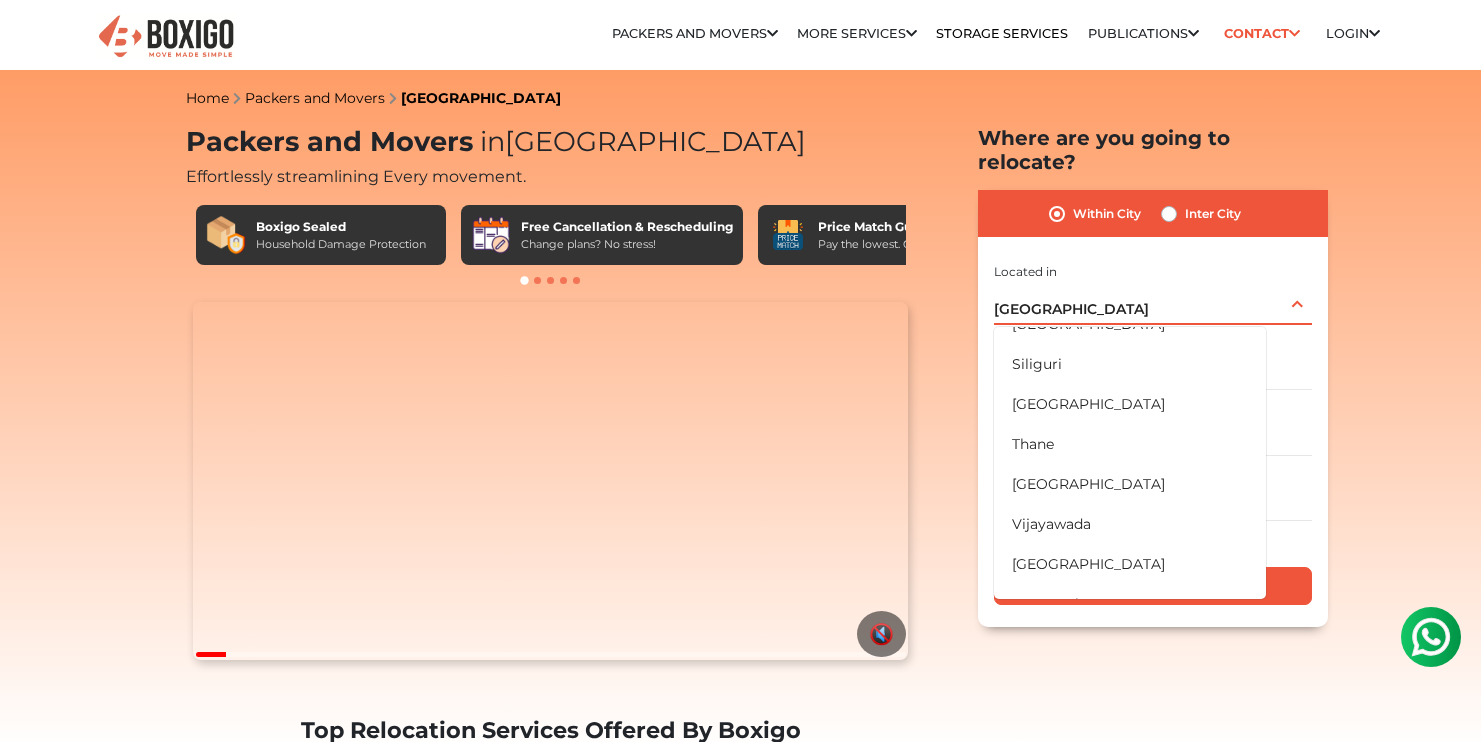 scroll, scrollTop: 1168, scrollLeft: 0, axis: vertical 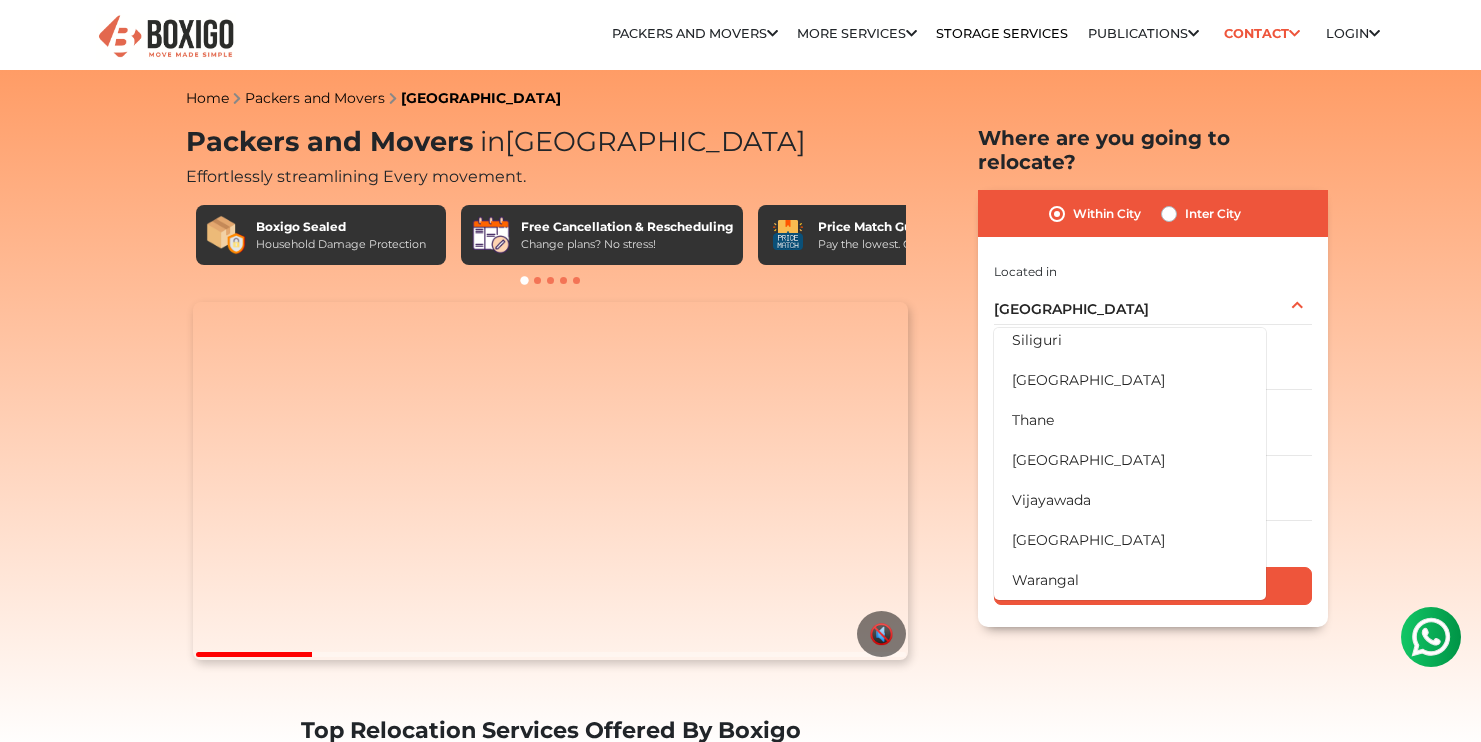 click on "Home
Packers and Movers
Bangalore
Packers and Movers      in  Bangalore
Effortlessly streamlining Every movement.
Boxigo Sealed
Household Damage Protection
Free Cancellation & Rescheduling
Change plans? No stress!
No Hidden Costs" at bounding box center [740, 4786] 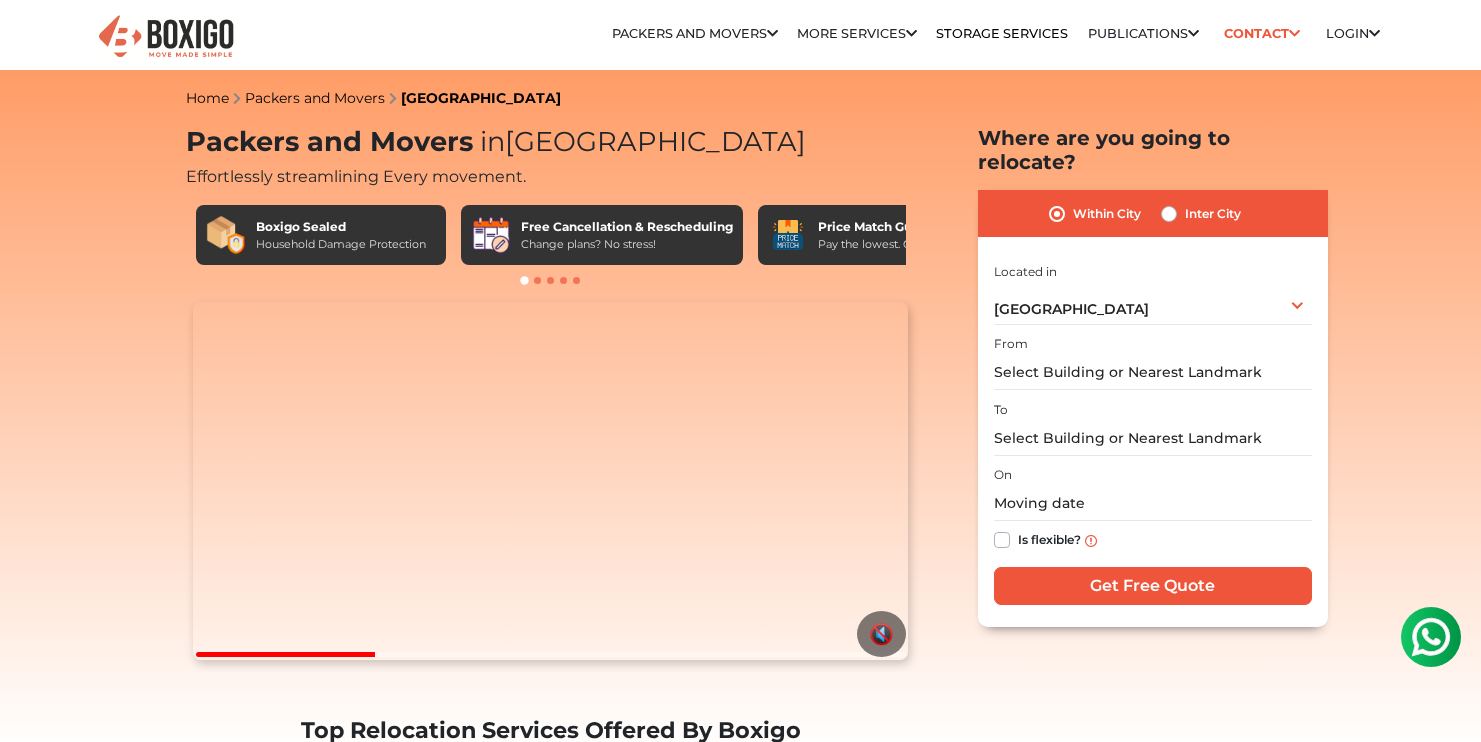 click on "Located in
Select City
Bangalore
Bengaluru
Bhopal
Bhubaneswar
Chennai Coimbatore Cuttack Delhi Gulbarga Gurugram Guwahati Hyderabad Indore Jaipur Kalyan & Dombivali Kochi" at bounding box center [1153, 292] 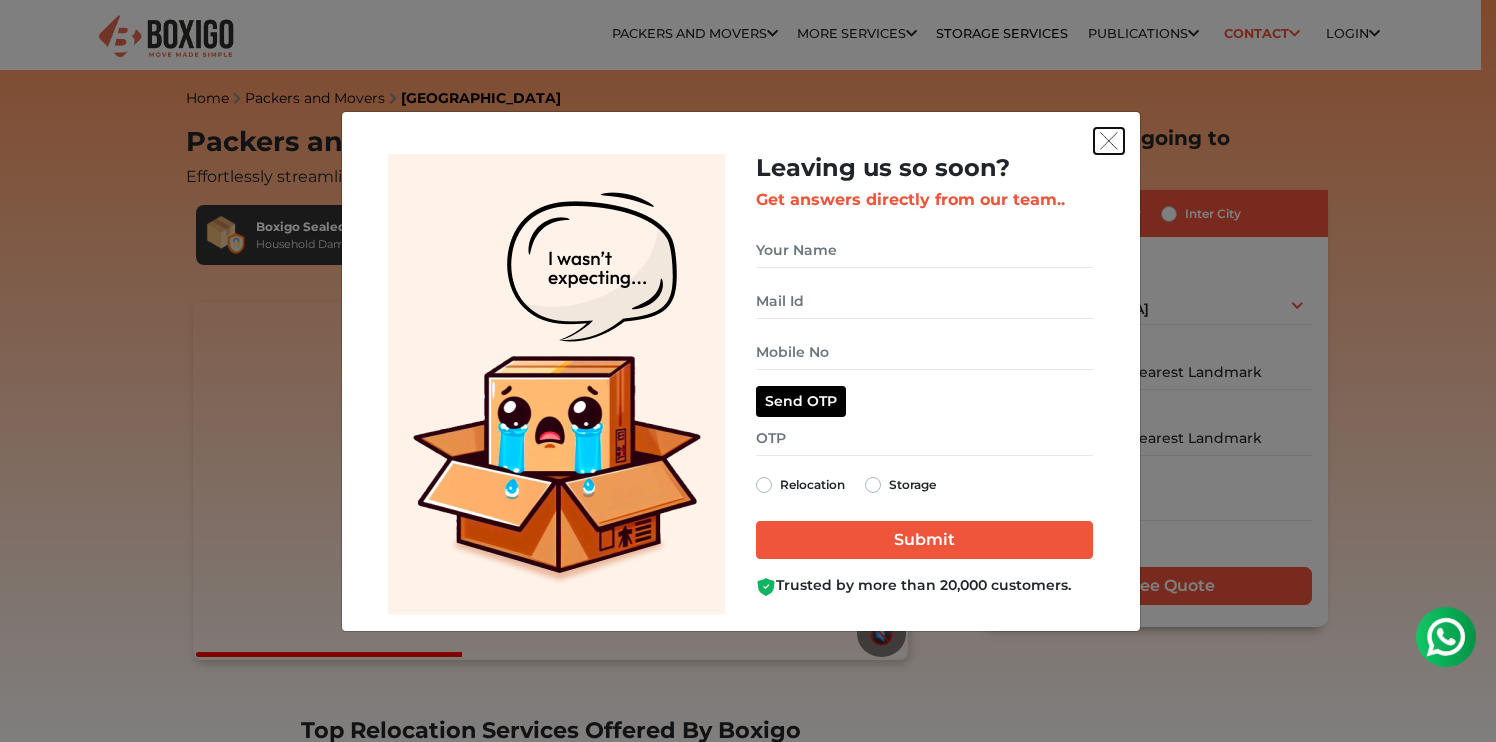 click at bounding box center [1109, 141] 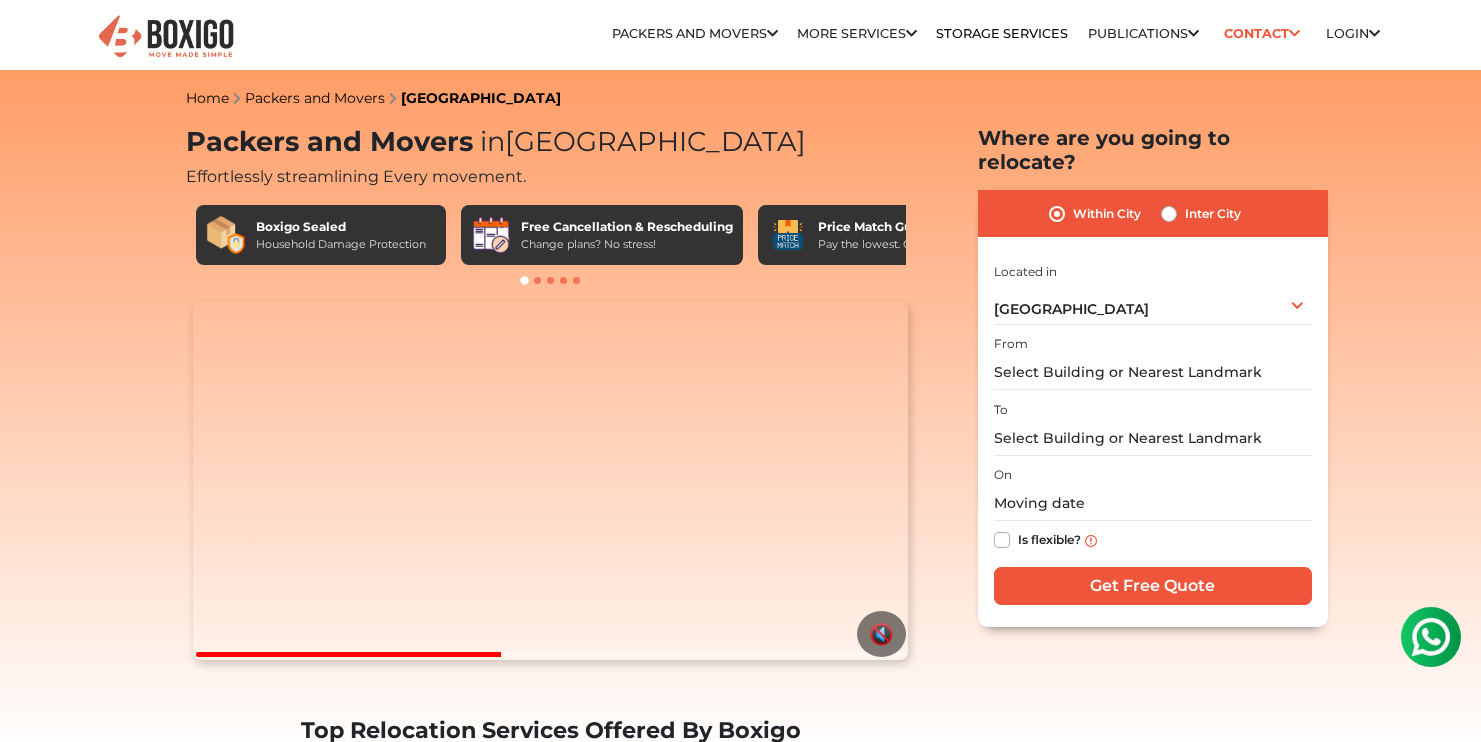 click on "Inter City" at bounding box center [1213, 214] 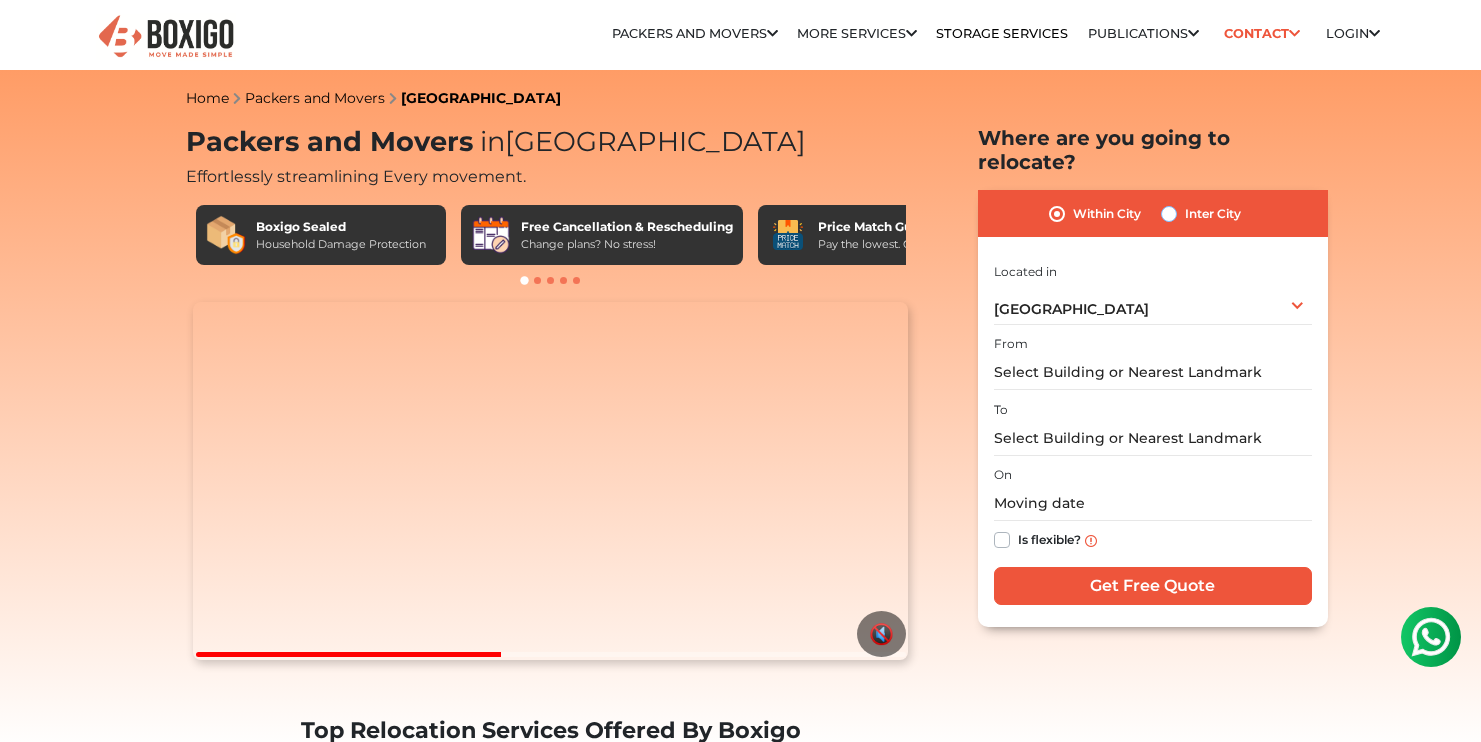 radio on "true" 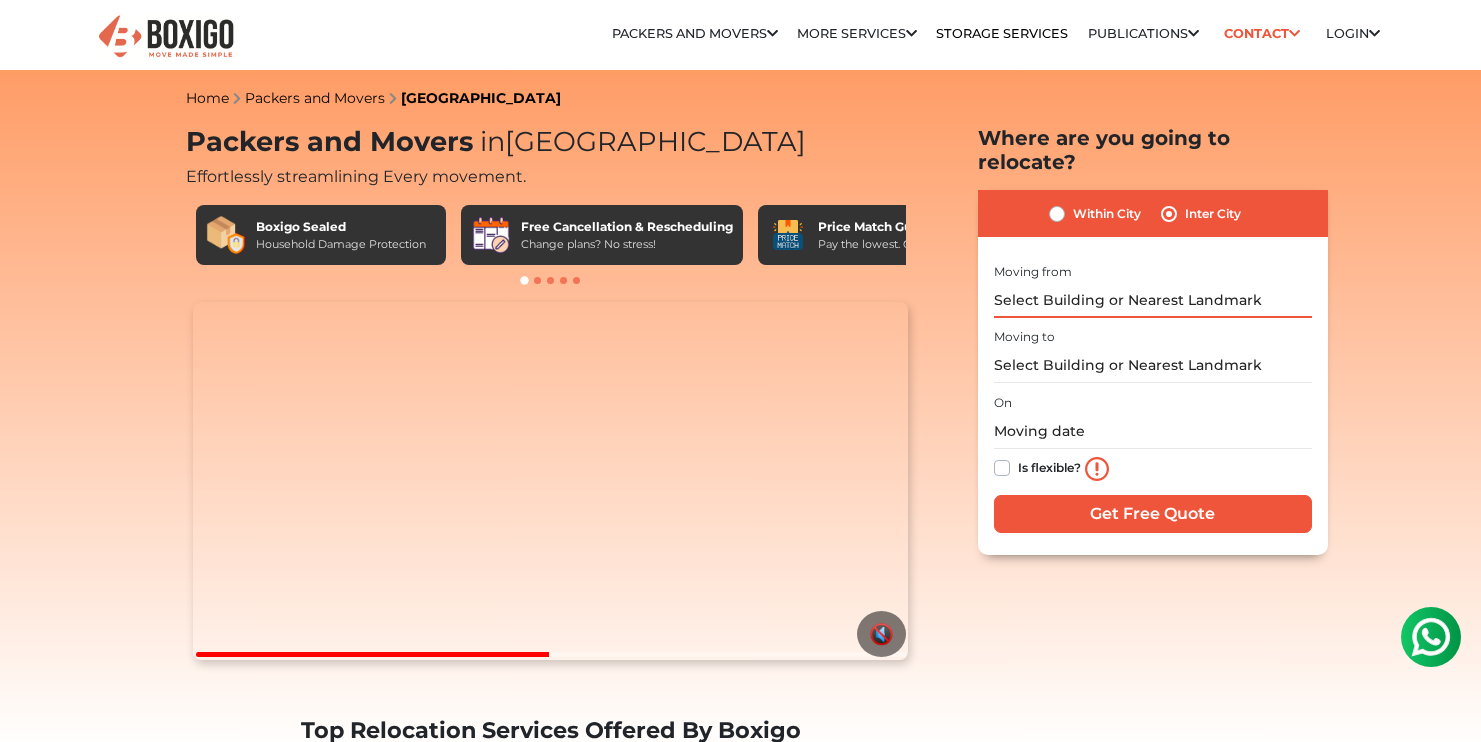 click at bounding box center [1153, 300] 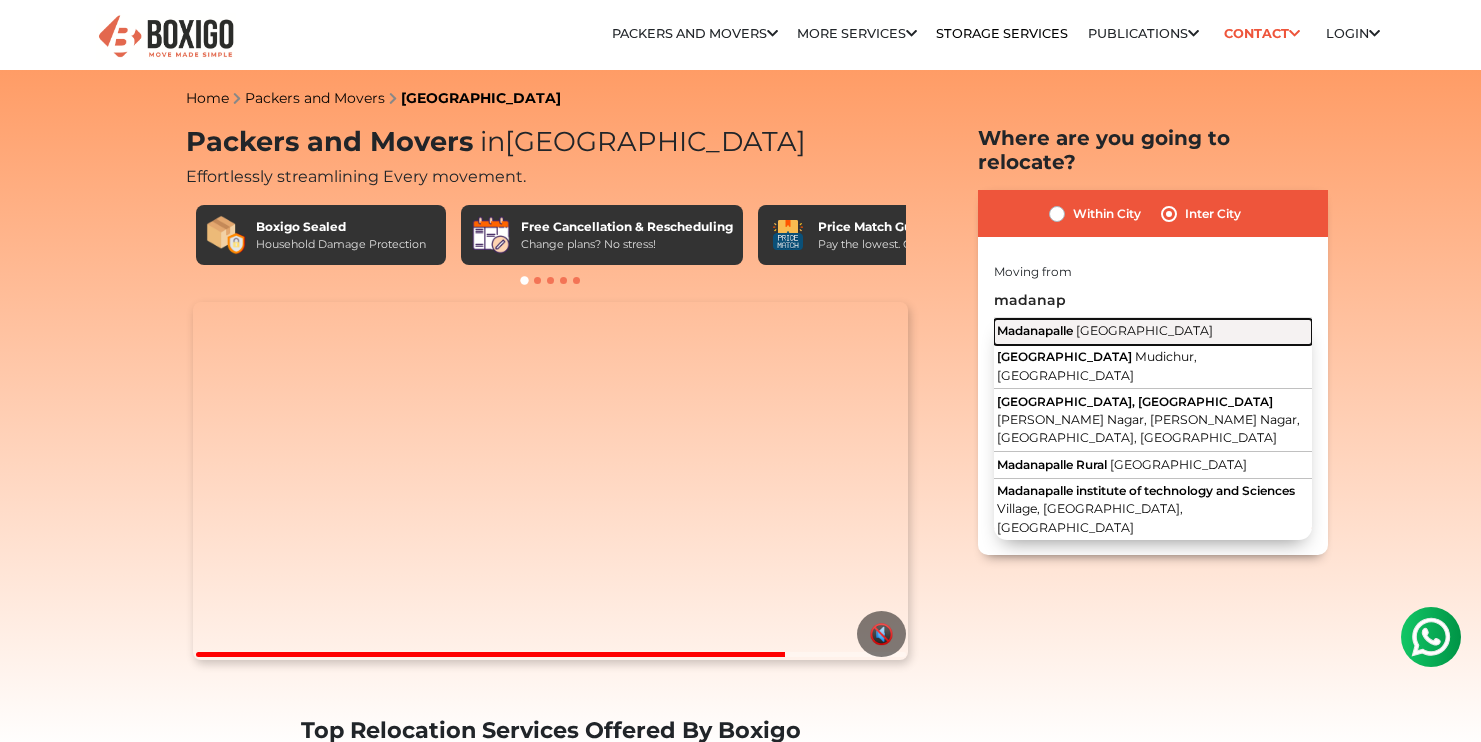 click on "Madanapalle" at bounding box center [1035, 330] 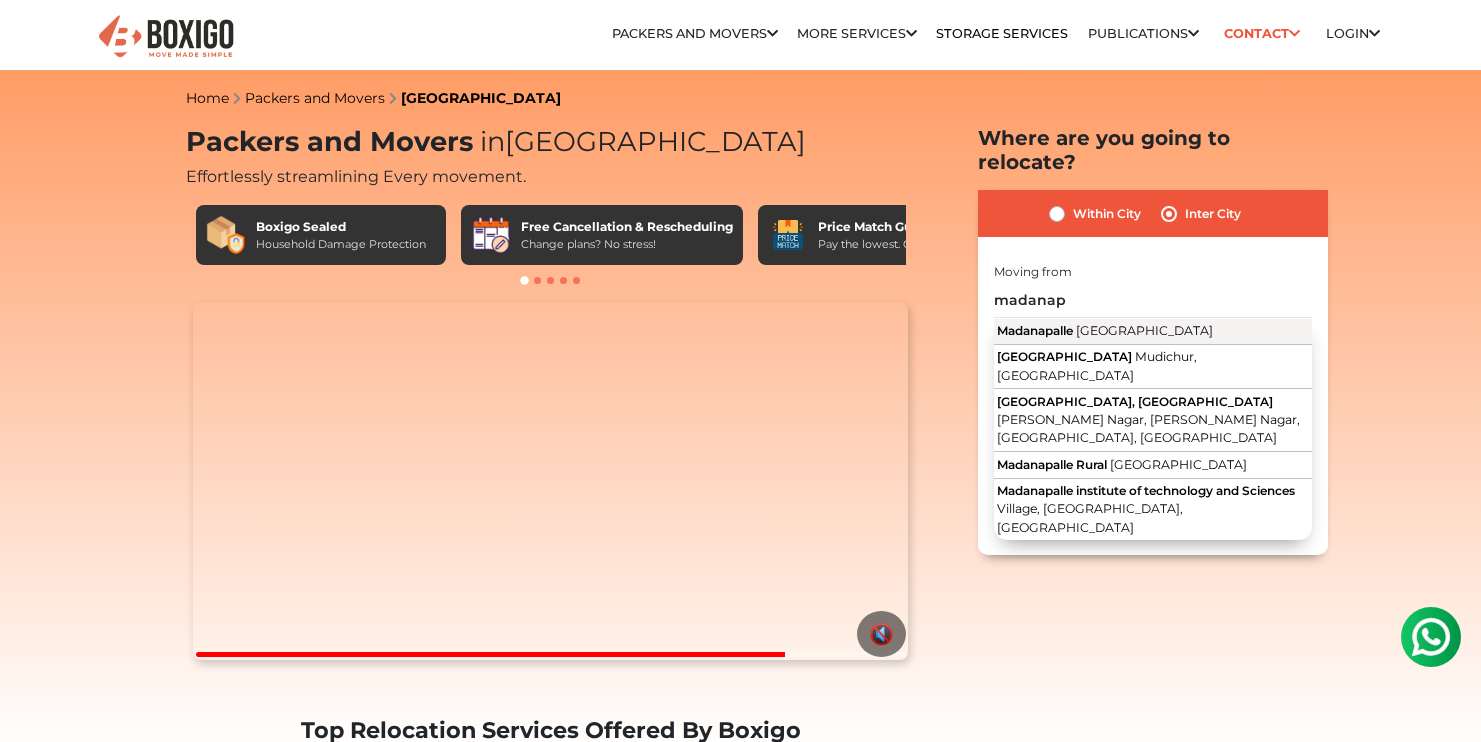 type on "Madanapalle, Andhra Pradesh" 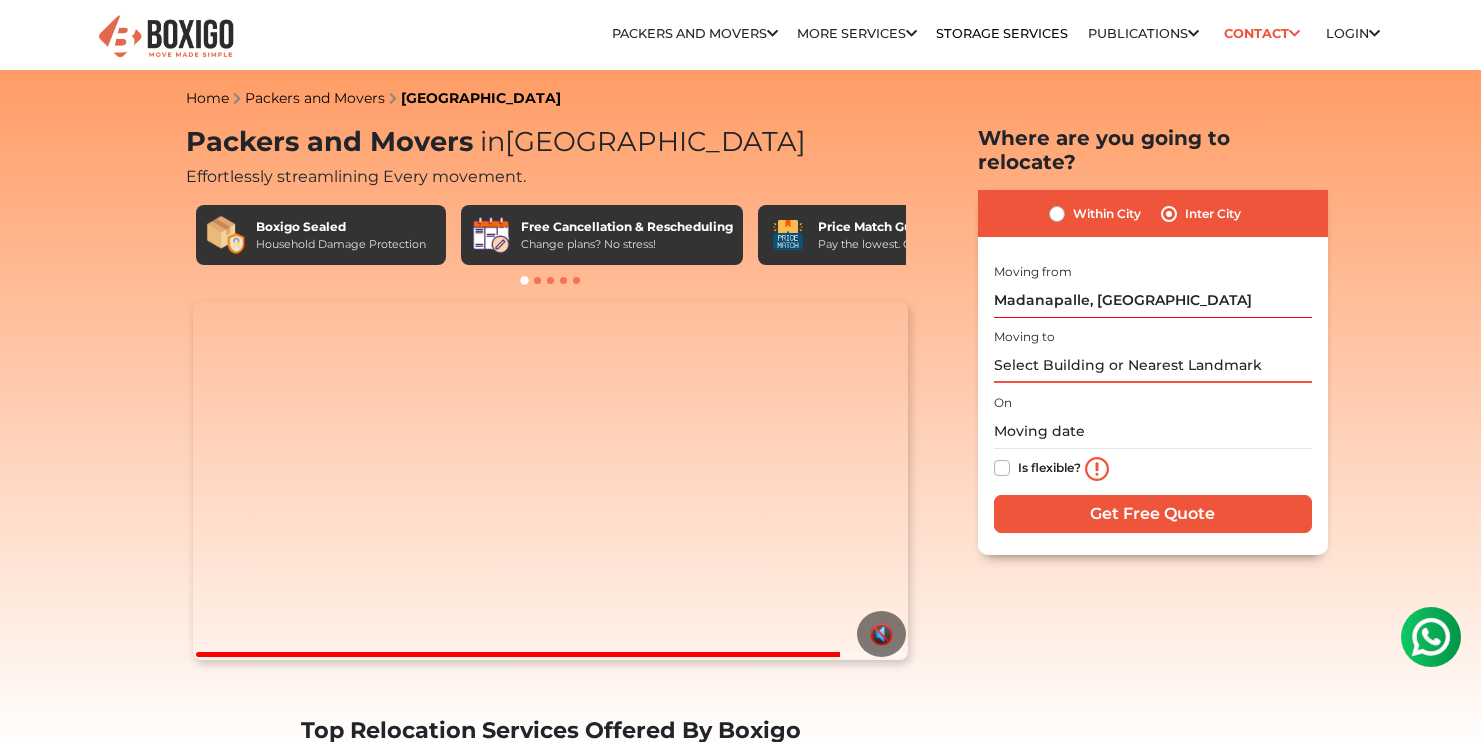 click at bounding box center (1153, 365) 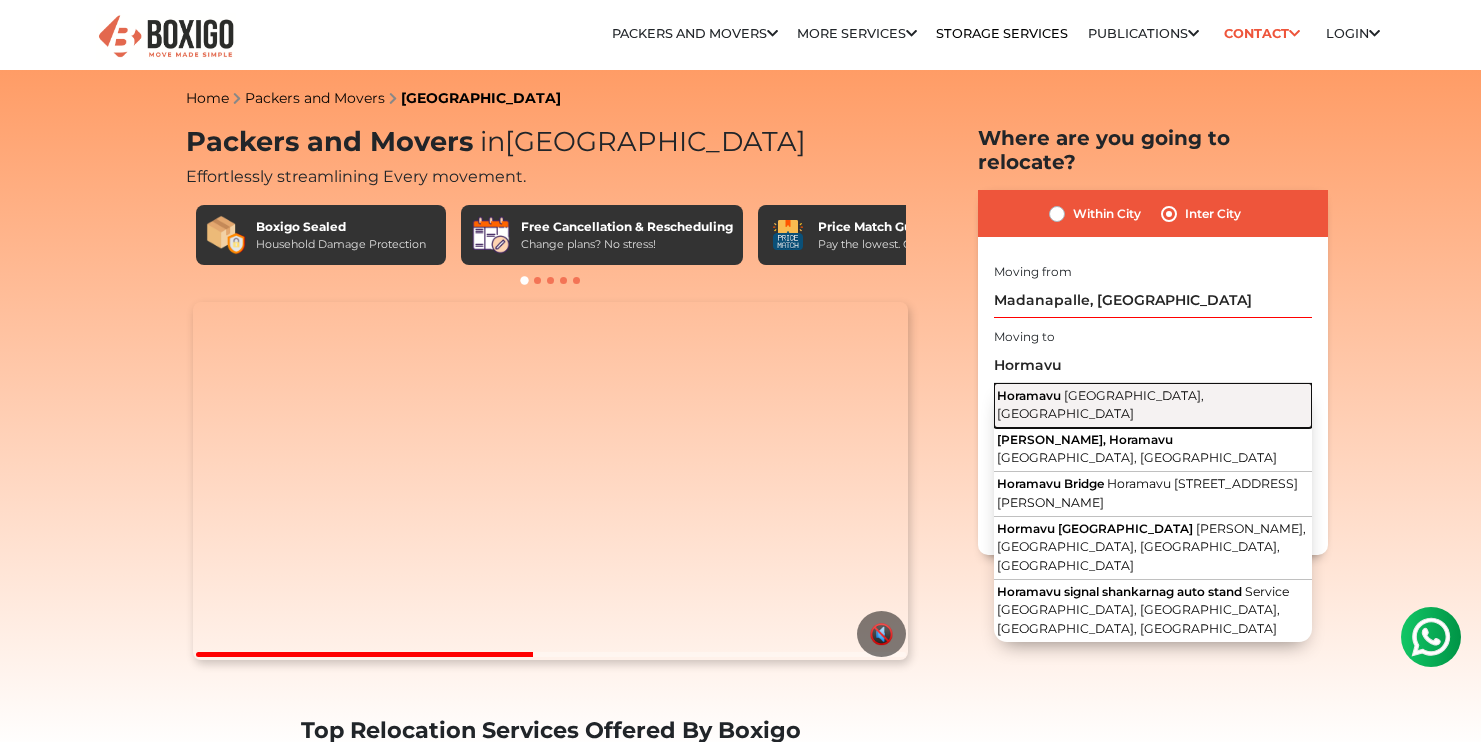 click on "Horamavu" at bounding box center (1029, 395) 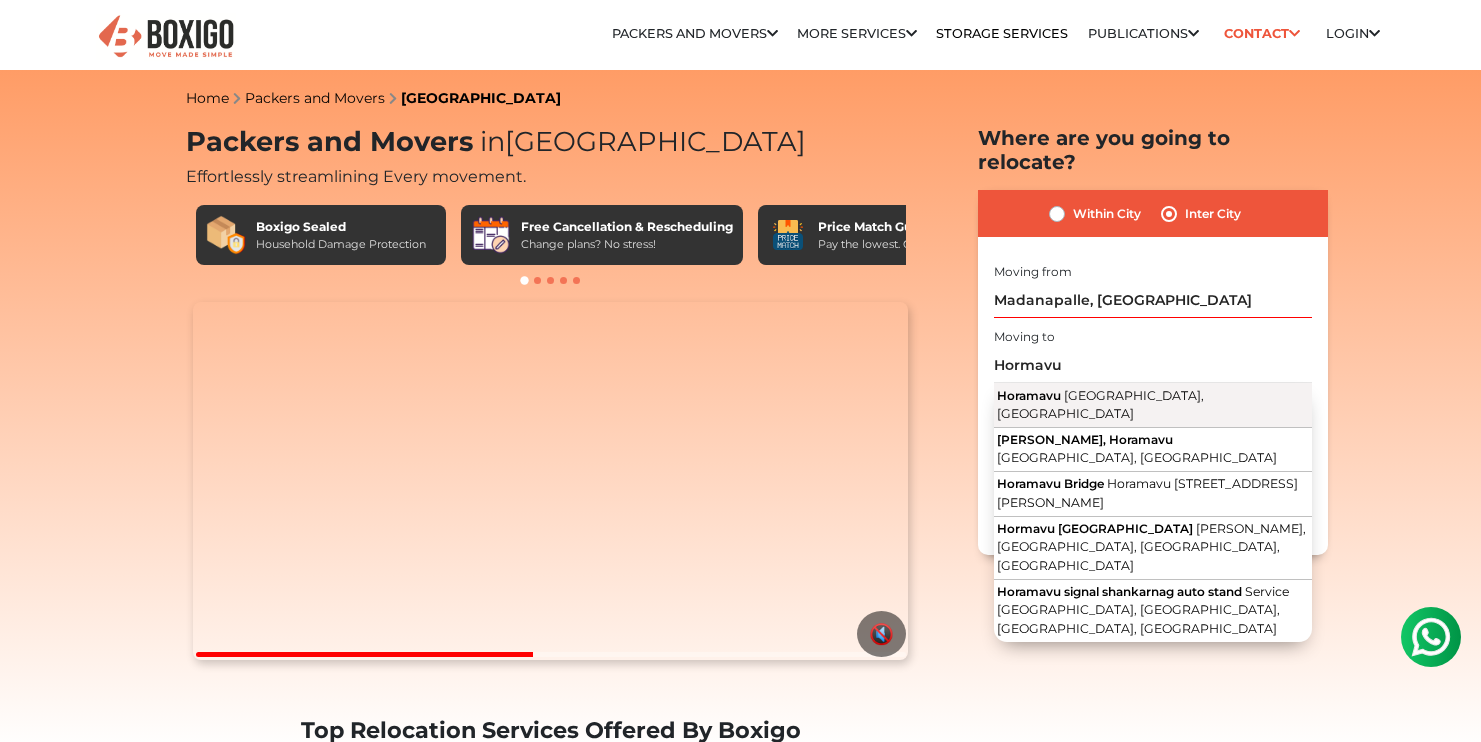 type on "Horamavu, Bengaluru, Karnataka" 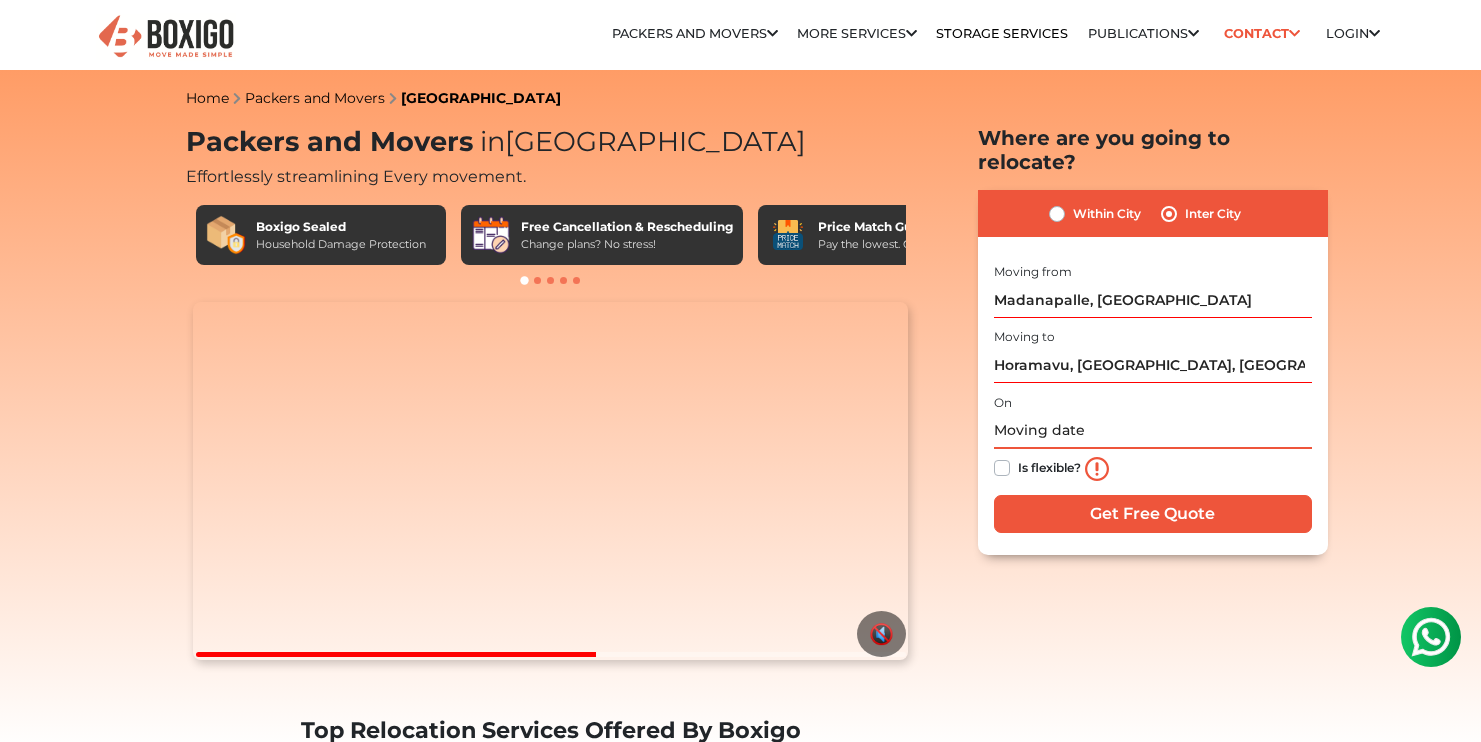click at bounding box center [1153, 431] 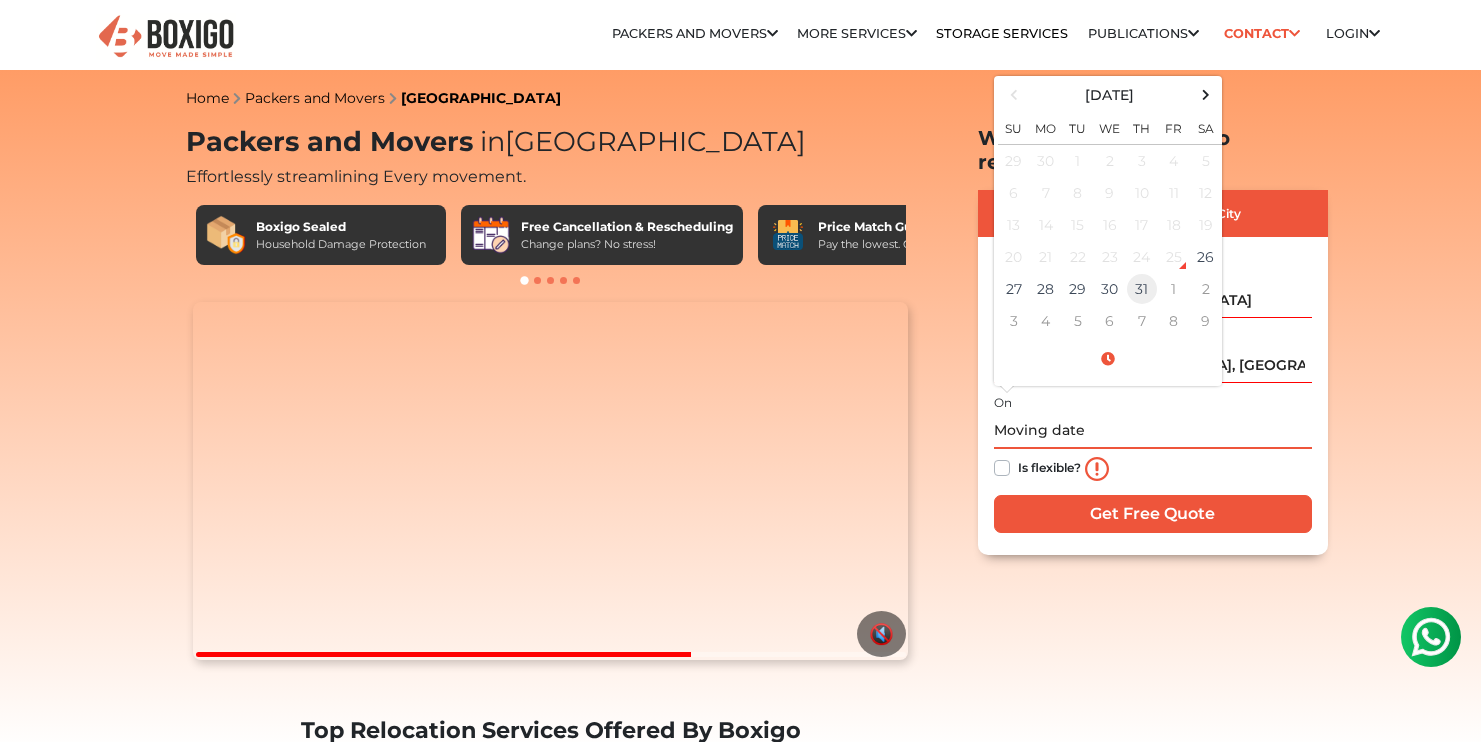 click on "31" at bounding box center [1142, 289] 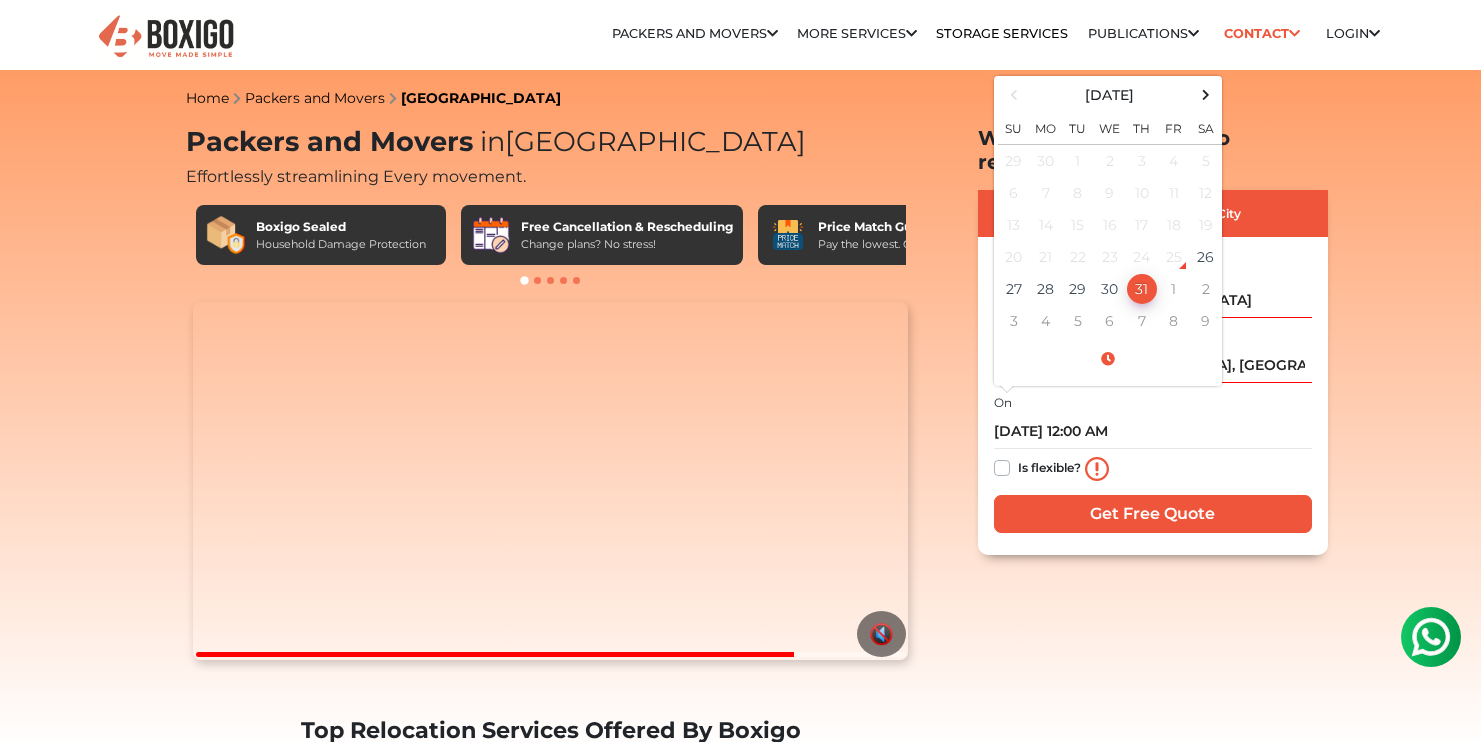 click on "Is flexible?" at bounding box center (1049, 466) 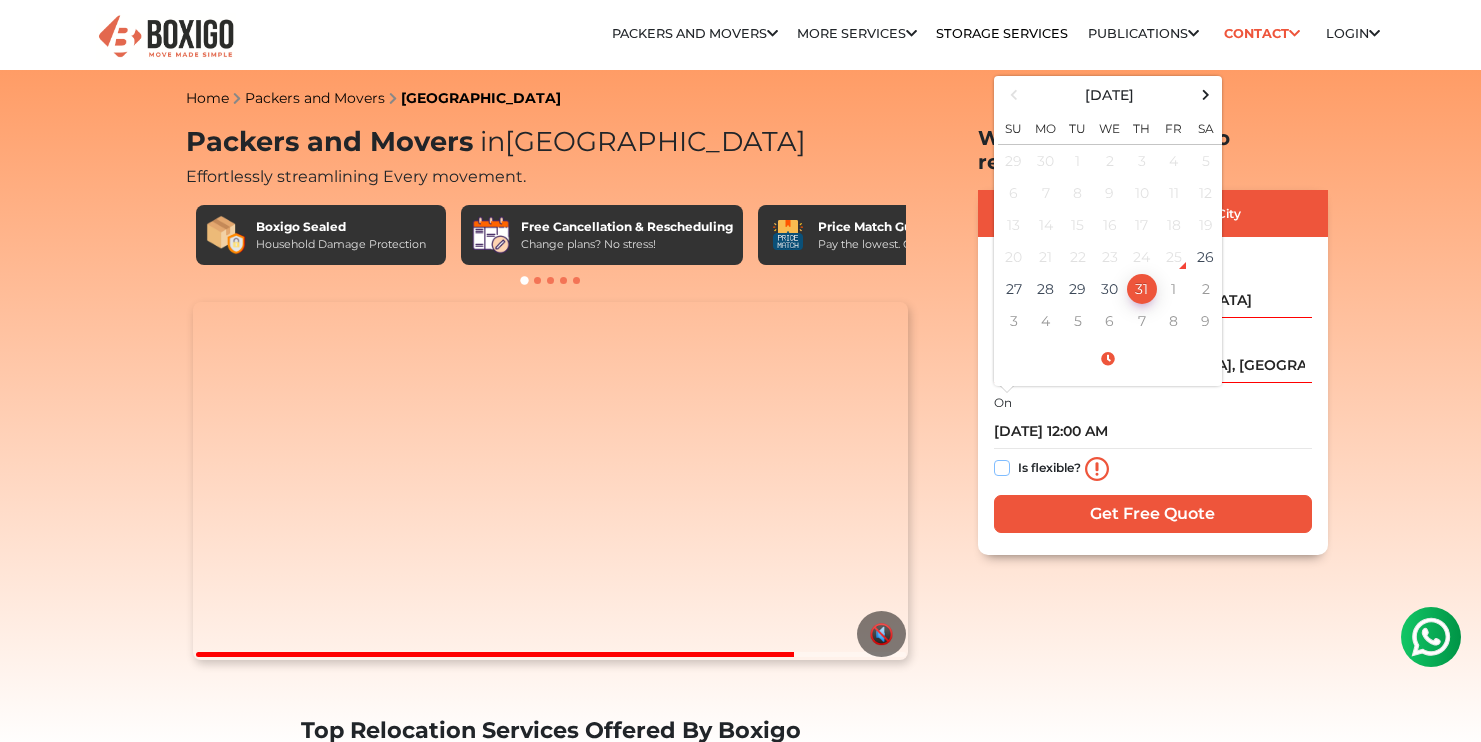 checkbox on "true" 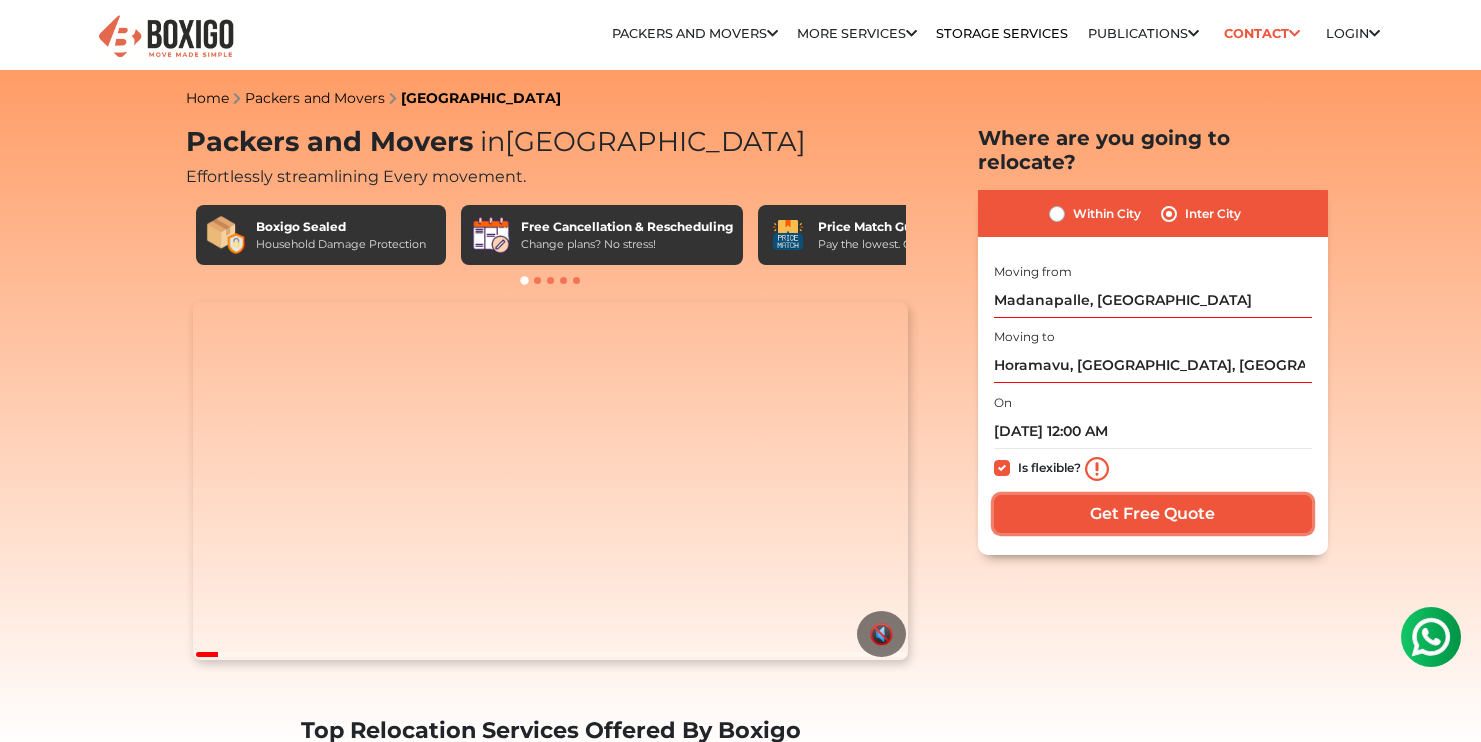 click on "Get Free Quote" at bounding box center (1153, 514) 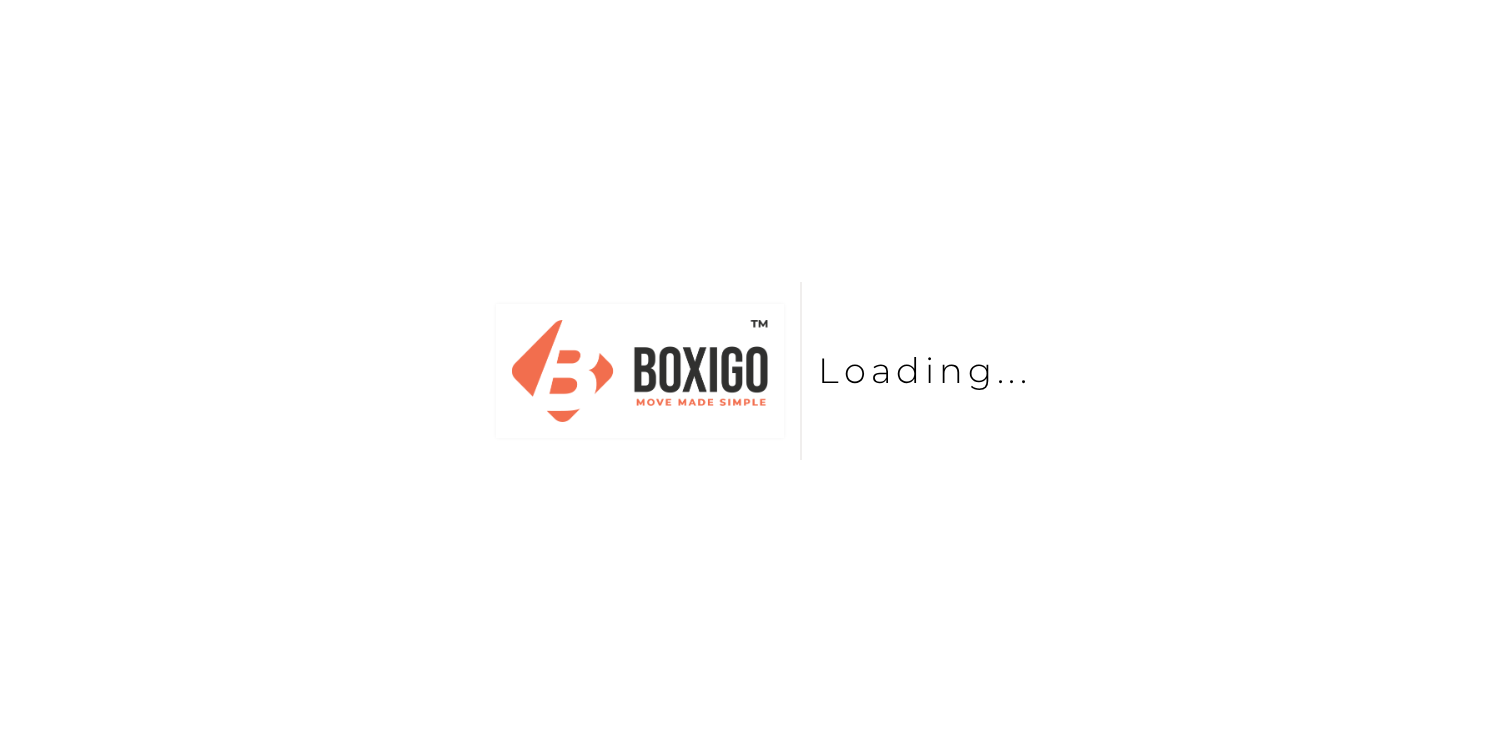 scroll, scrollTop: 0, scrollLeft: 0, axis: both 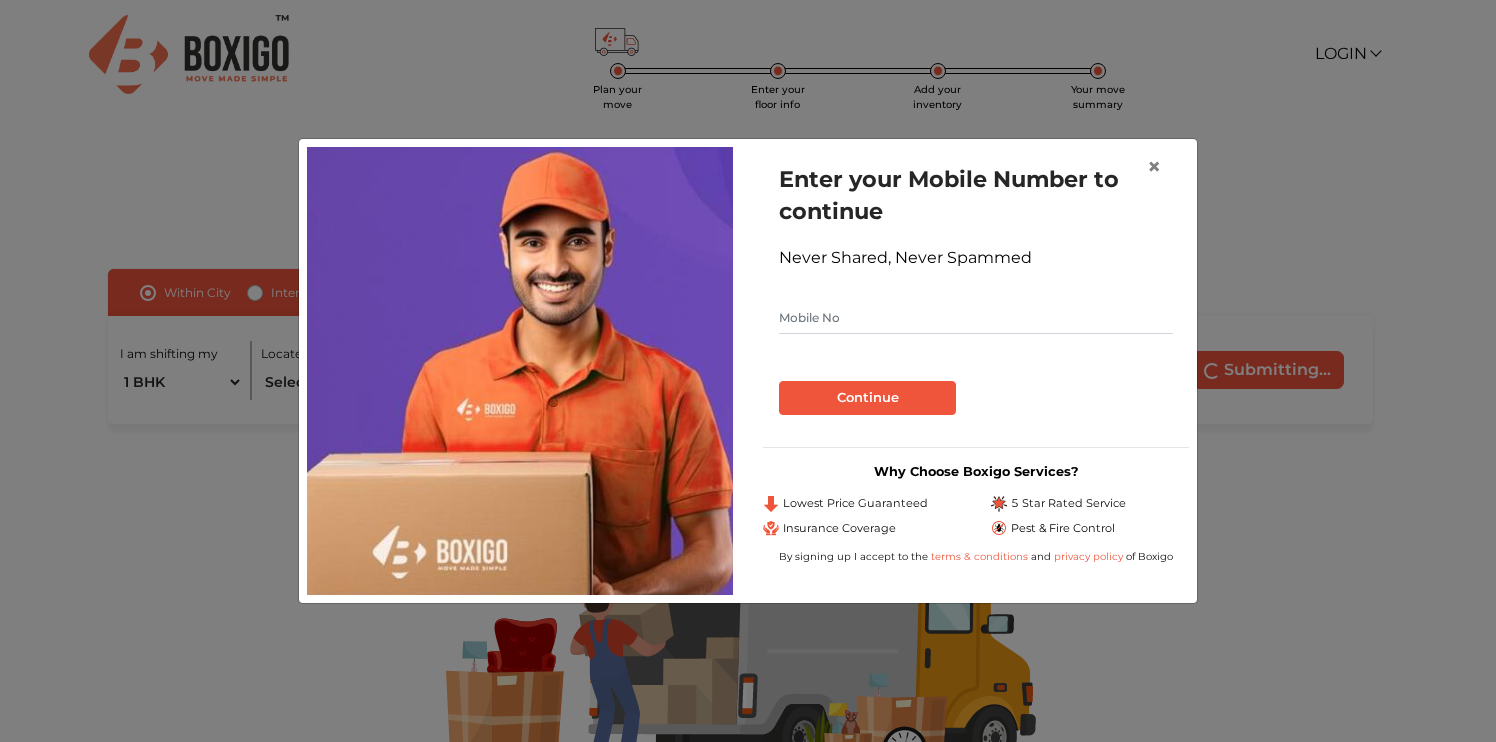 click at bounding box center [976, 318] 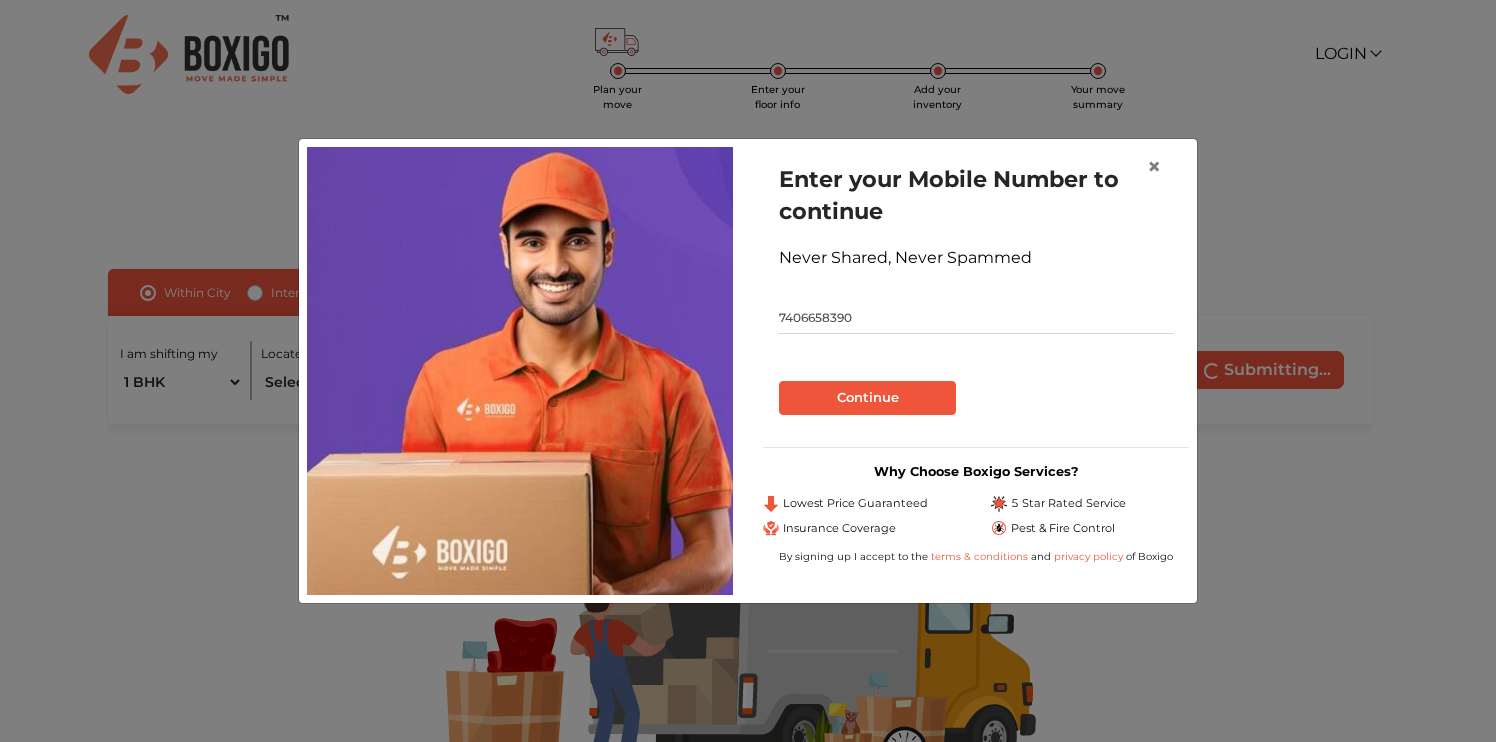 type on "7406658390" 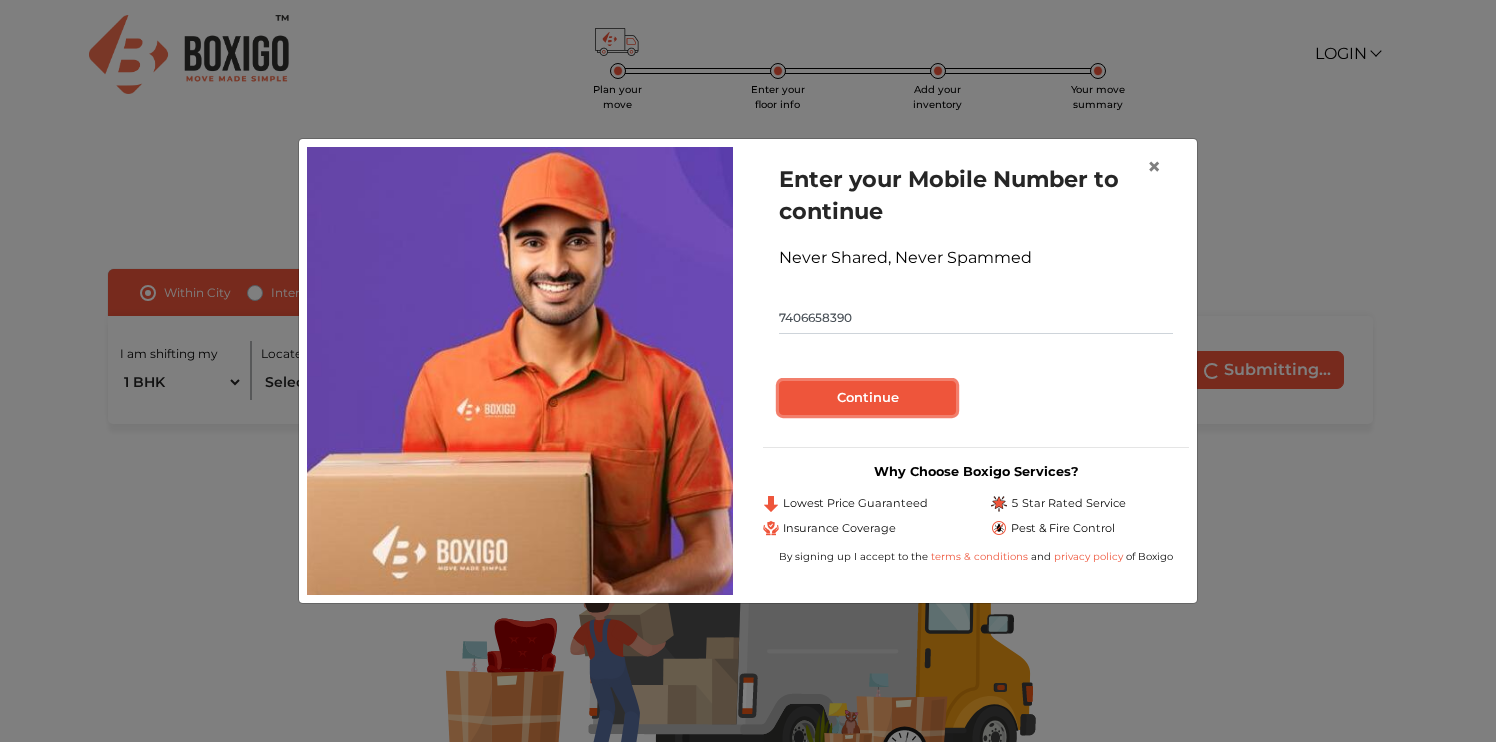 click on "Continue" at bounding box center [867, 398] 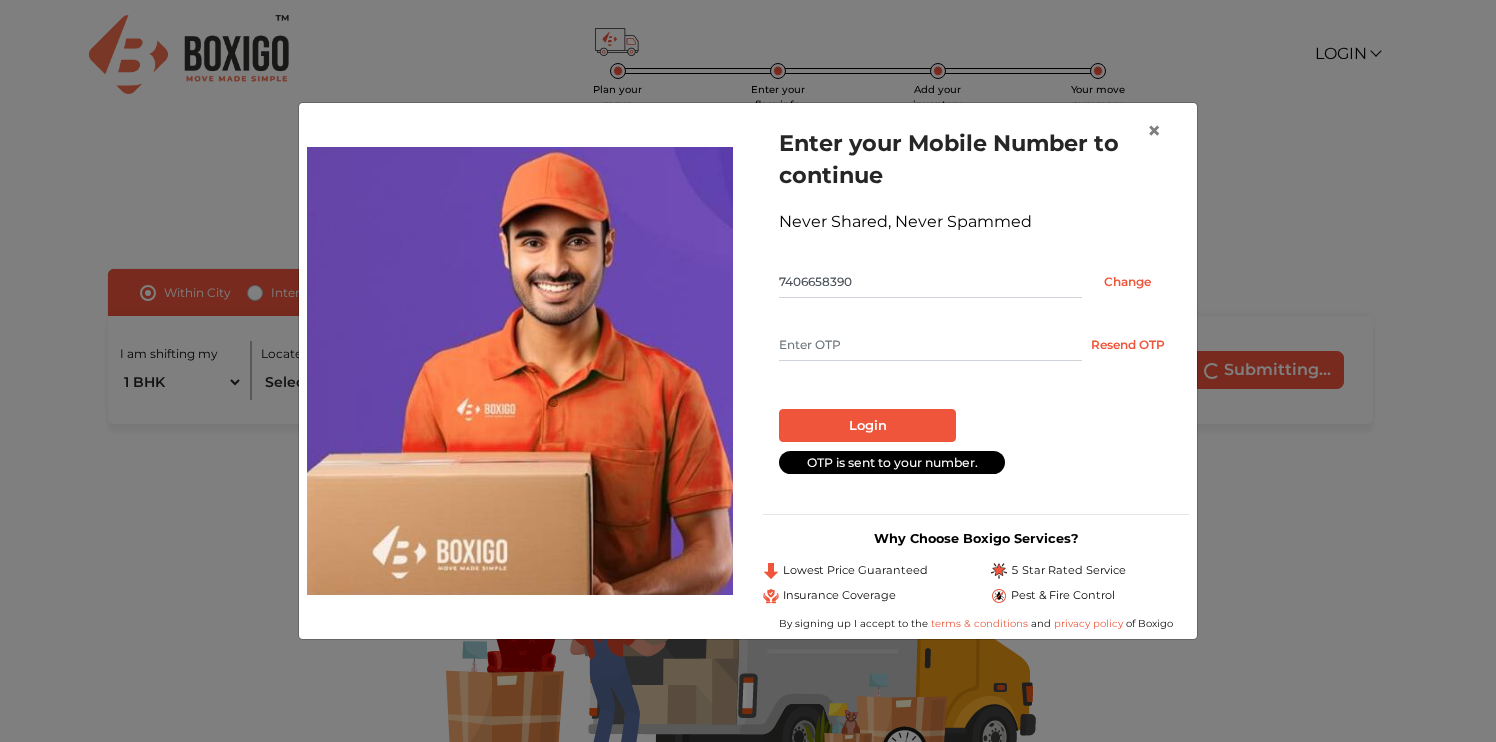 click at bounding box center (930, 345) 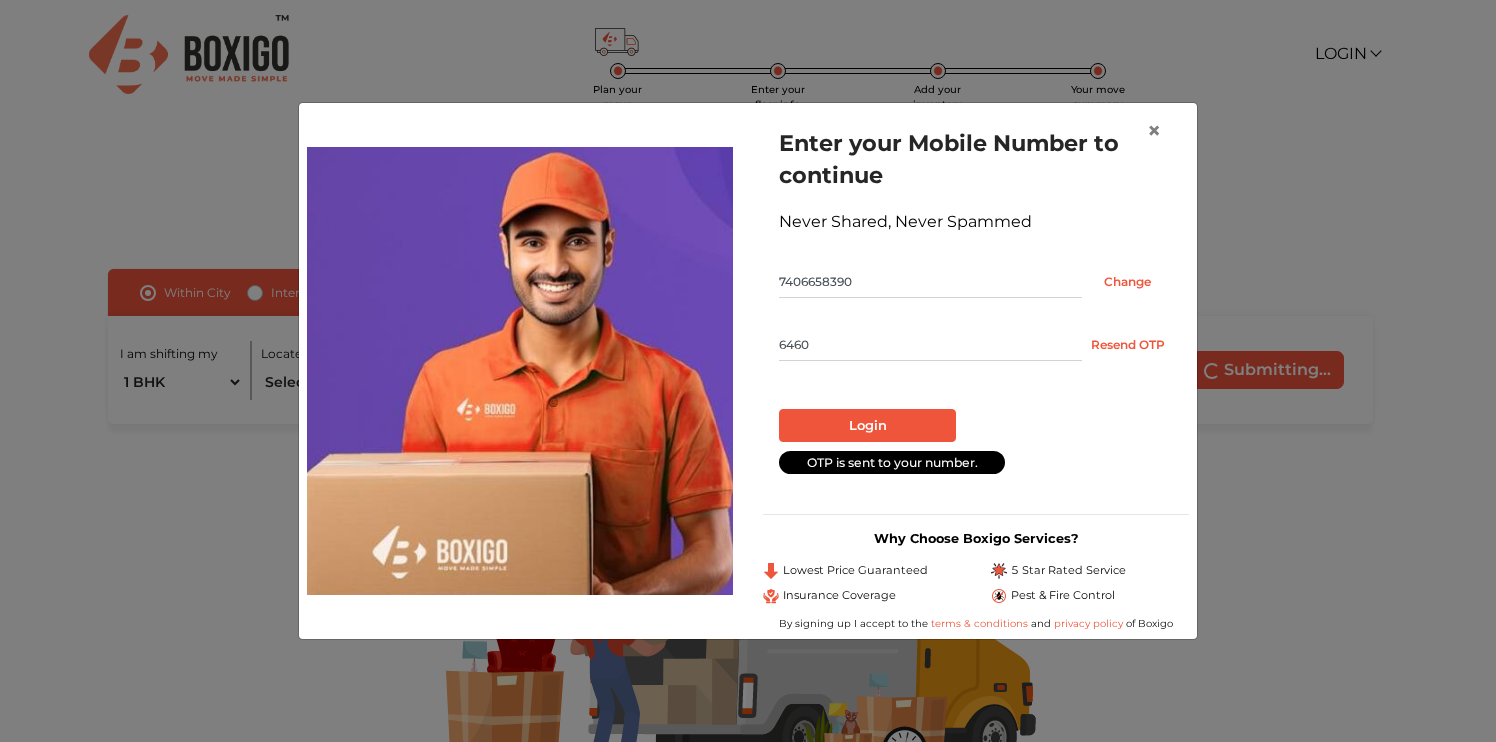 type on "6460" 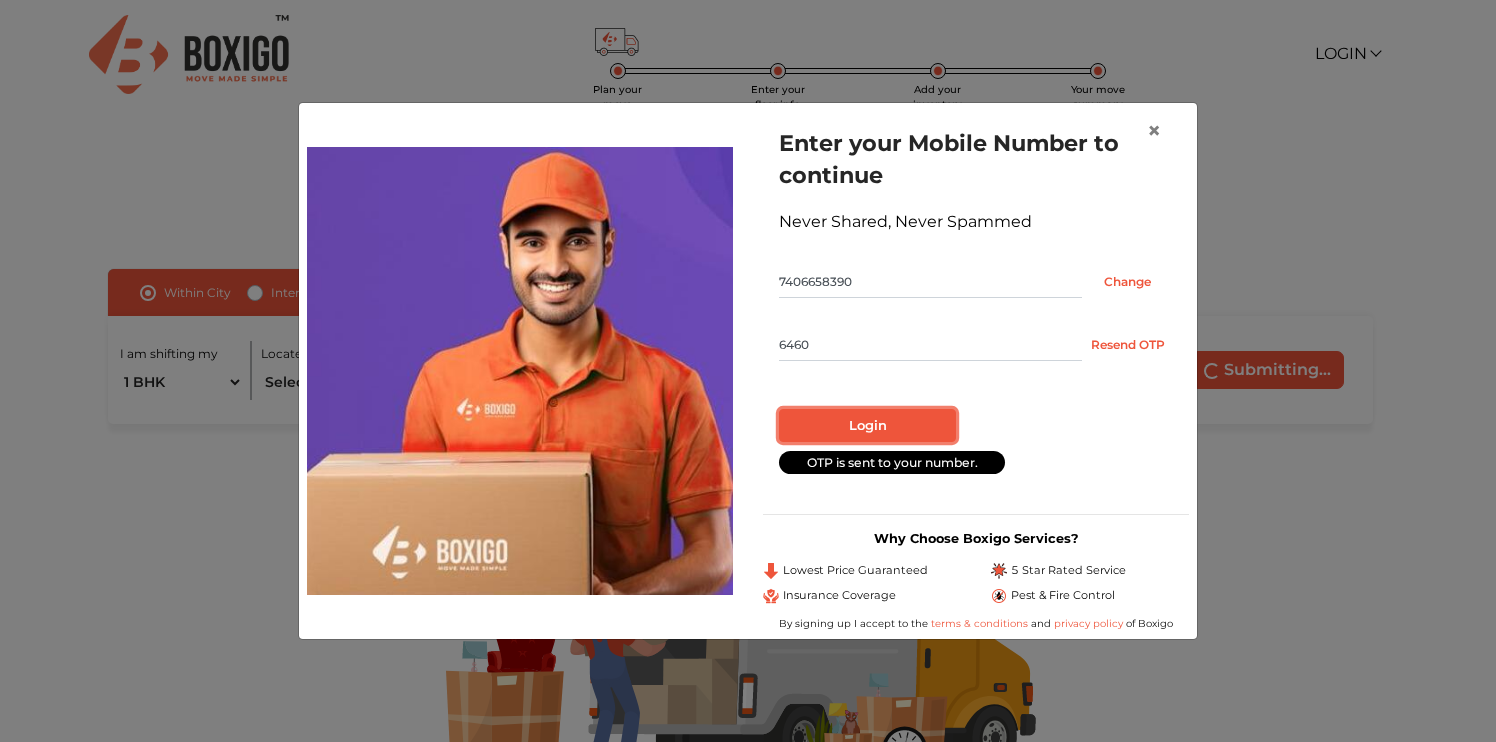 click on "Login" at bounding box center (867, 426) 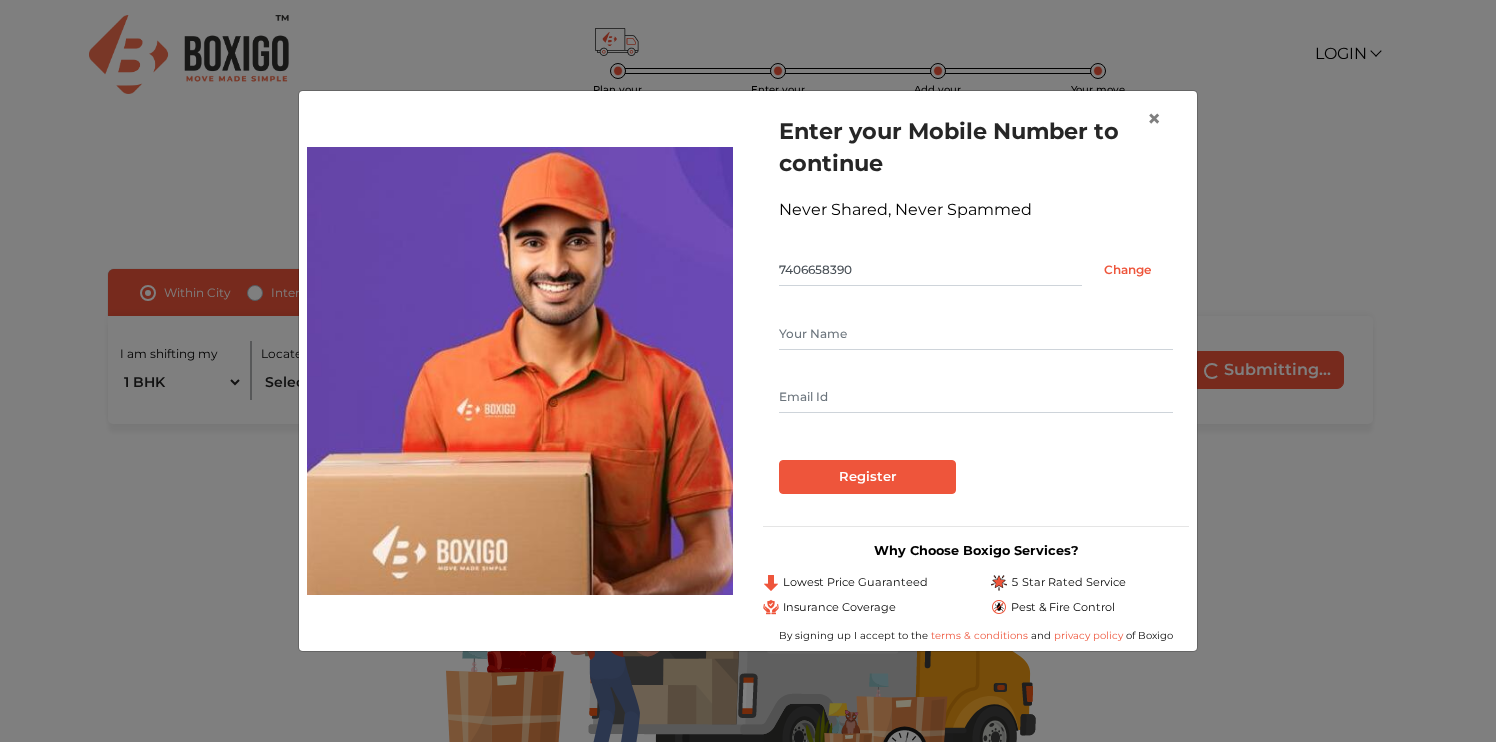 click at bounding box center (976, 397) 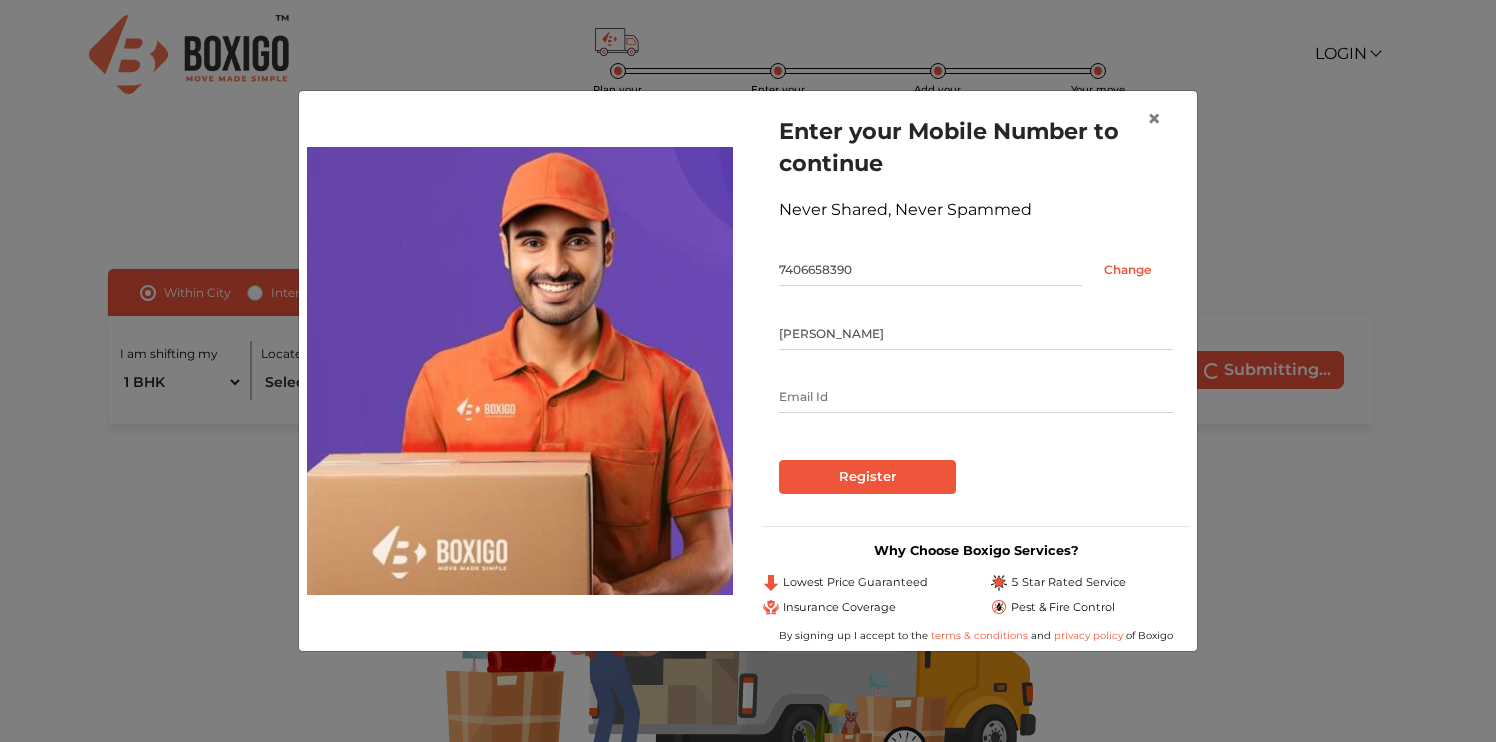 type on "[PERSON_NAME]" 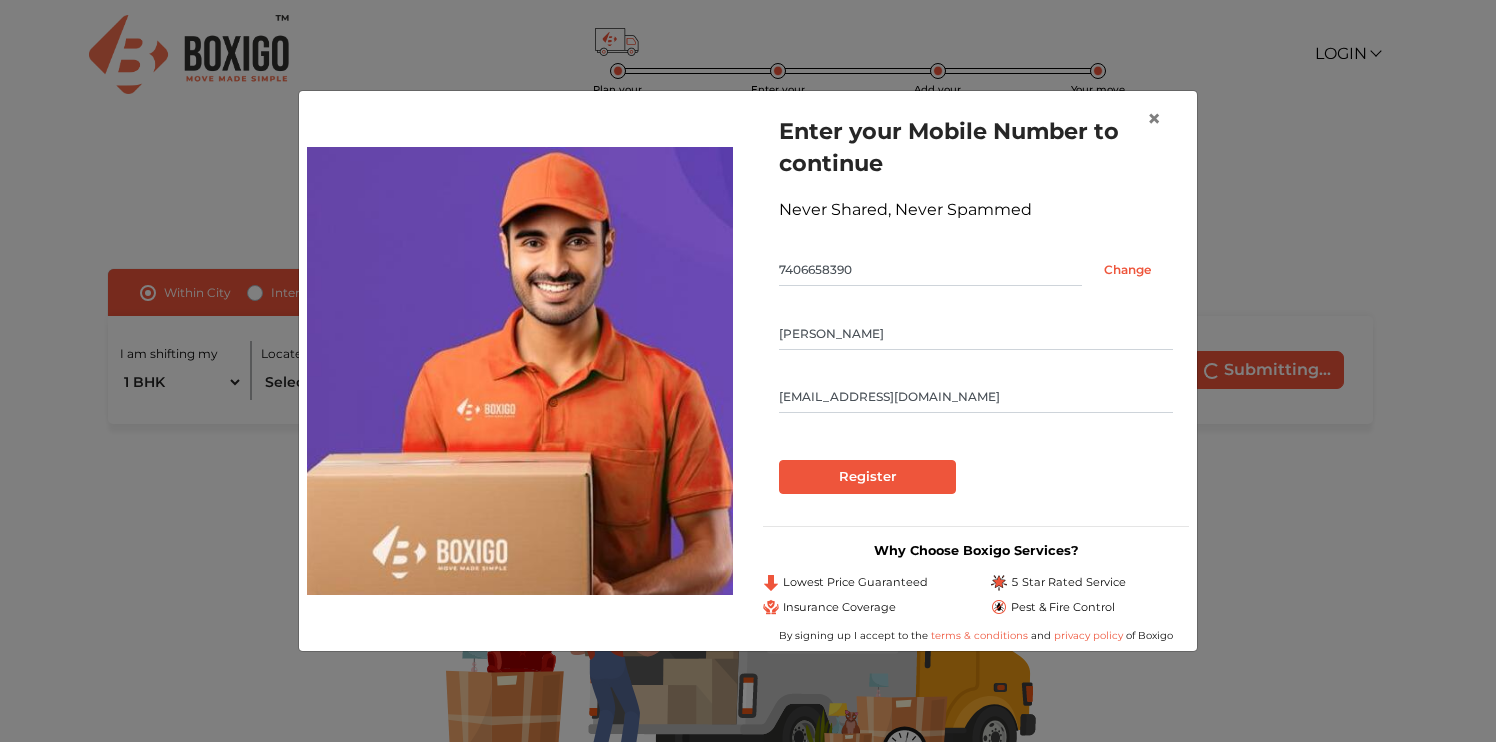 type on "[EMAIL_ADDRESS][DOMAIN_NAME]" 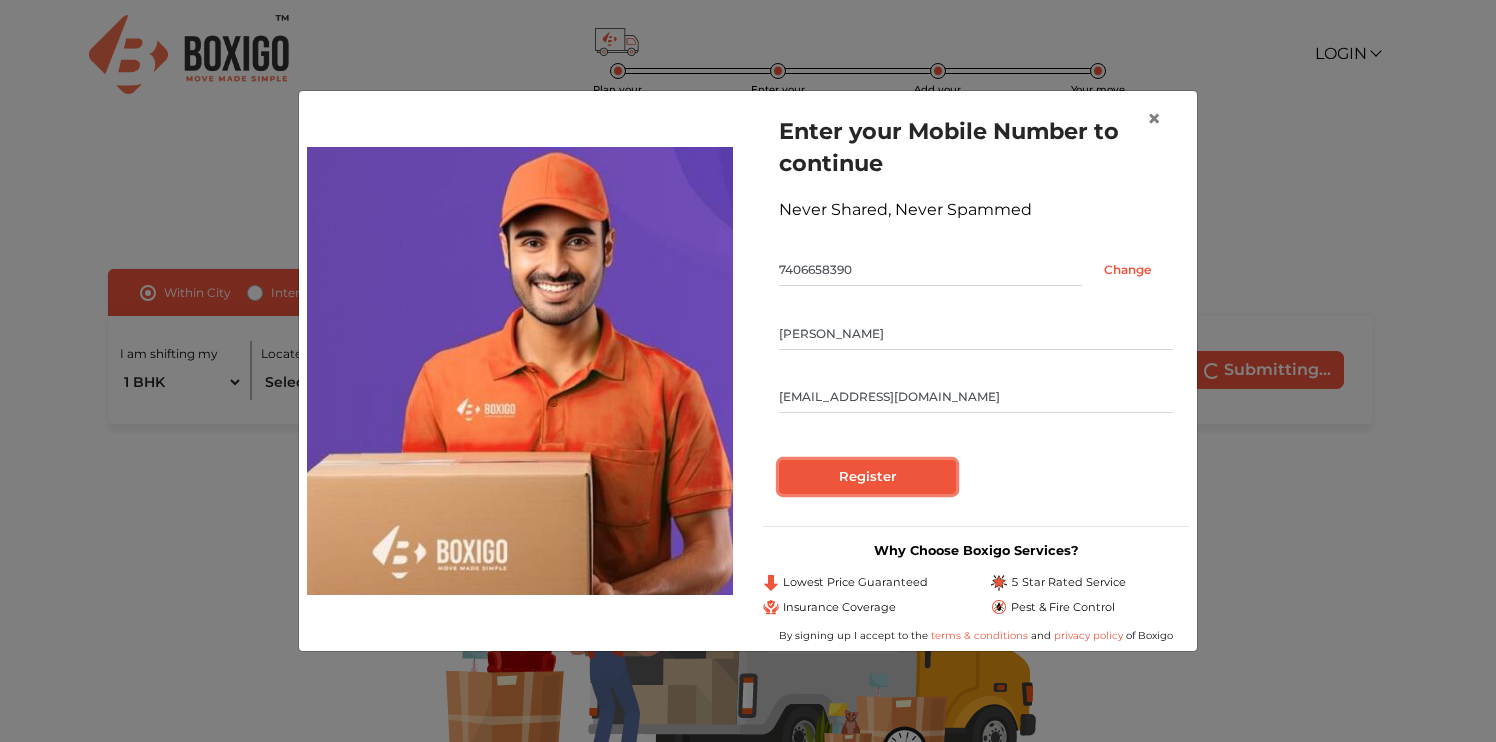 click on "Register" at bounding box center [867, 477] 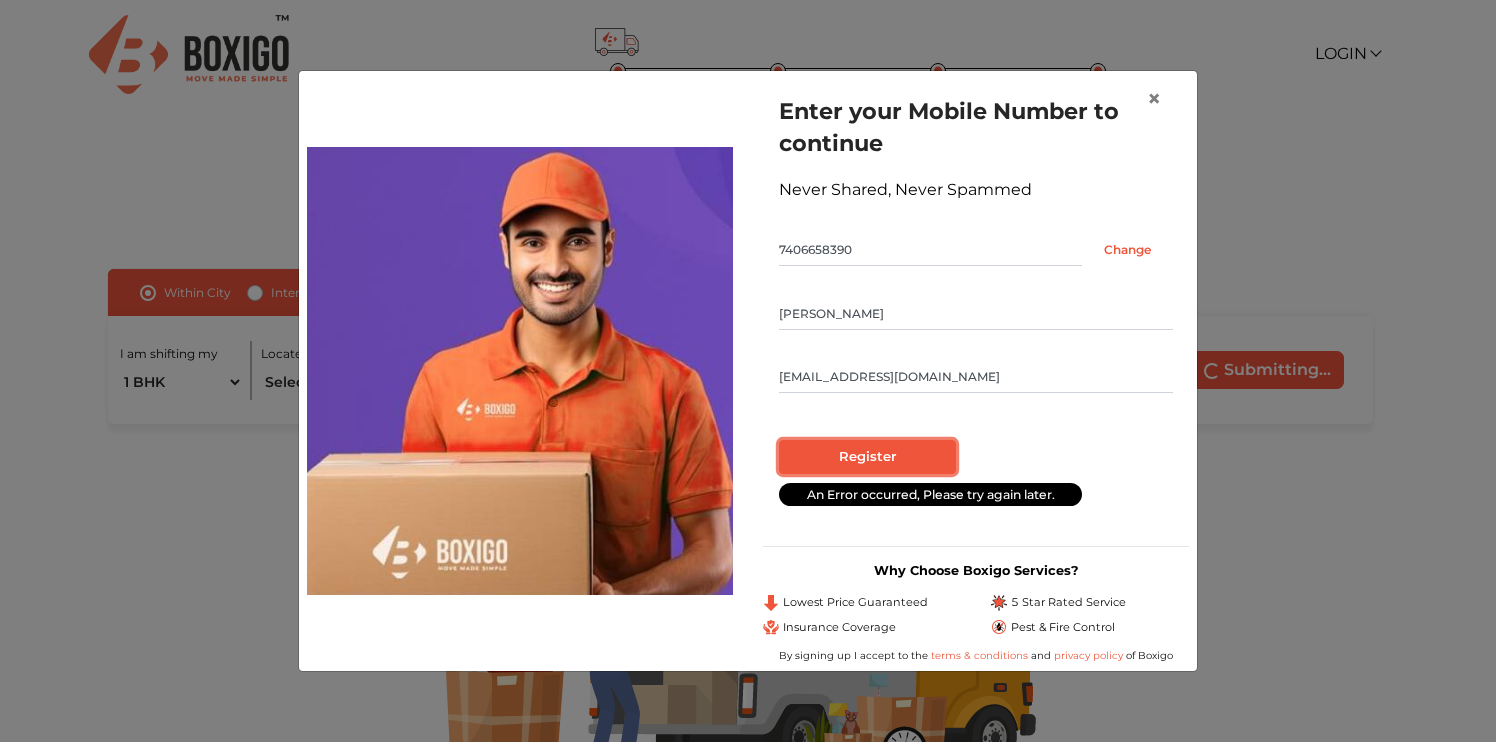 click on "Register" at bounding box center (867, 457) 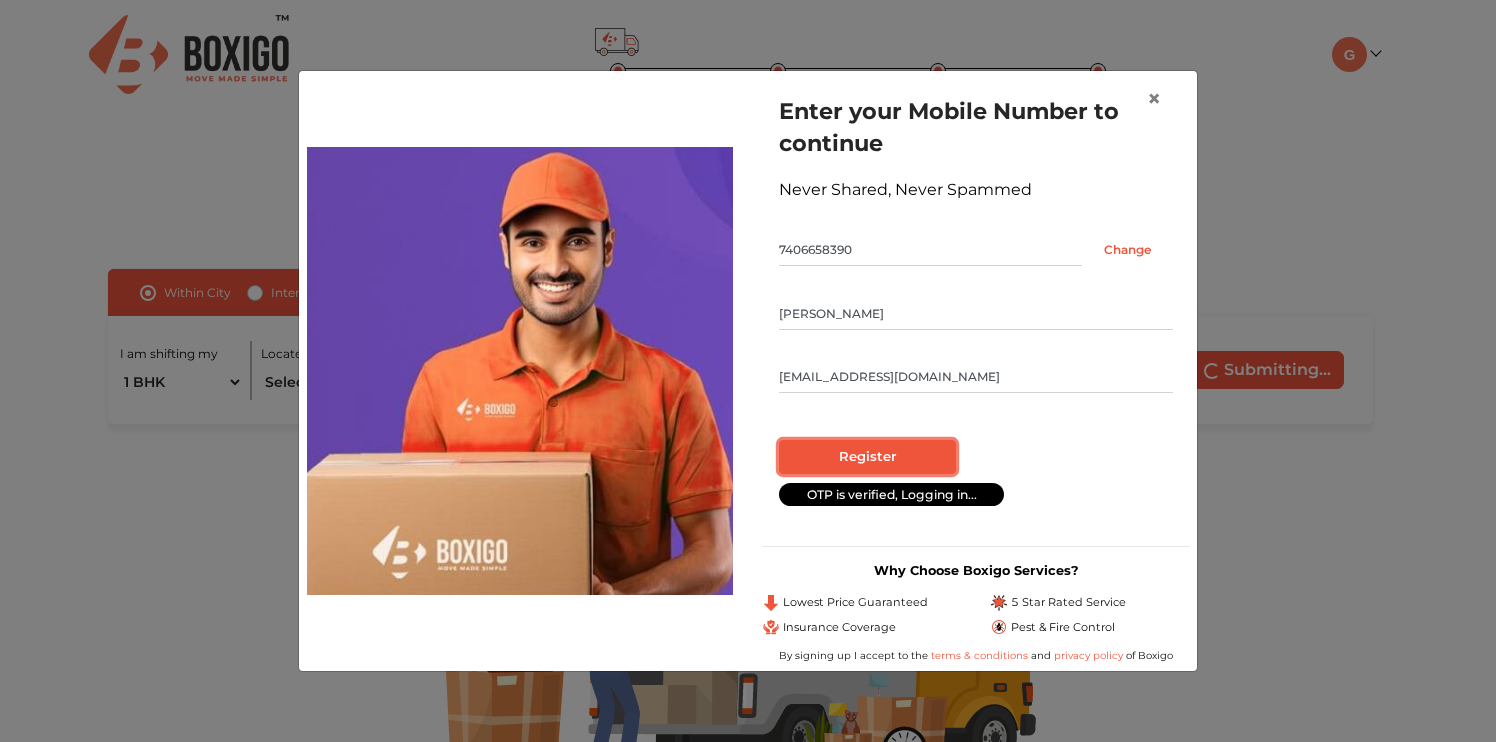 radio on "false" 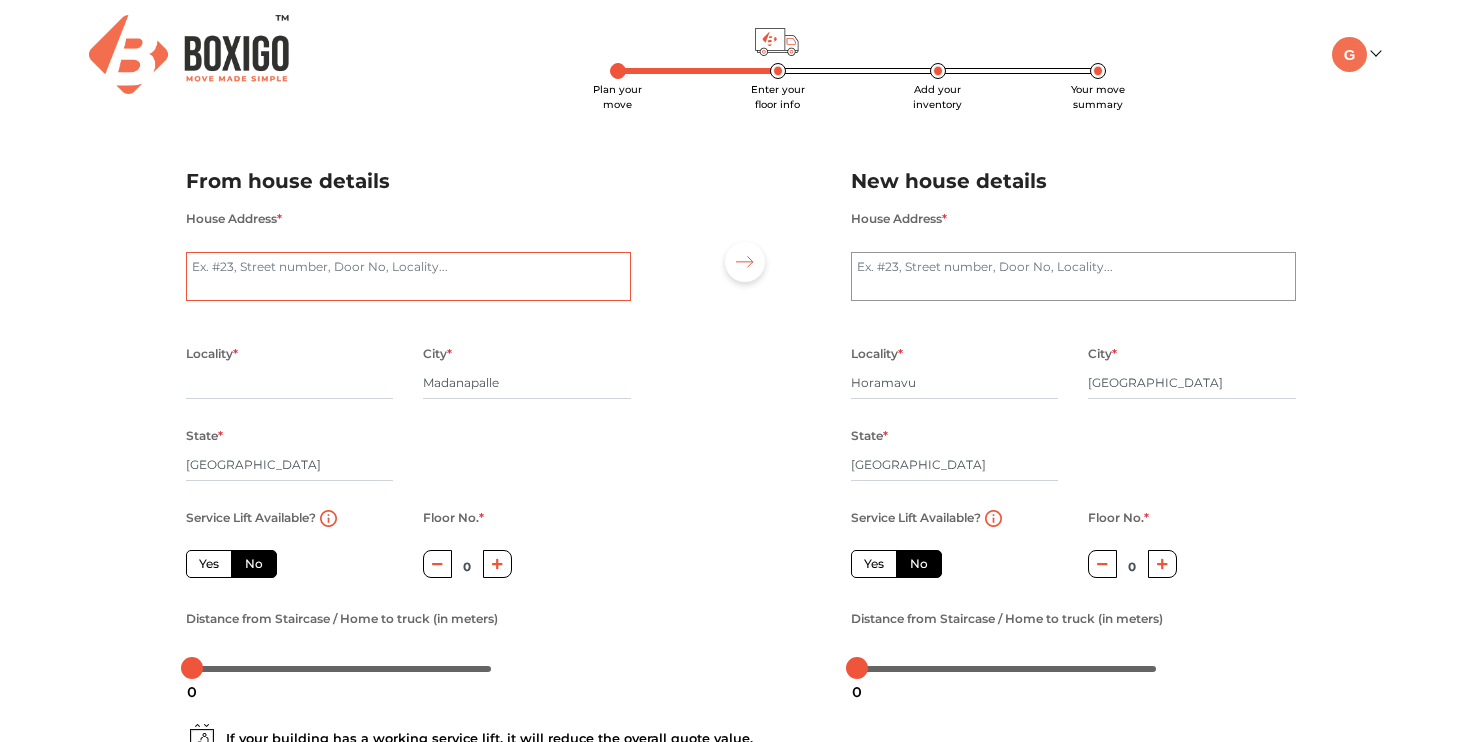 click on "House Address  *" at bounding box center (408, 277) 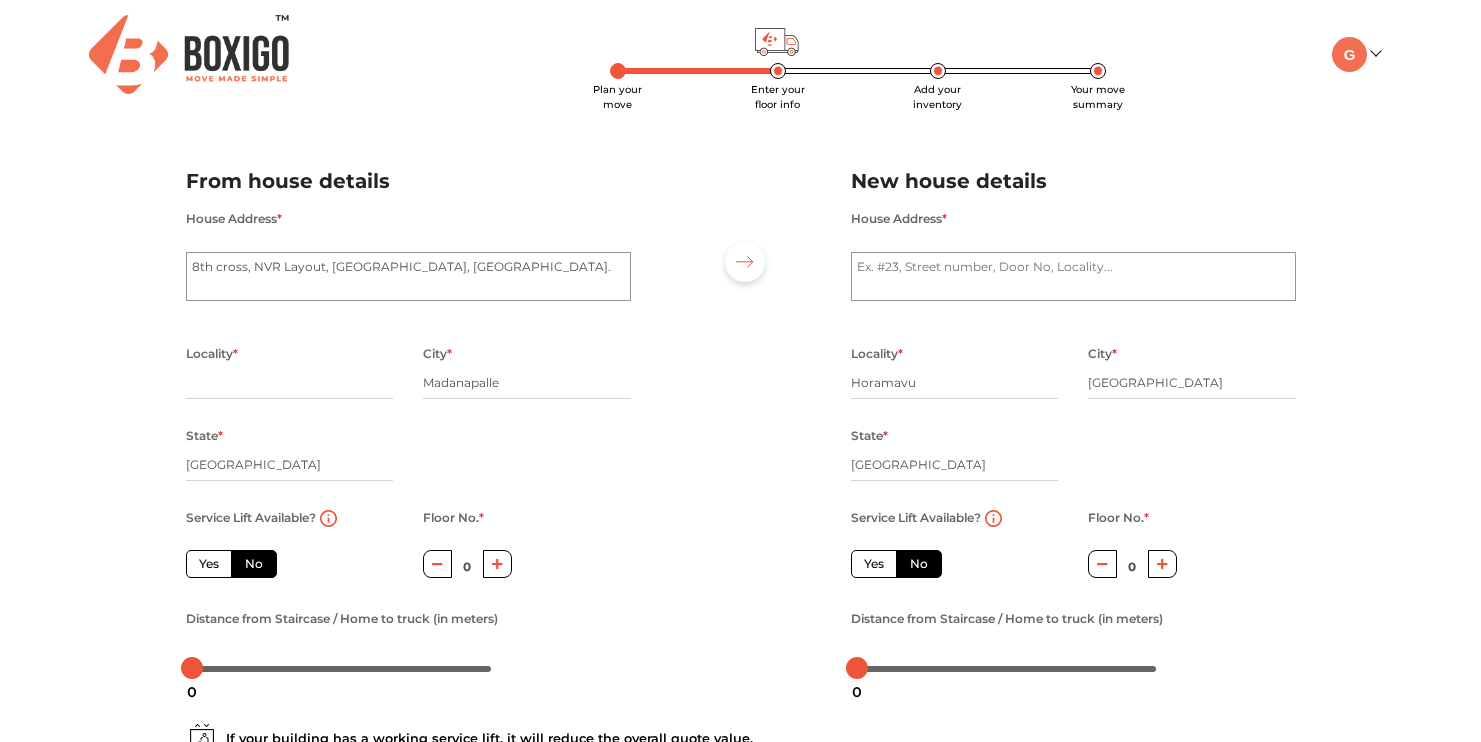 click on "City  * Madanapalle" at bounding box center (527, 382) 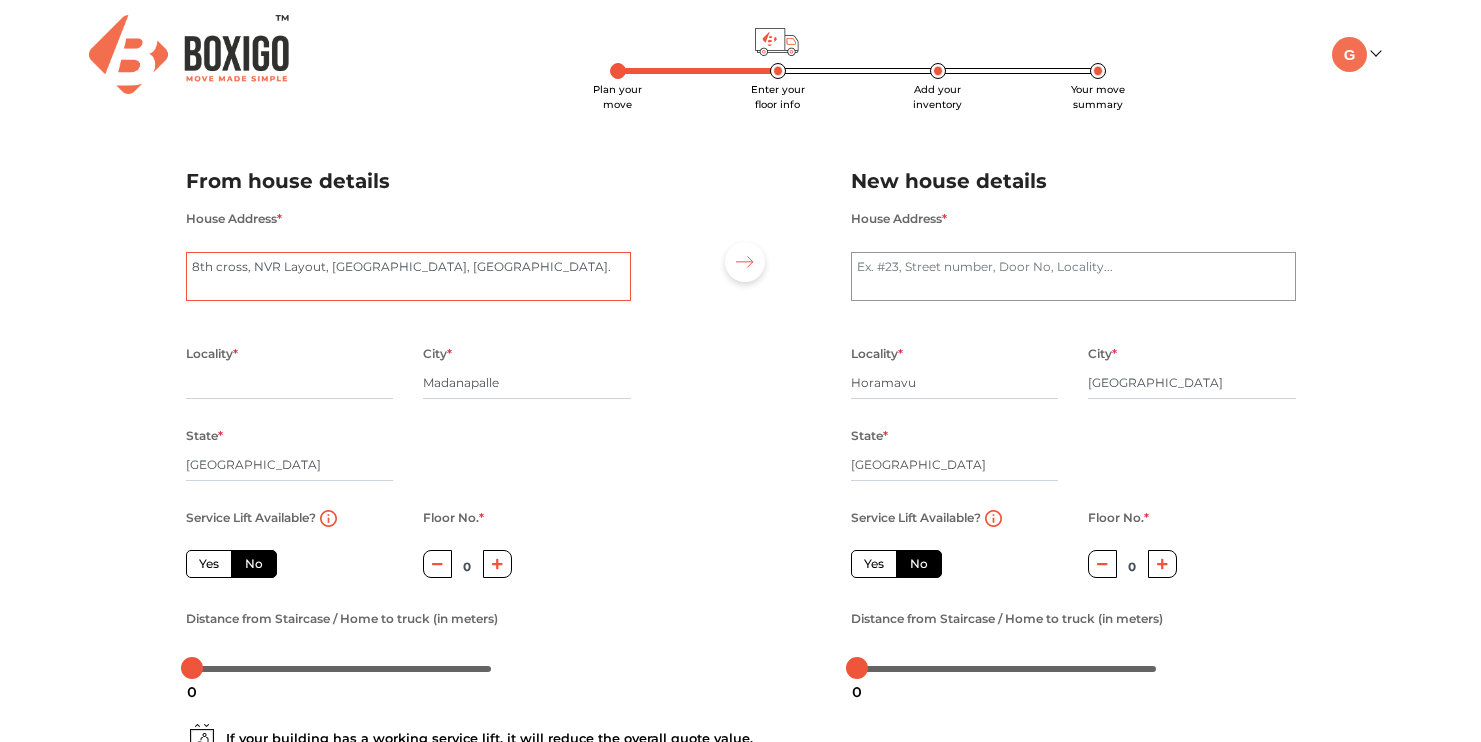 click on "8th cross, NVR Layout, [GEOGRAPHIC_DATA], [GEOGRAPHIC_DATA]." at bounding box center (408, 277) 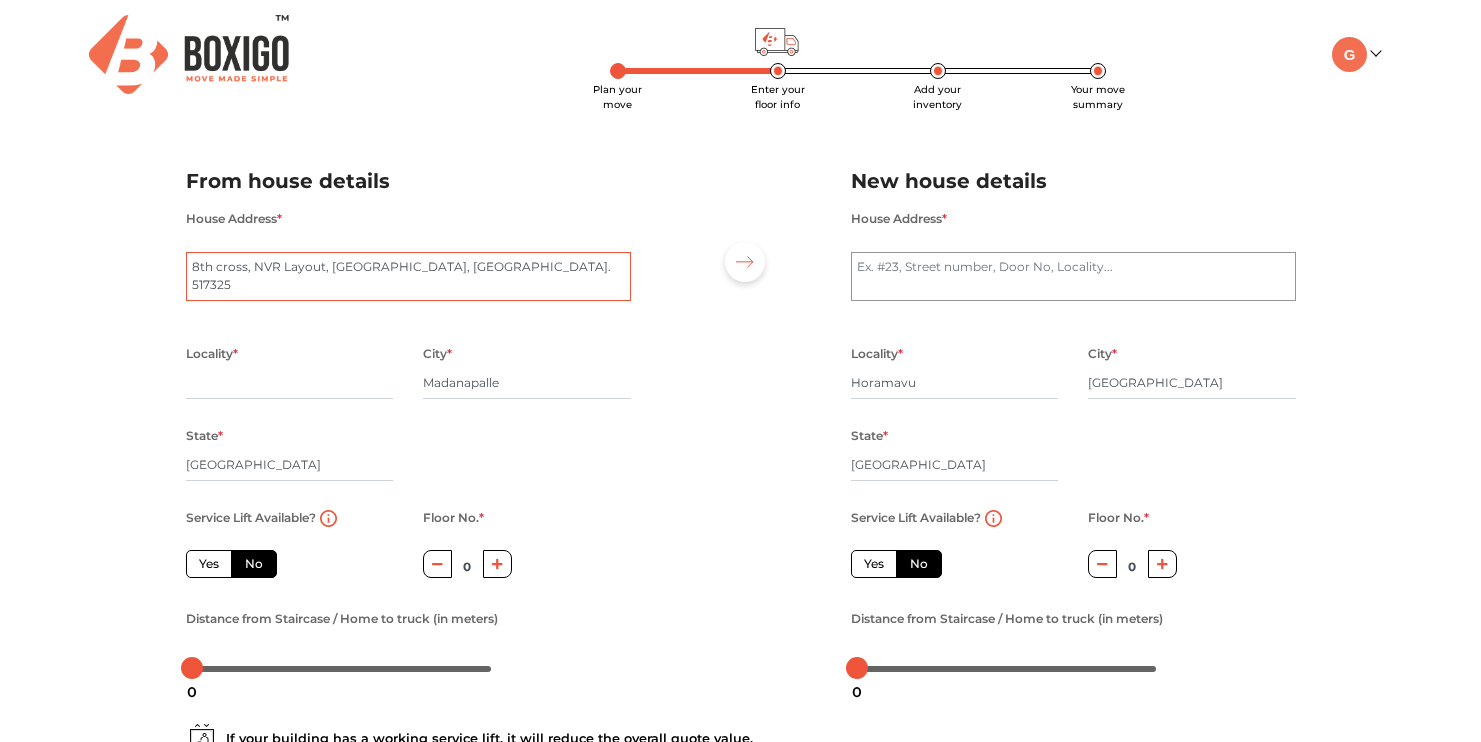 type on "8th cross, NVR Layout, [GEOGRAPHIC_DATA], [GEOGRAPHIC_DATA].
517325" 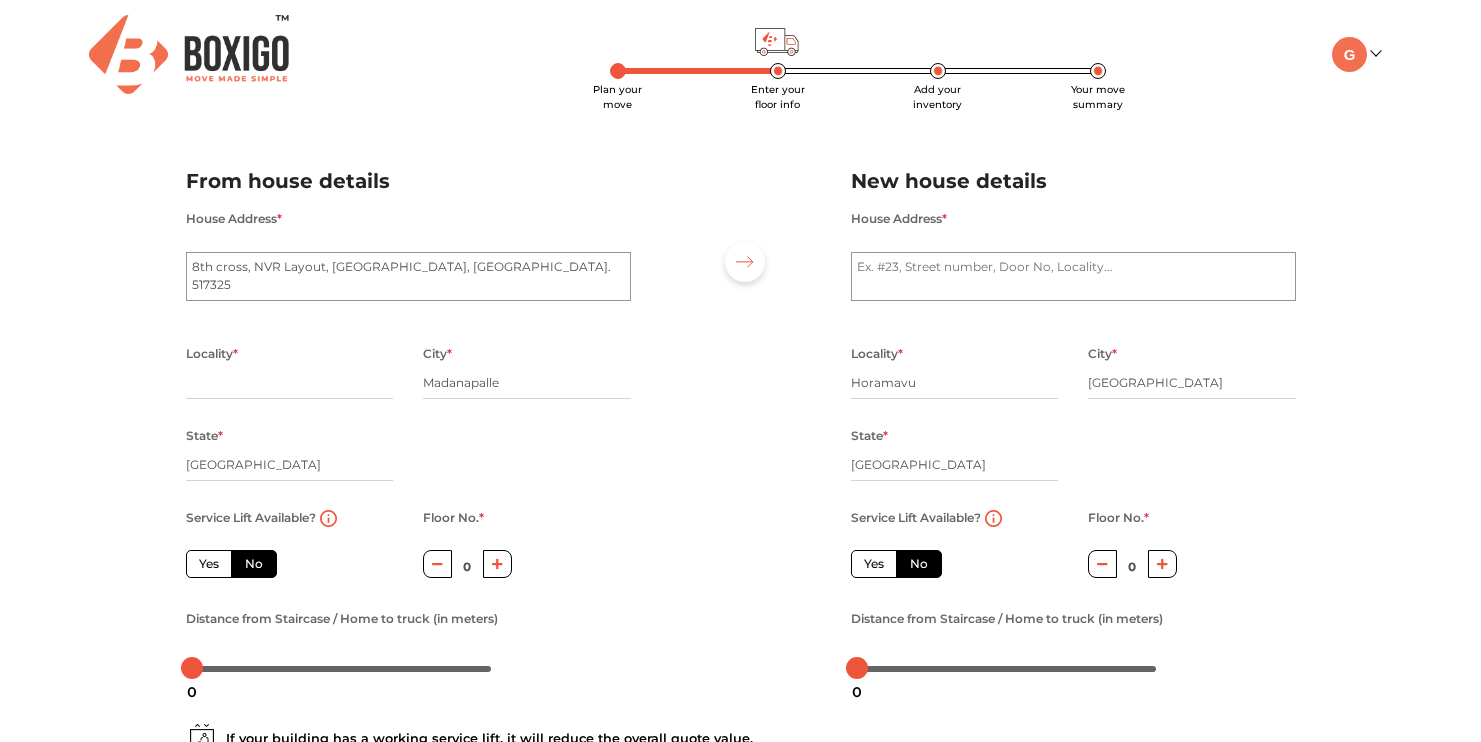 click at bounding box center [741, 416] 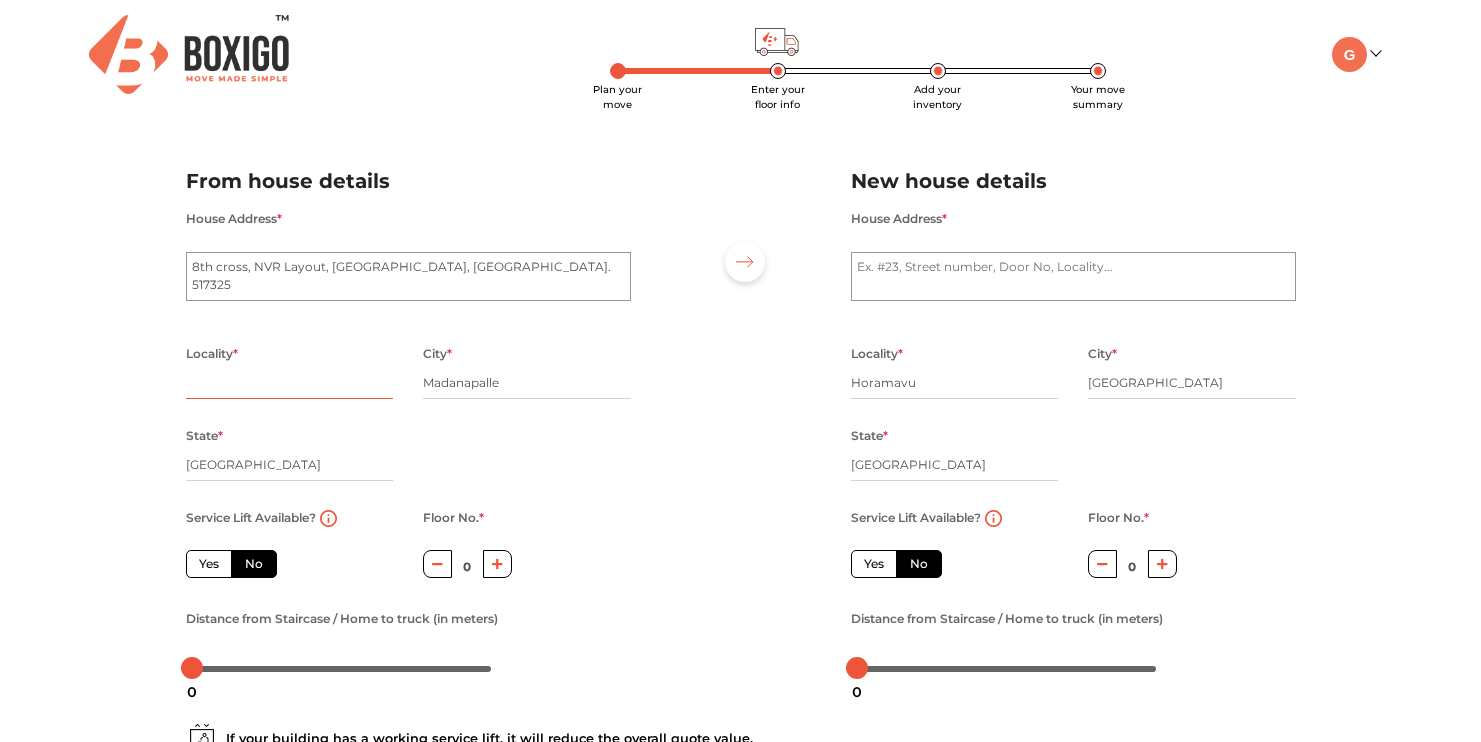 click at bounding box center [290, 383] 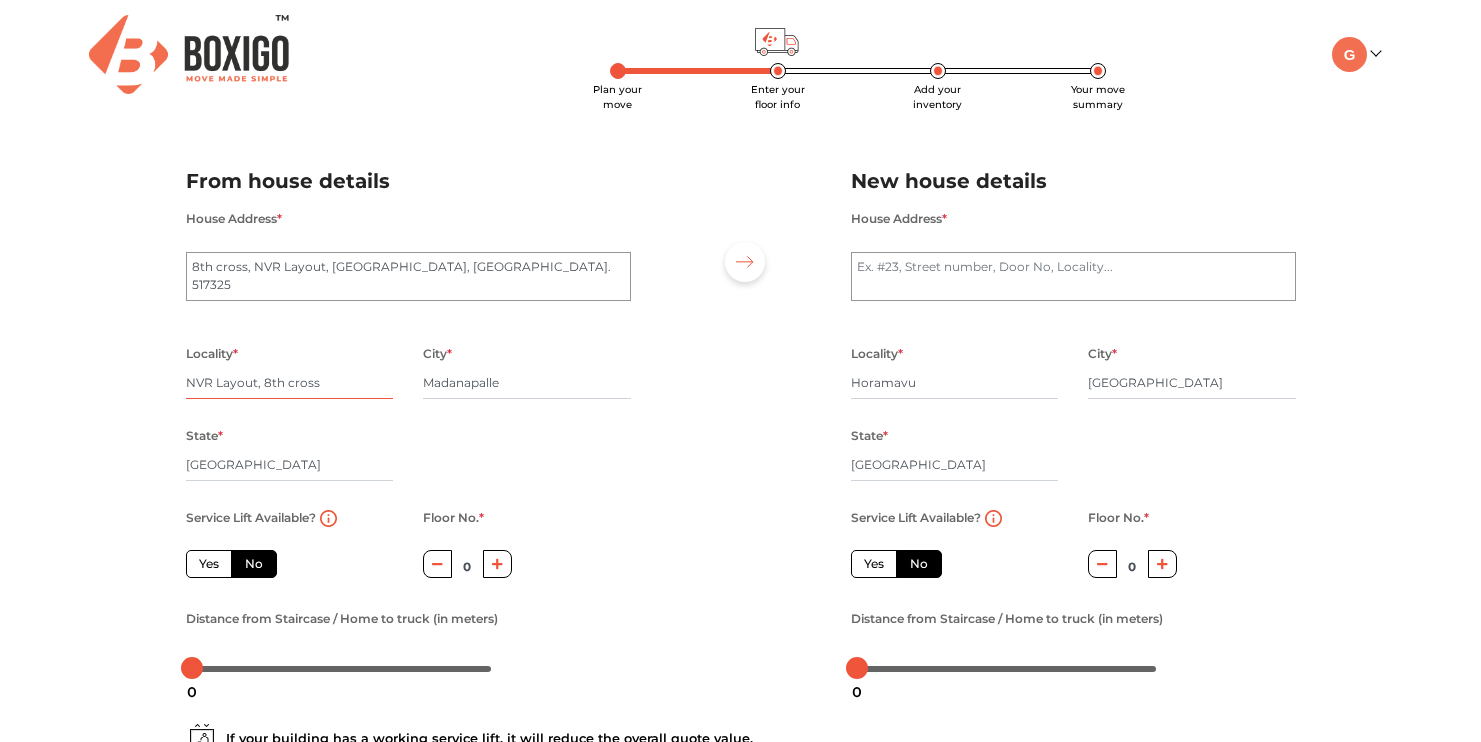 type on "NVR Layout, 8th cross" 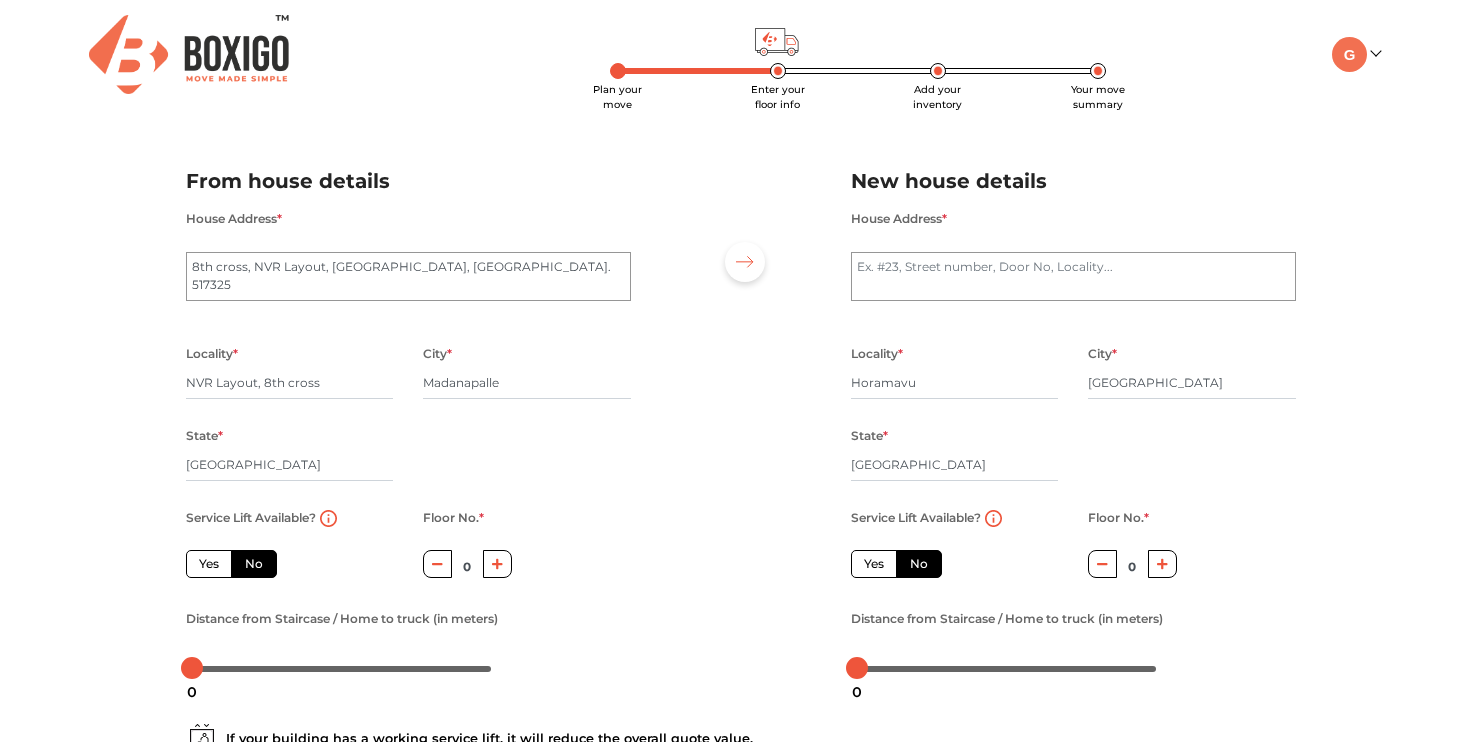 click 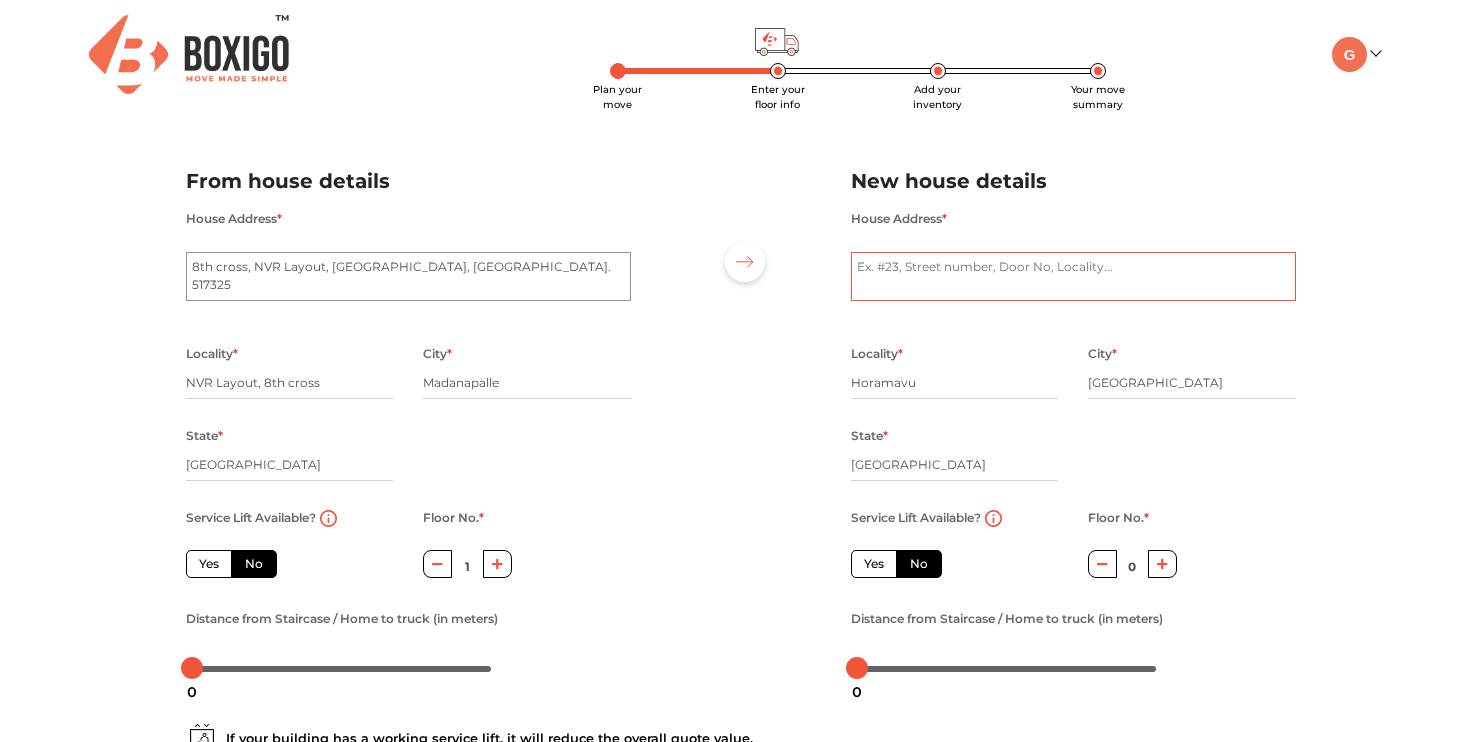 click on "House Address  *" at bounding box center [1073, 277] 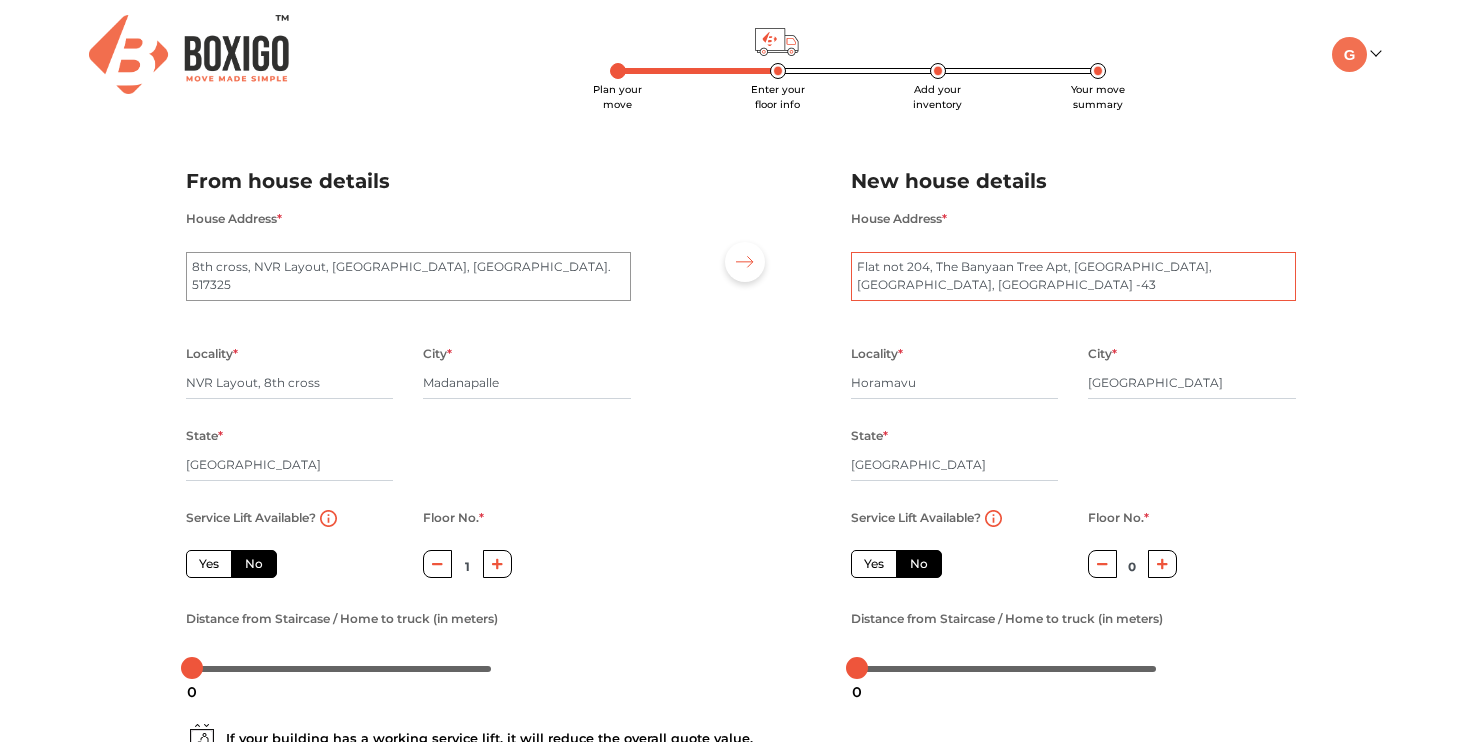 type on "Flat not 204, The Banyaan Tree Apt, [GEOGRAPHIC_DATA], [GEOGRAPHIC_DATA], [GEOGRAPHIC_DATA] -43" 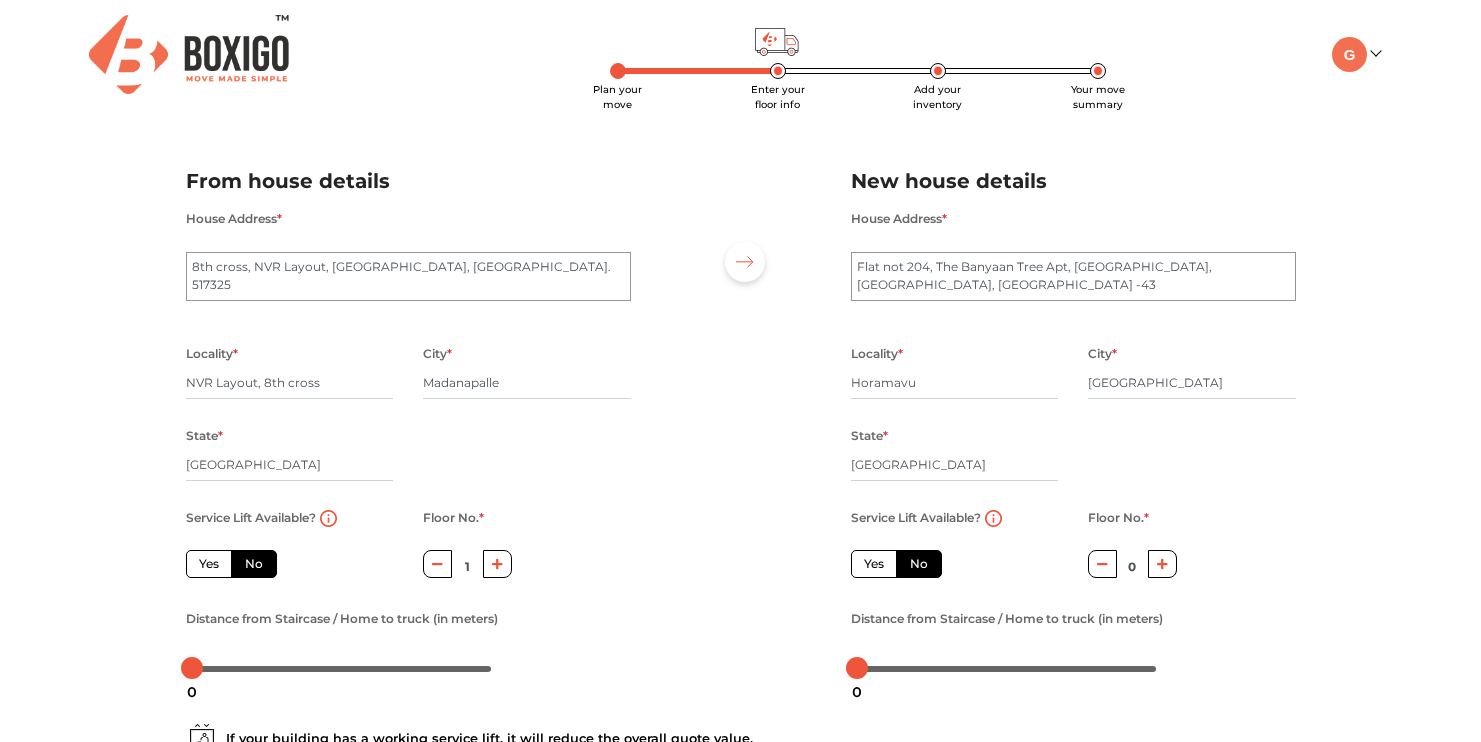 click at bounding box center [741, 416] 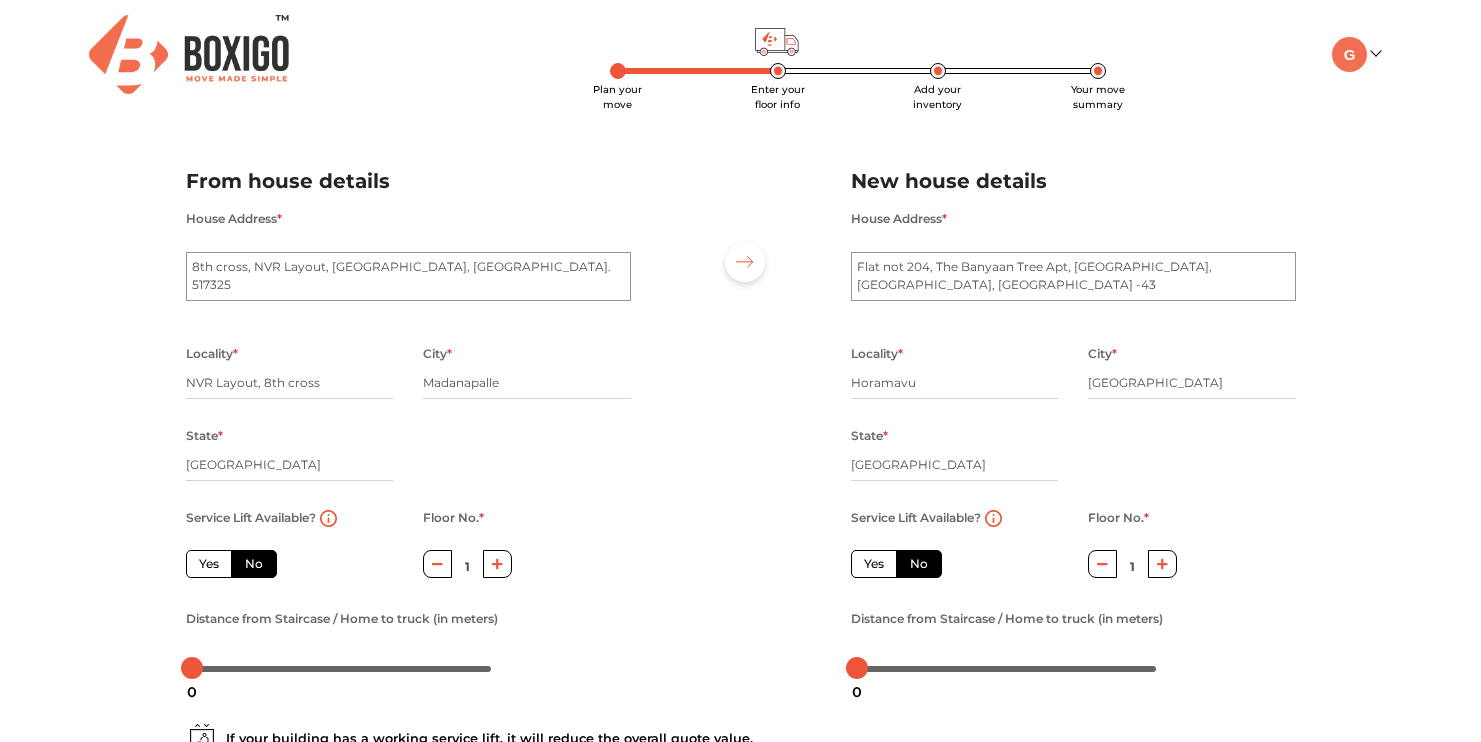 click 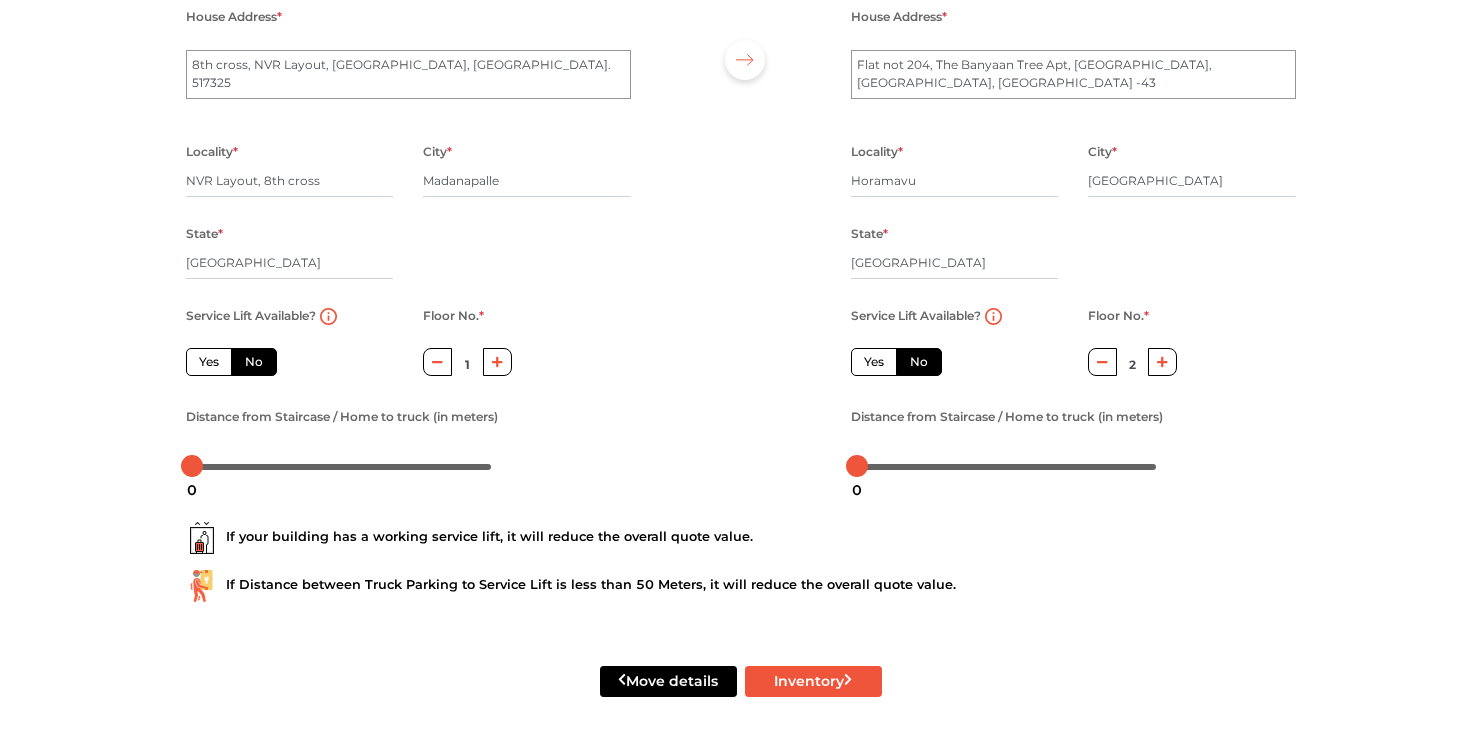scroll, scrollTop: 208, scrollLeft: 0, axis: vertical 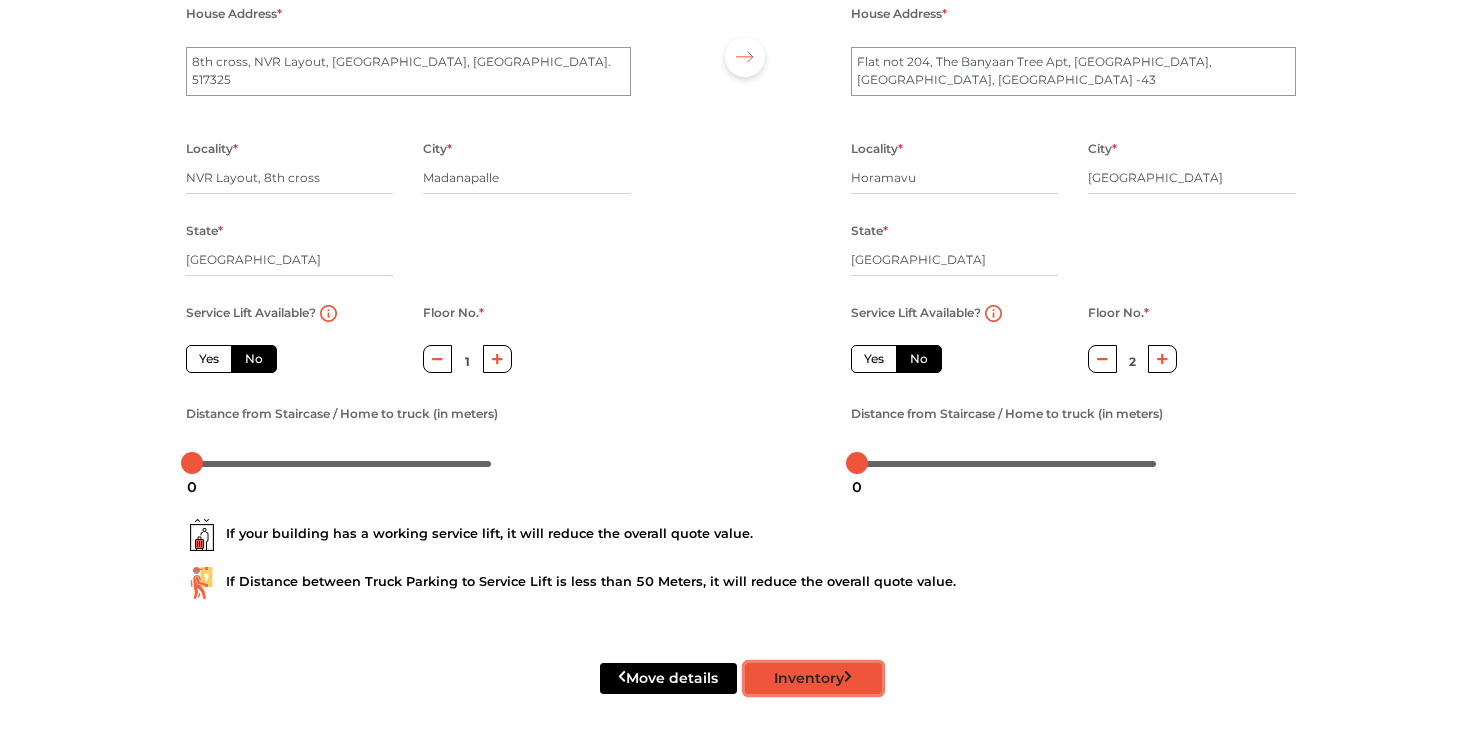 click on "Inventory" at bounding box center (813, 678) 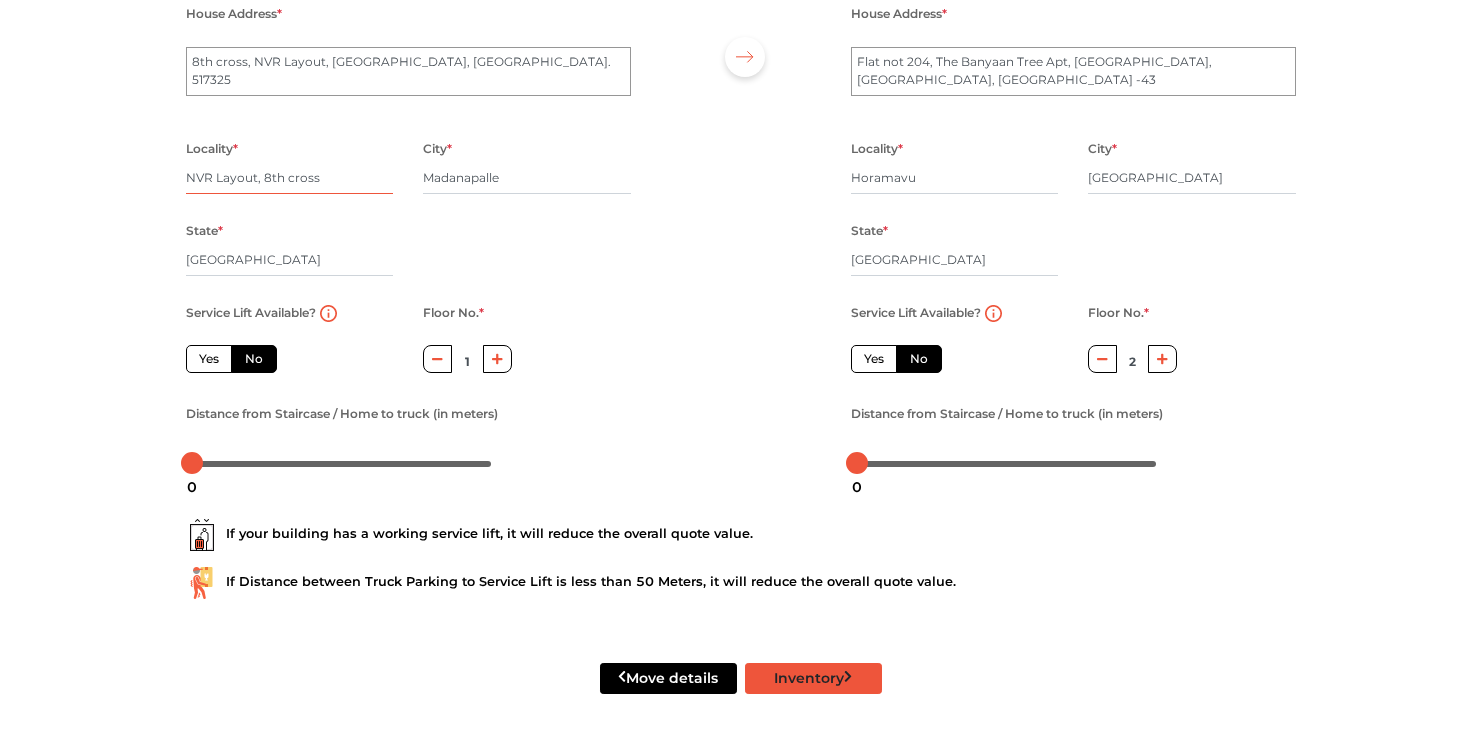 radio on "true" 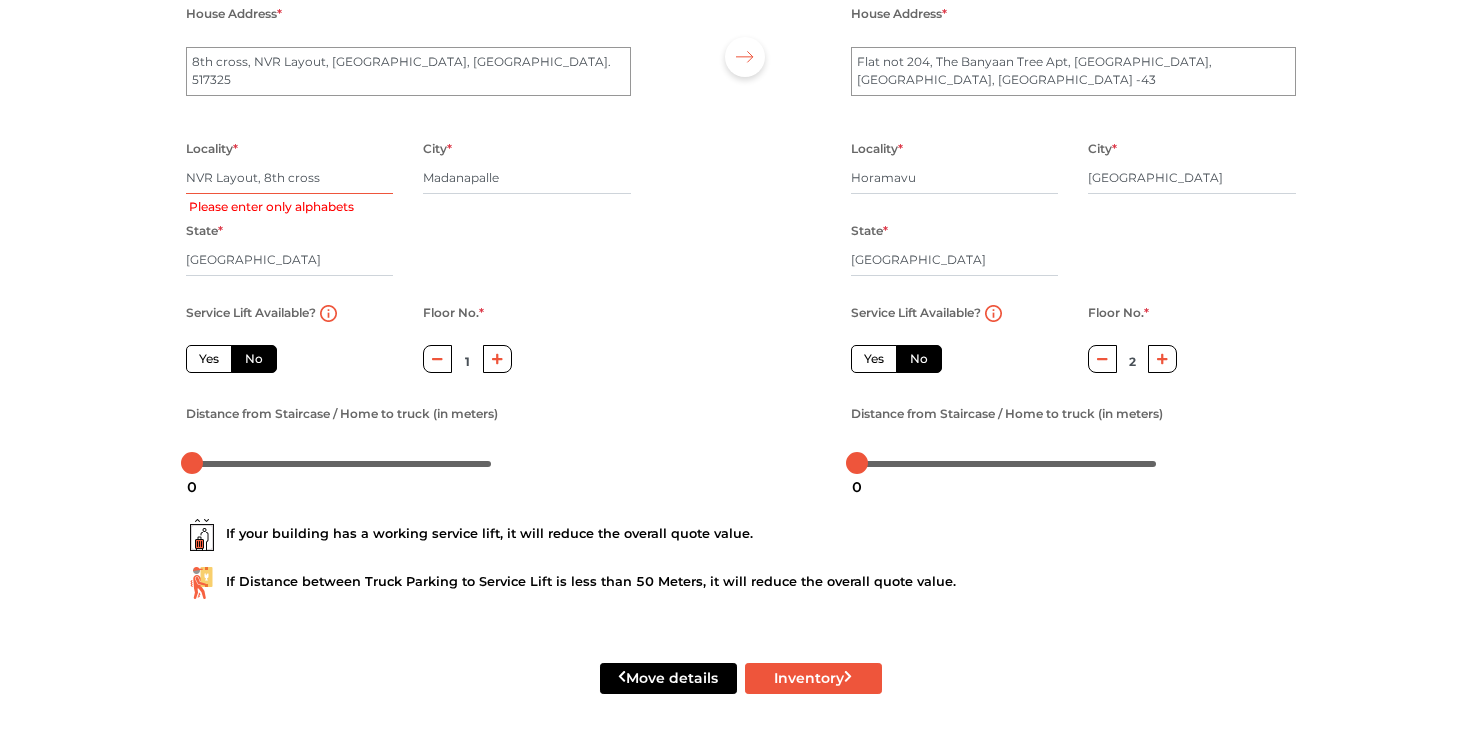 click on "NVR Layout, 8th cross" at bounding box center [290, 178] 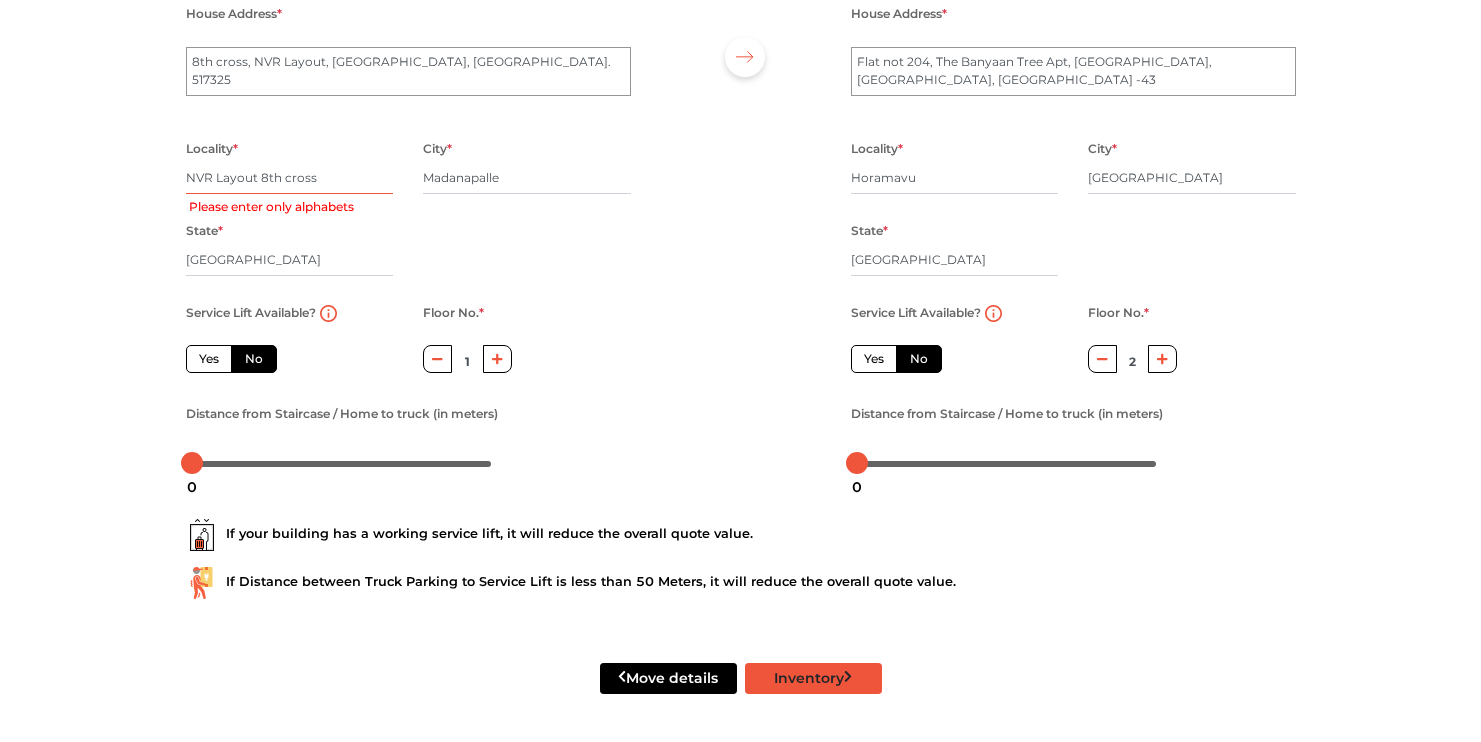 type on "NVR Layout 8th cross" 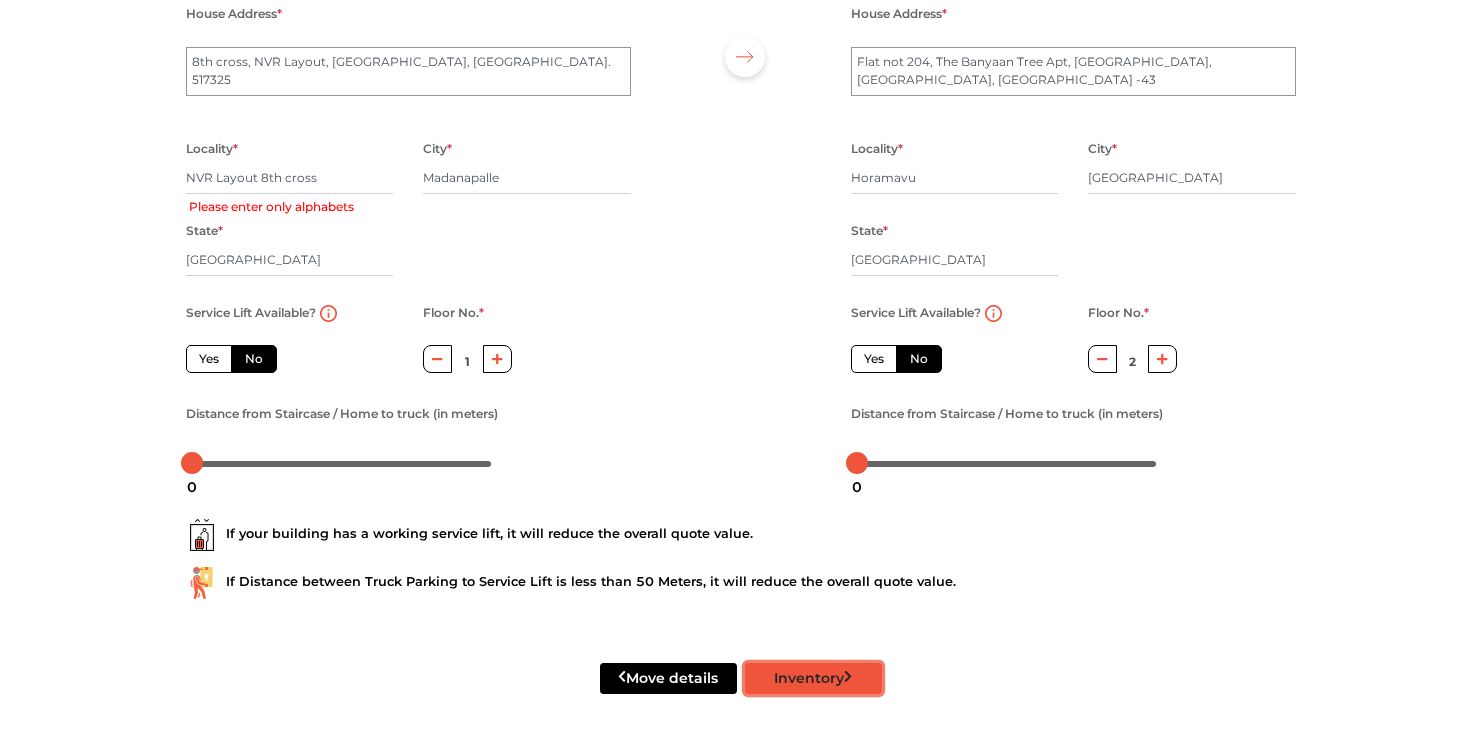 click on "Inventory" at bounding box center [813, 678] 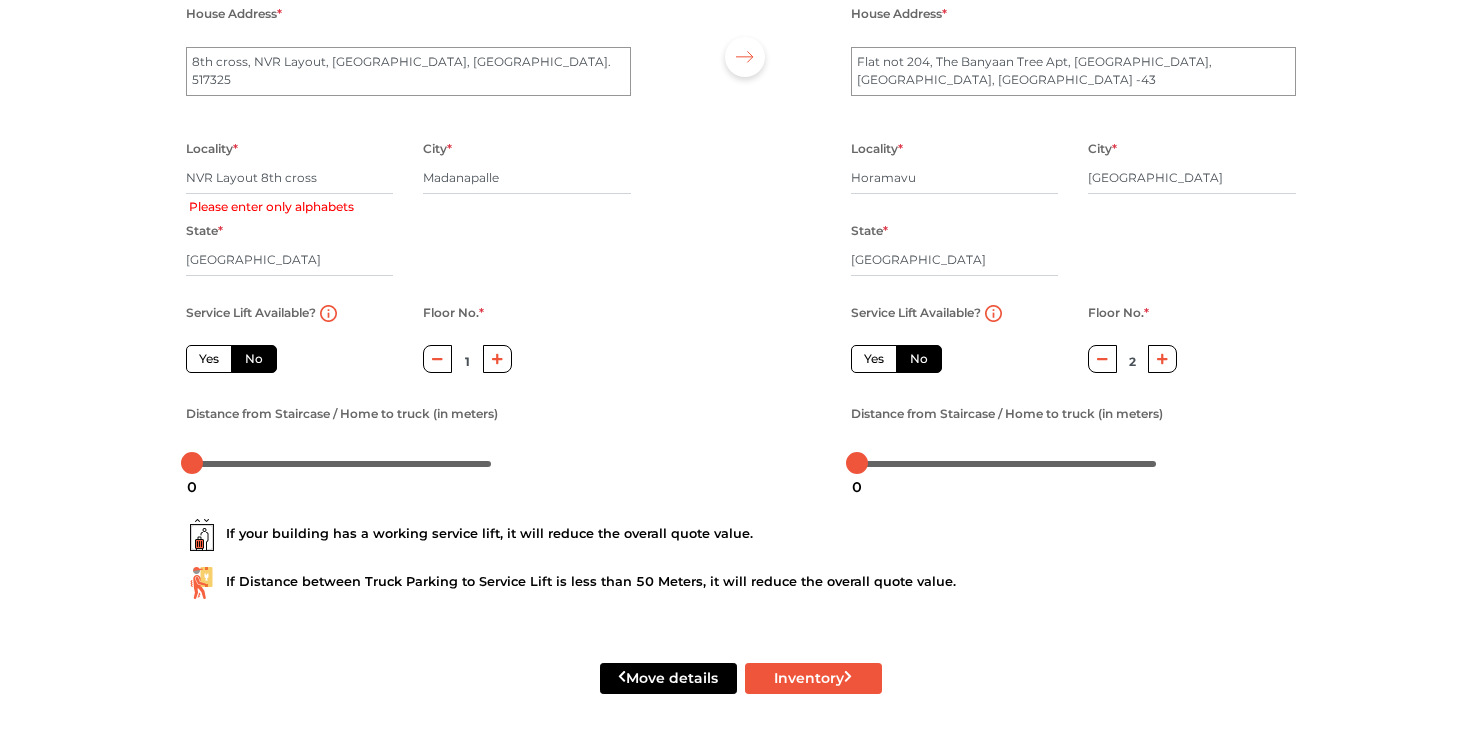 click at bounding box center [741, 211] 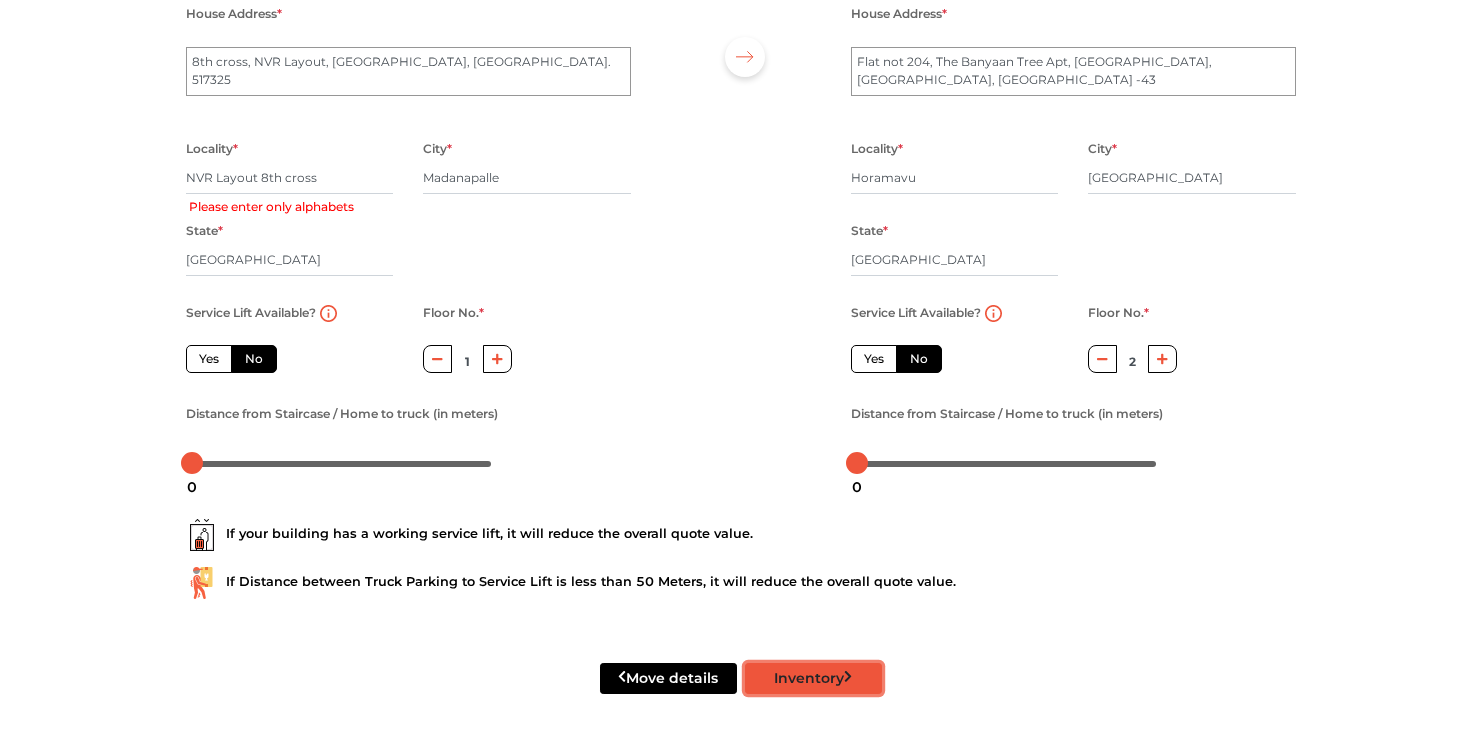 click on "Inventory" at bounding box center (813, 678) 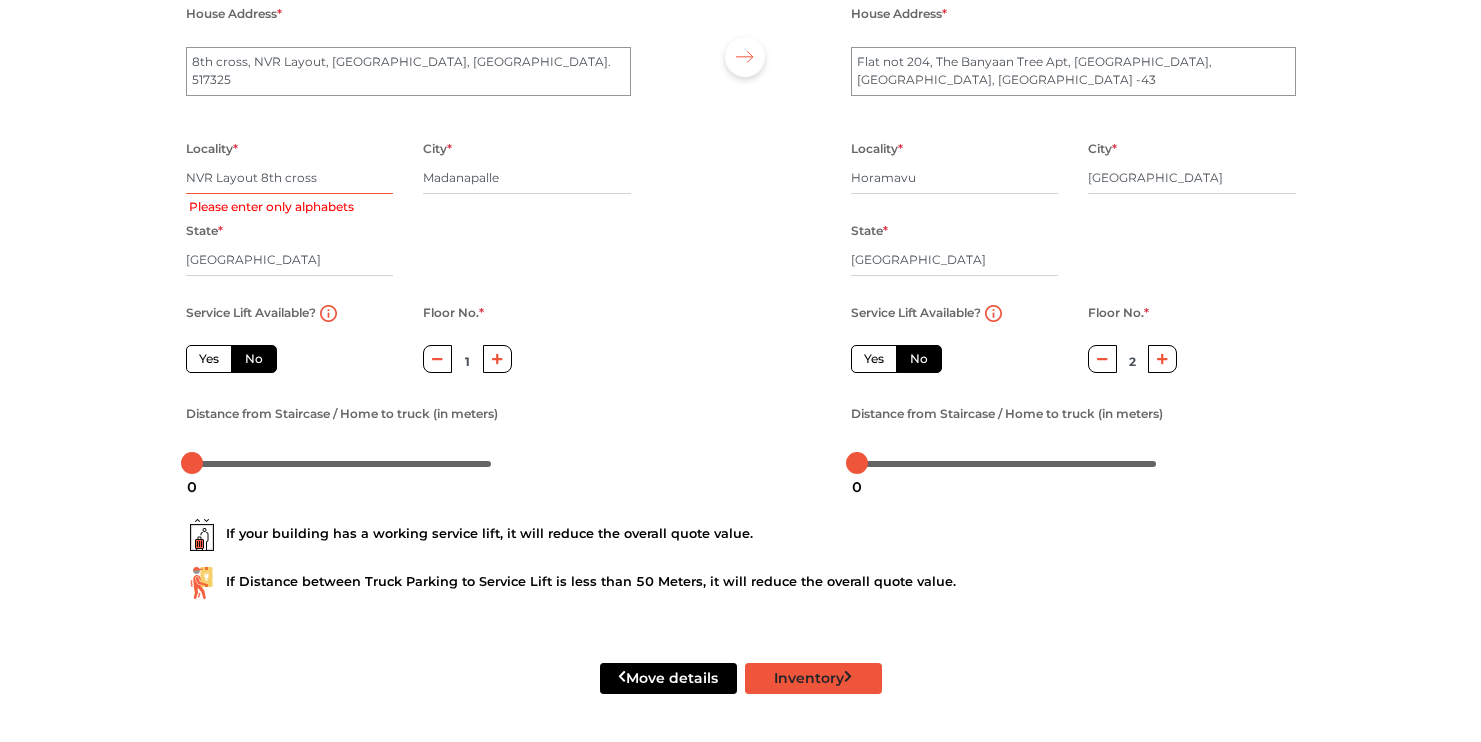 radio on "true" 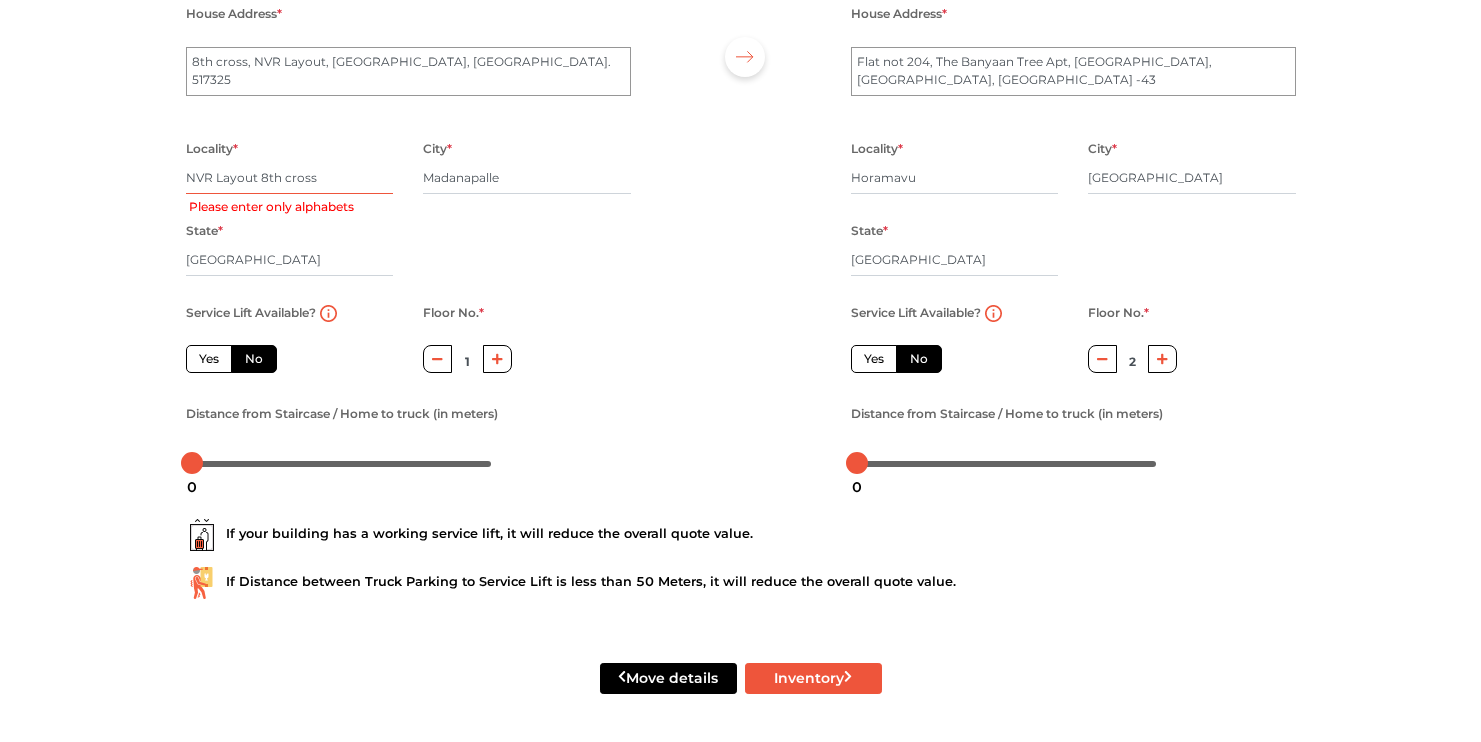 drag, startPoint x: 317, startPoint y: 179, endPoint x: 257, endPoint y: 179, distance: 60 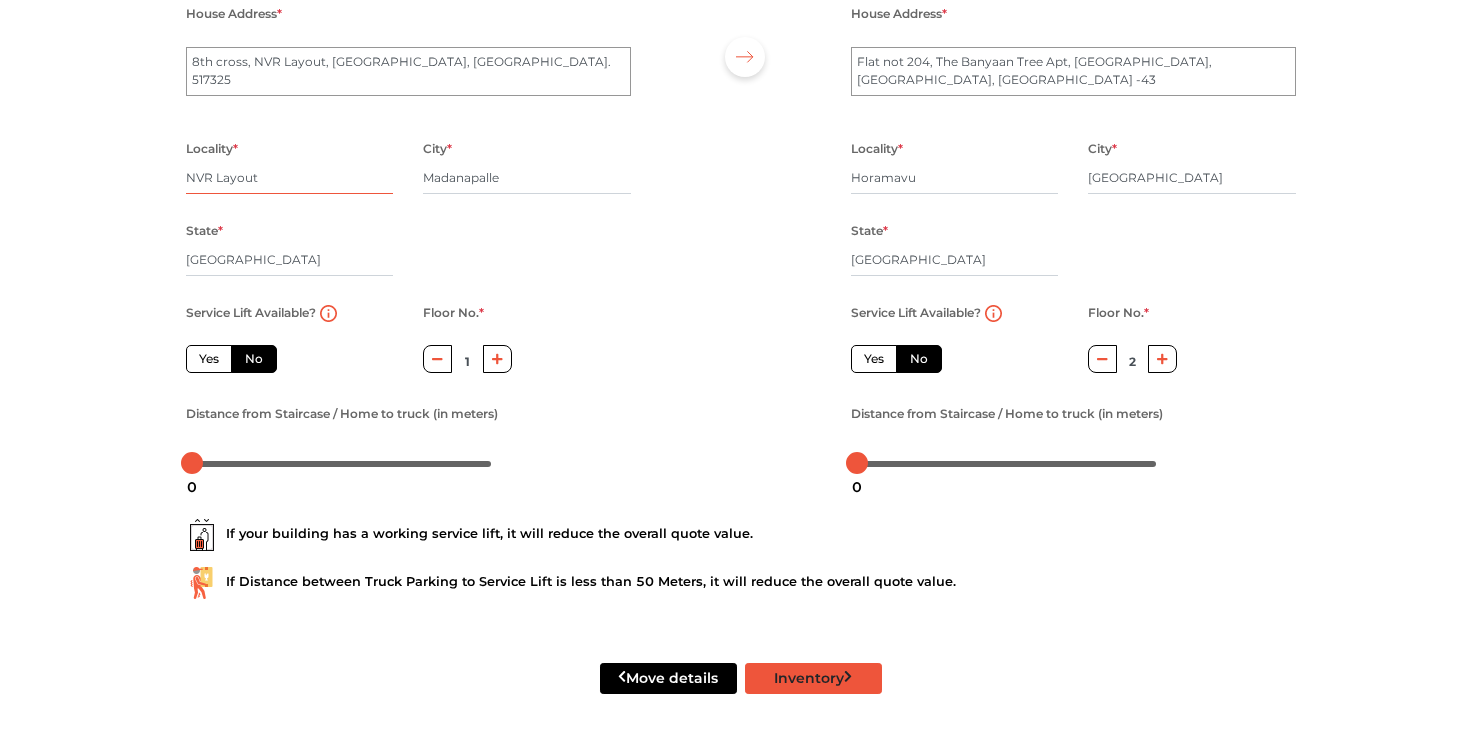 type on "NVR Layout" 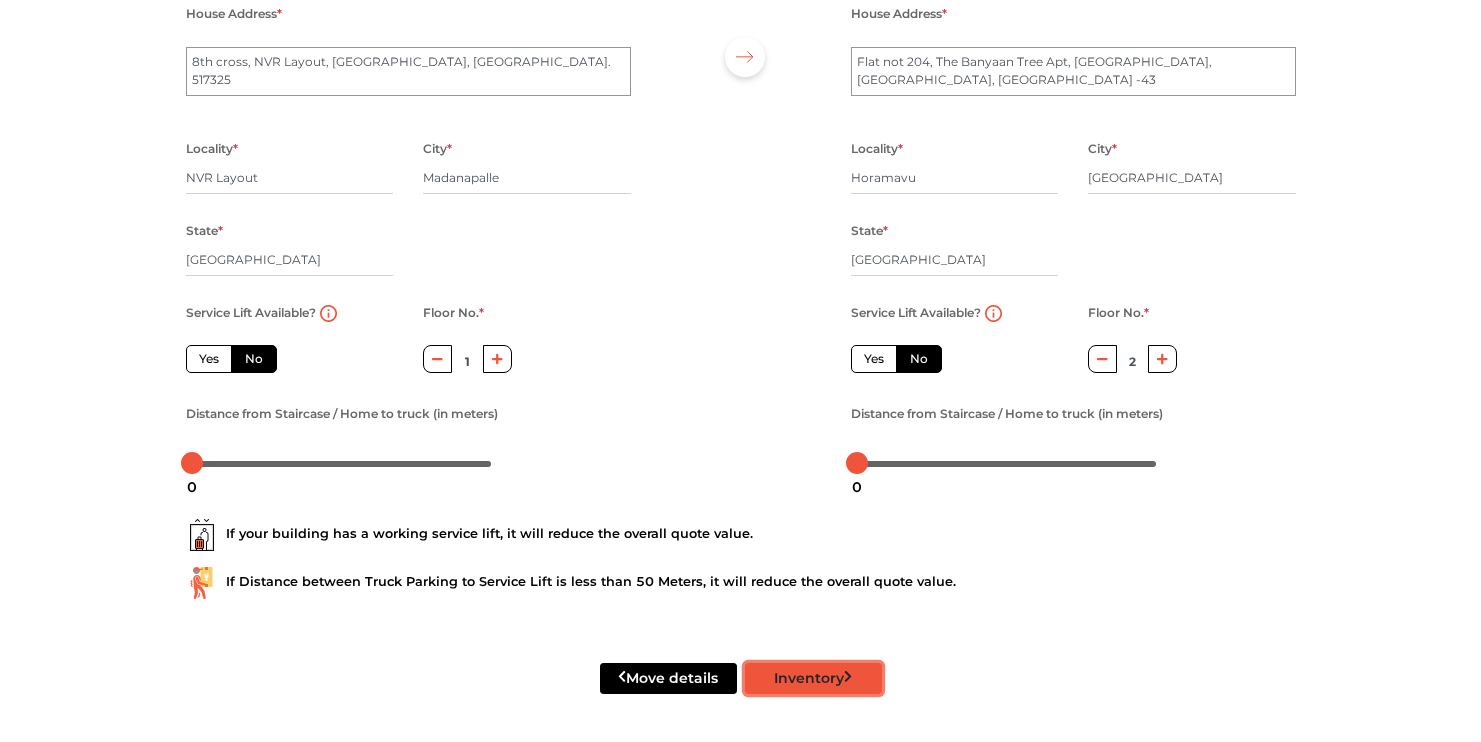 click on "Inventory" at bounding box center [813, 678] 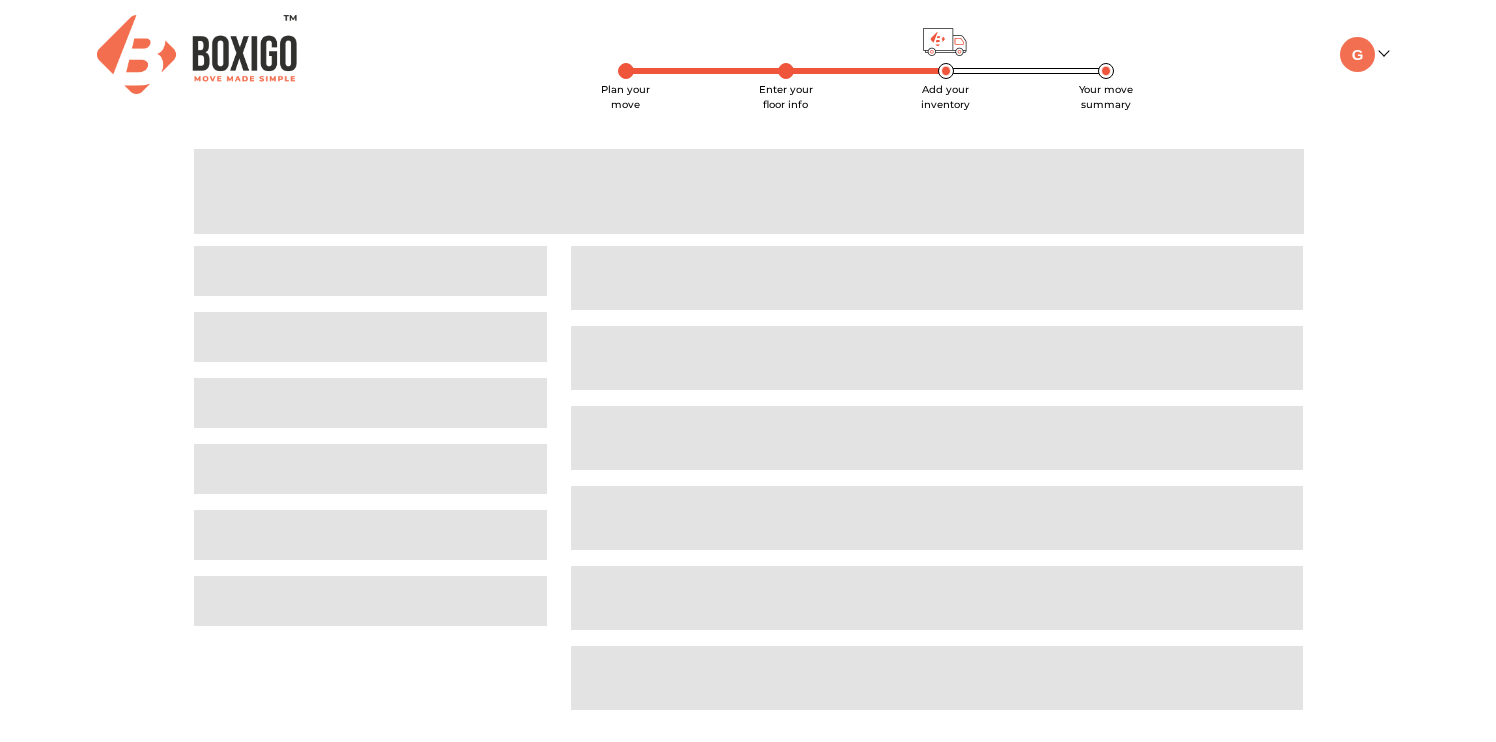 scroll, scrollTop: 0, scrollLeft: 0, axis: both 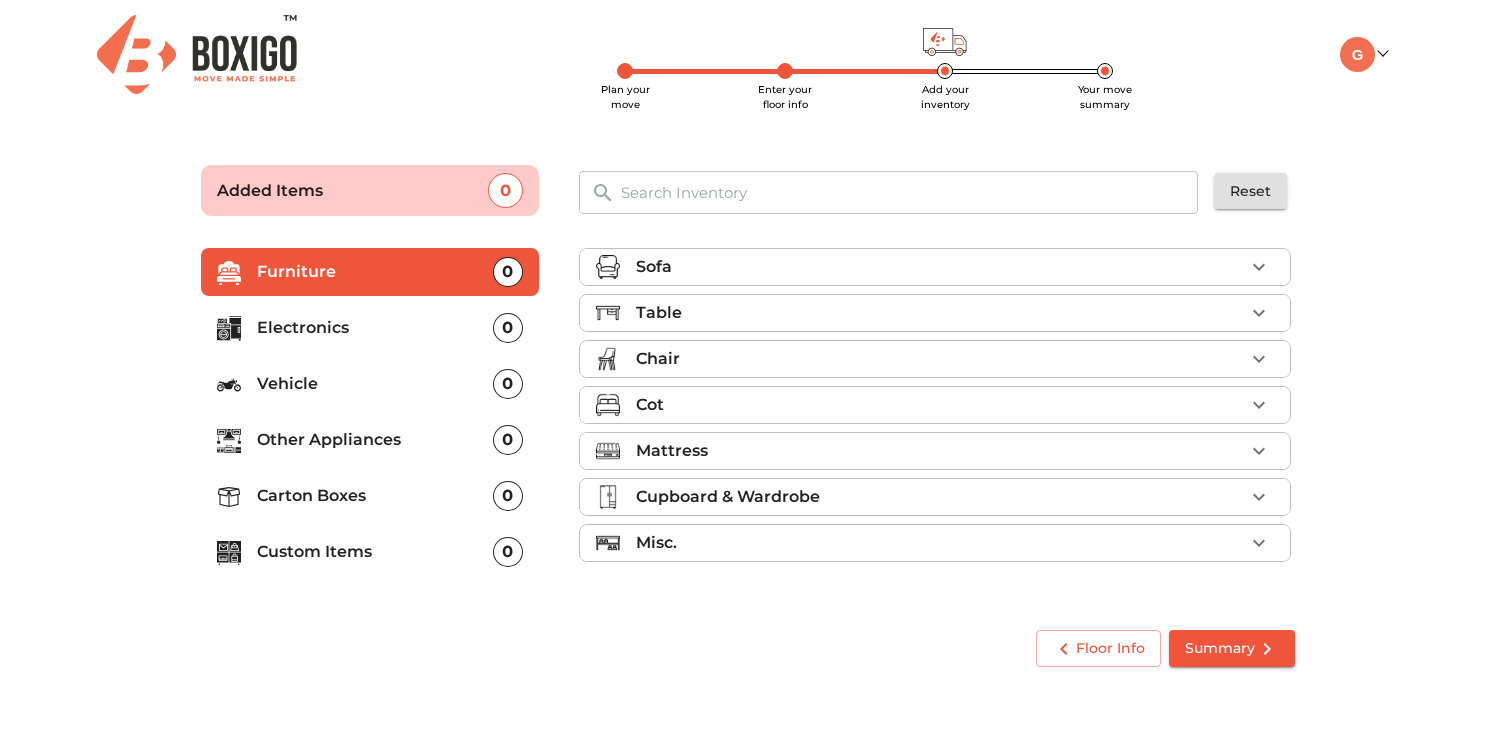 click 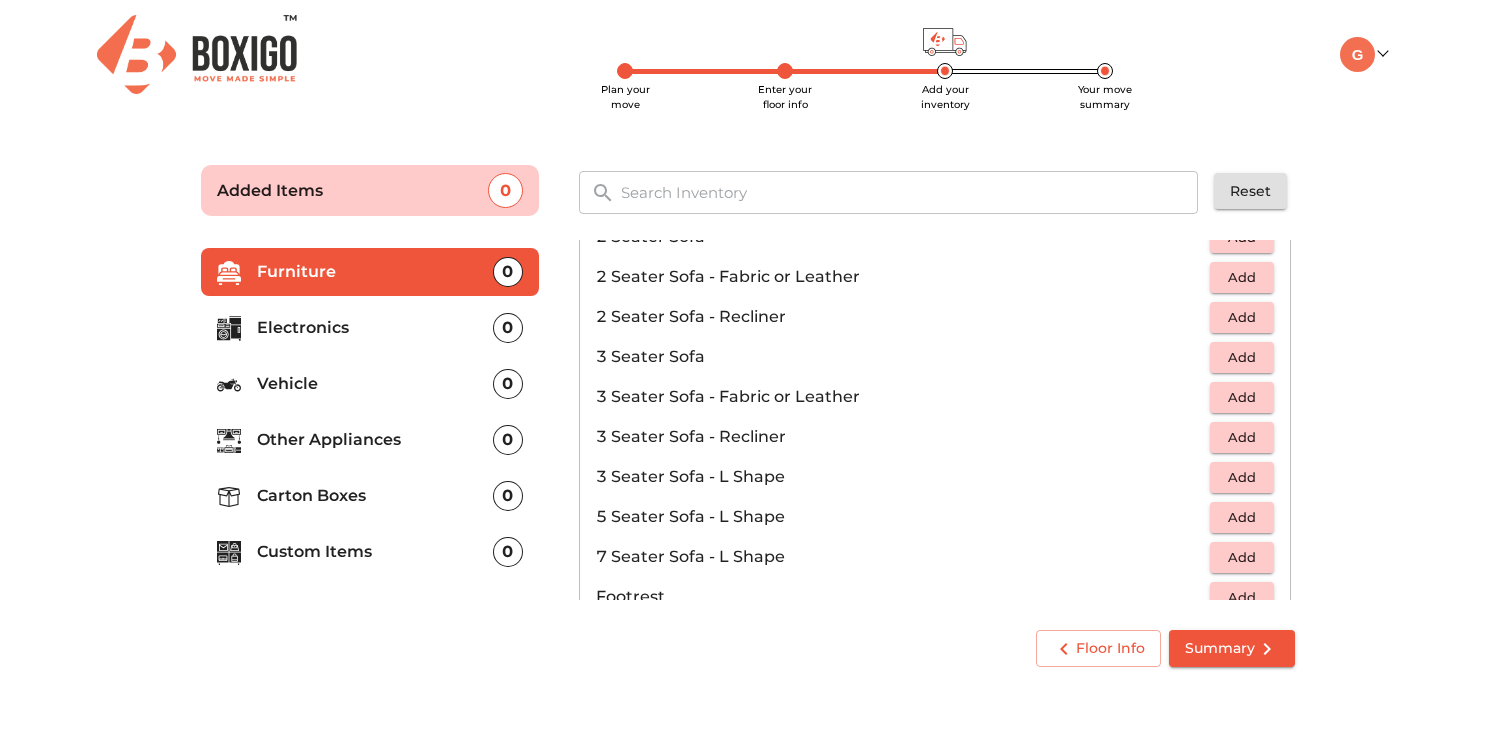 scroll, scrollTop: 198, scrollLeft: 0, axis: vertical 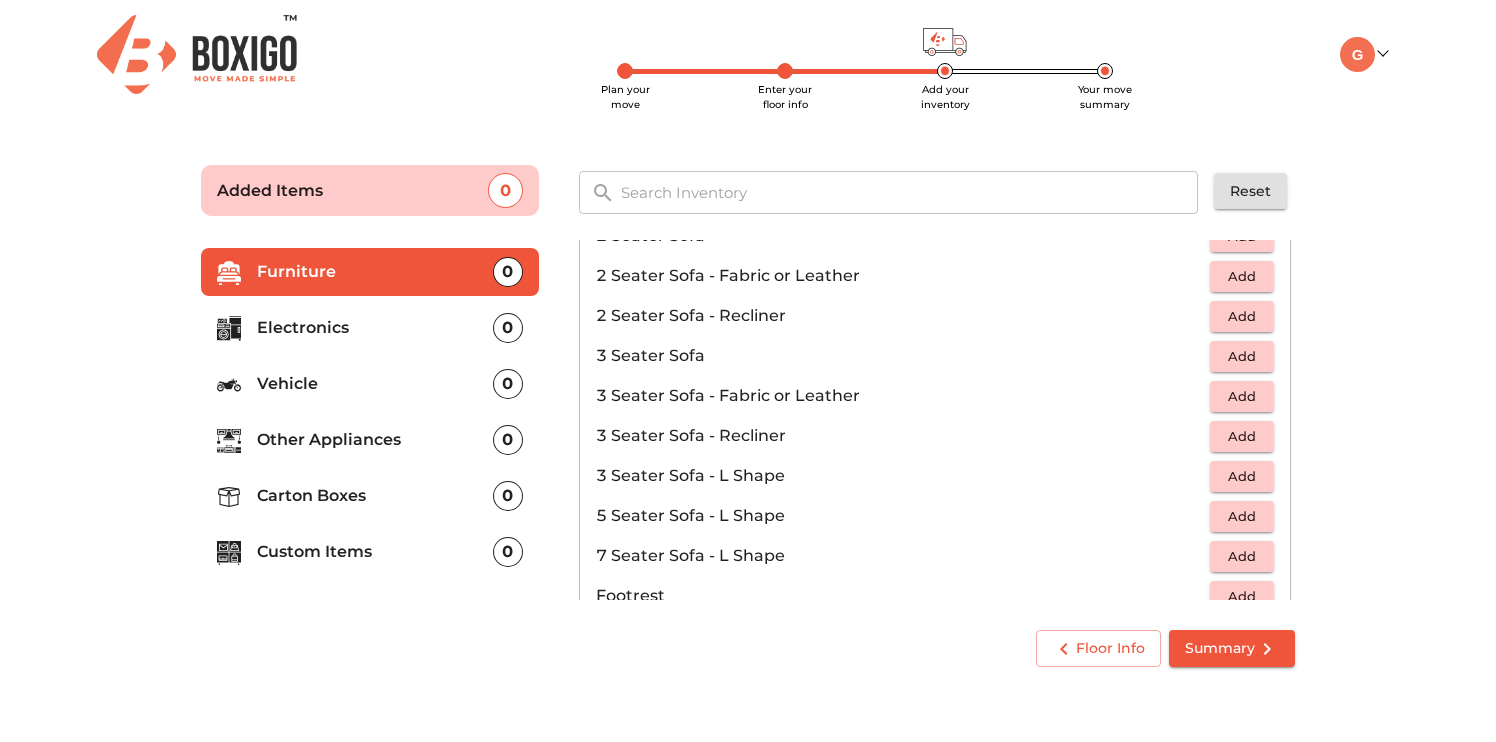 click on "3 Seater Sofa" at bounding box center (903, 356) 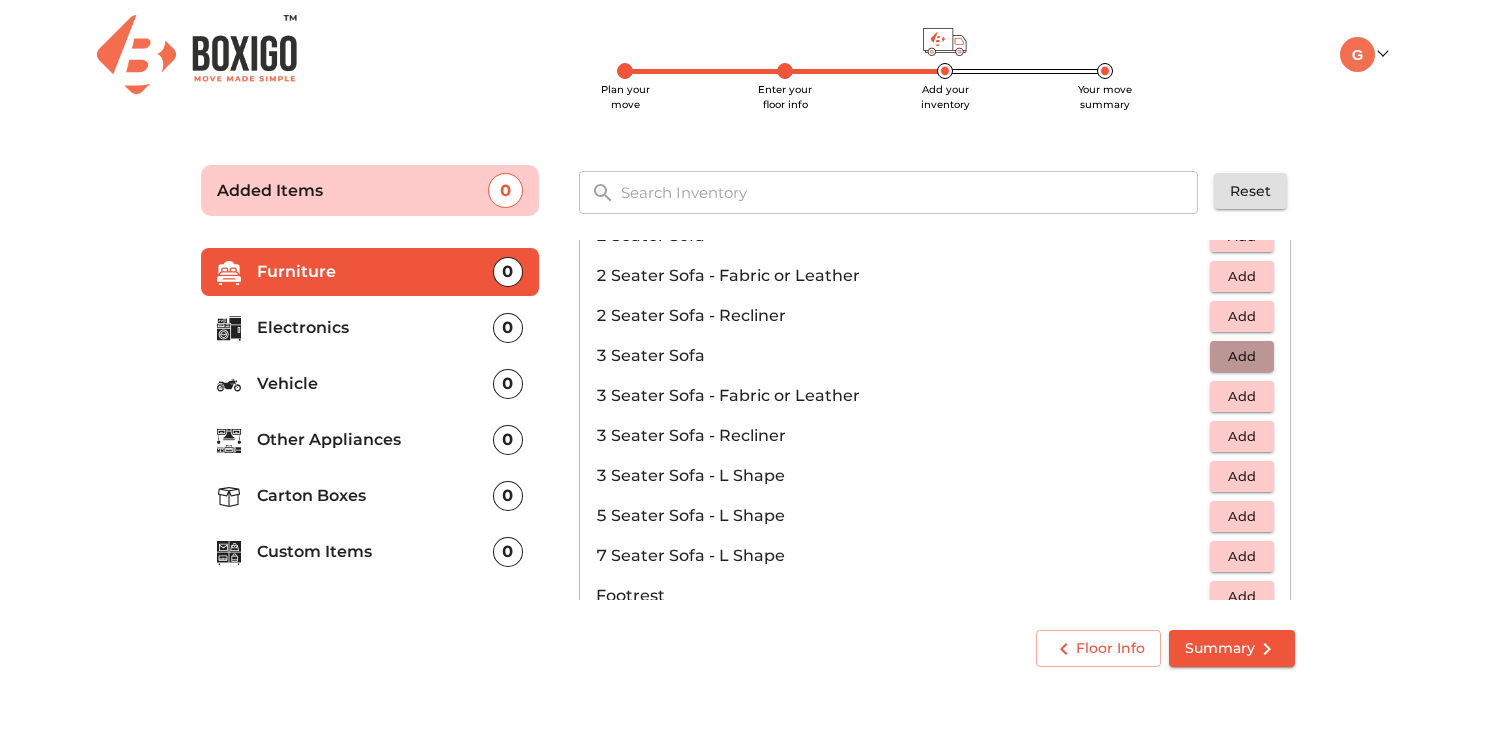 click on "Add" at bounding box center (1242, 356) 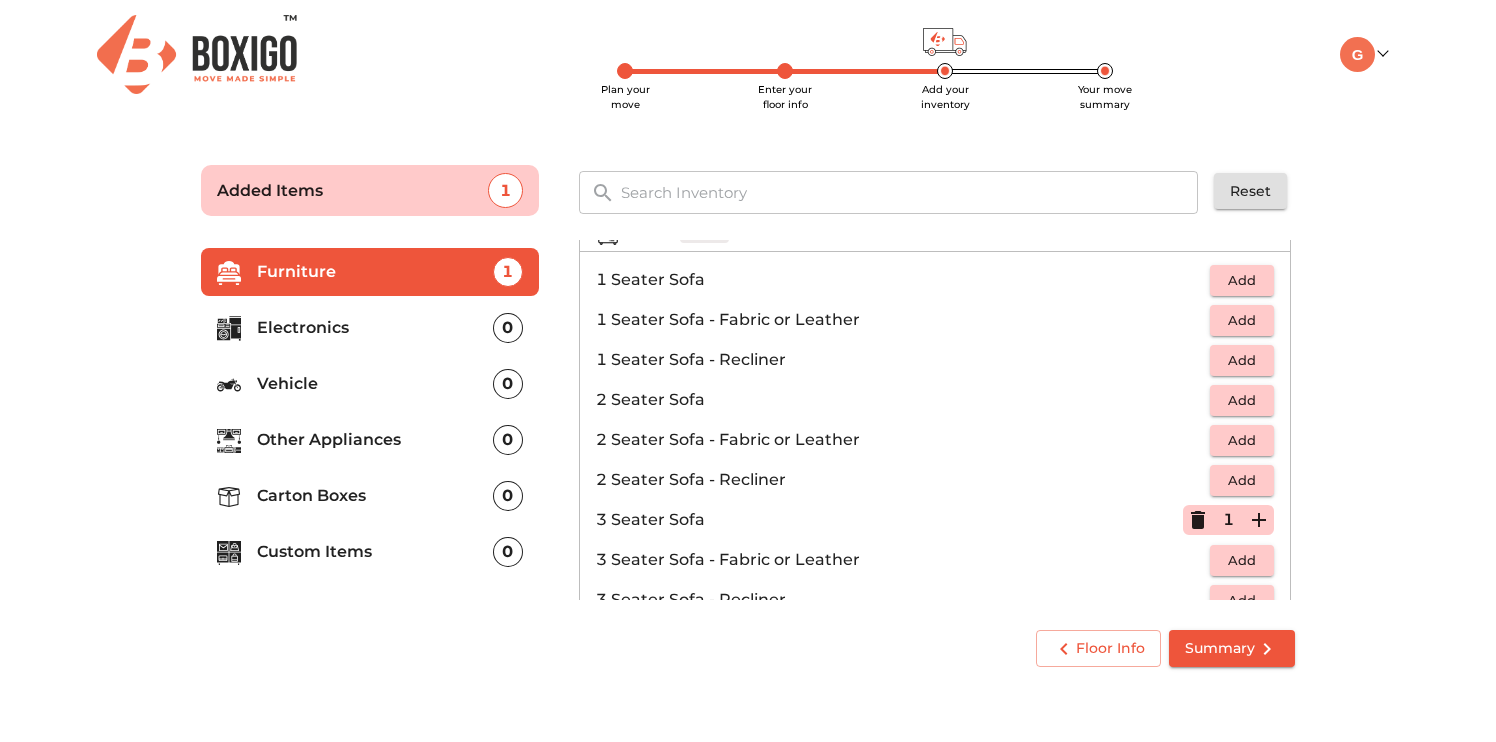 scroll, scrollTop: 20, scrollLeft: 0, axis: vertical 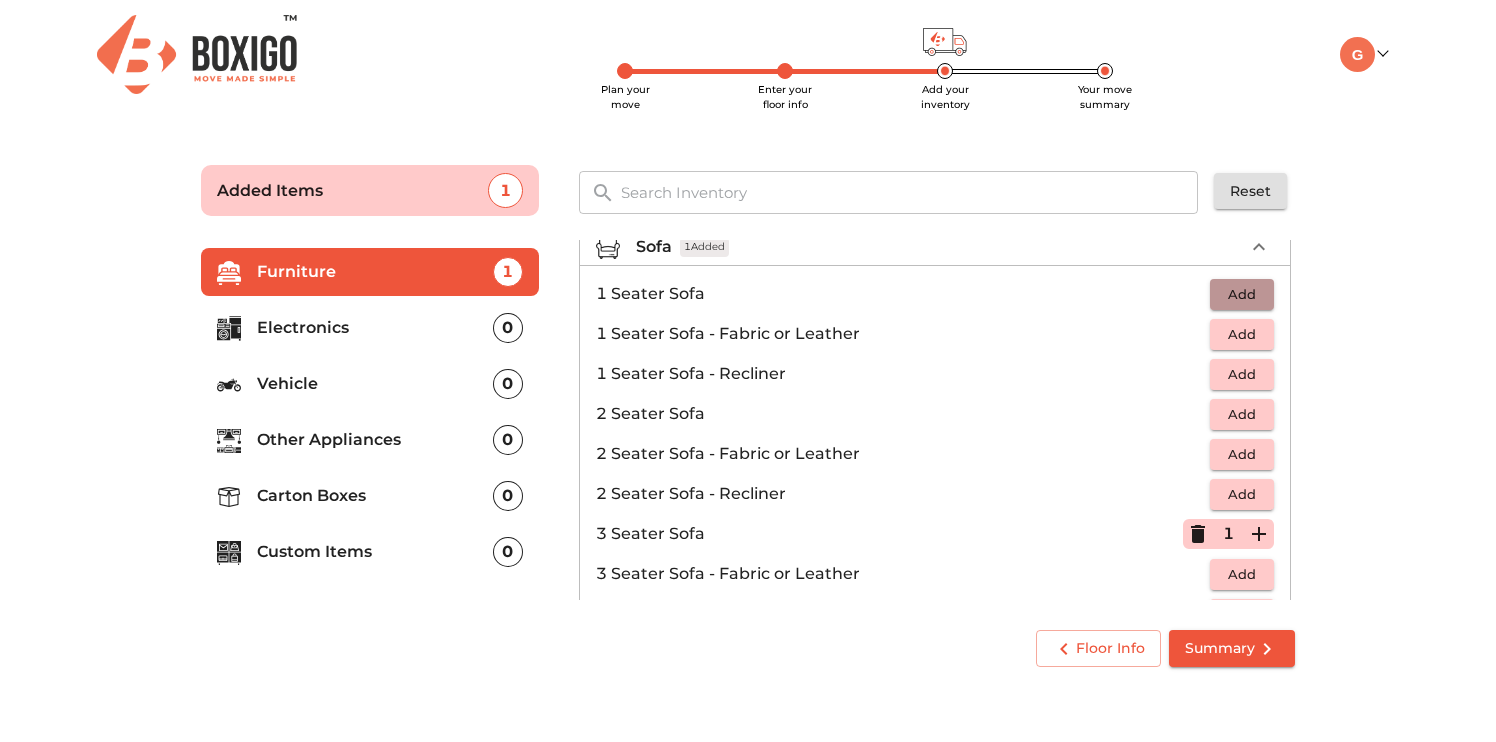 click on "Add" at bounding box center (1242, 294) 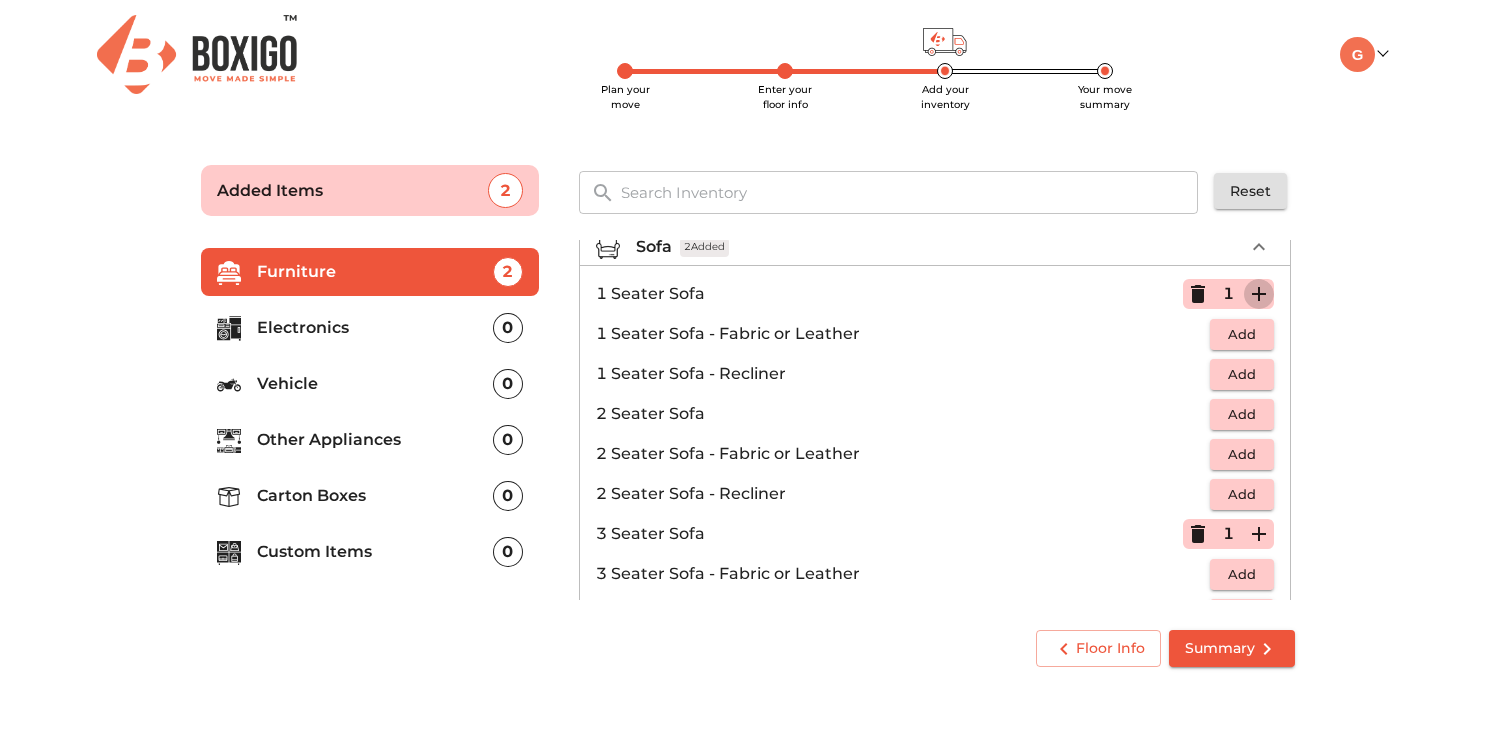 click 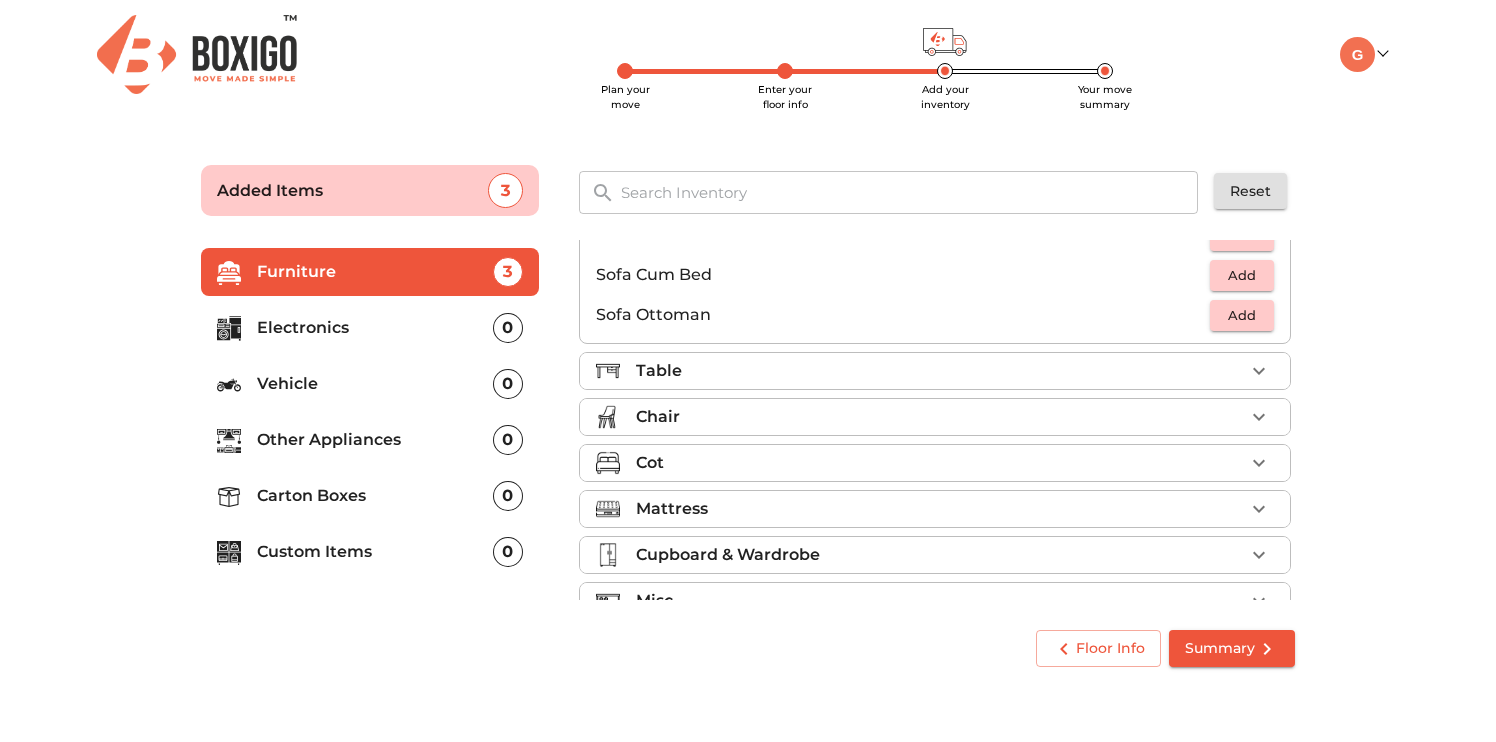scroll, scrollTop: 567, scrollLeft: 0, axis: vertical 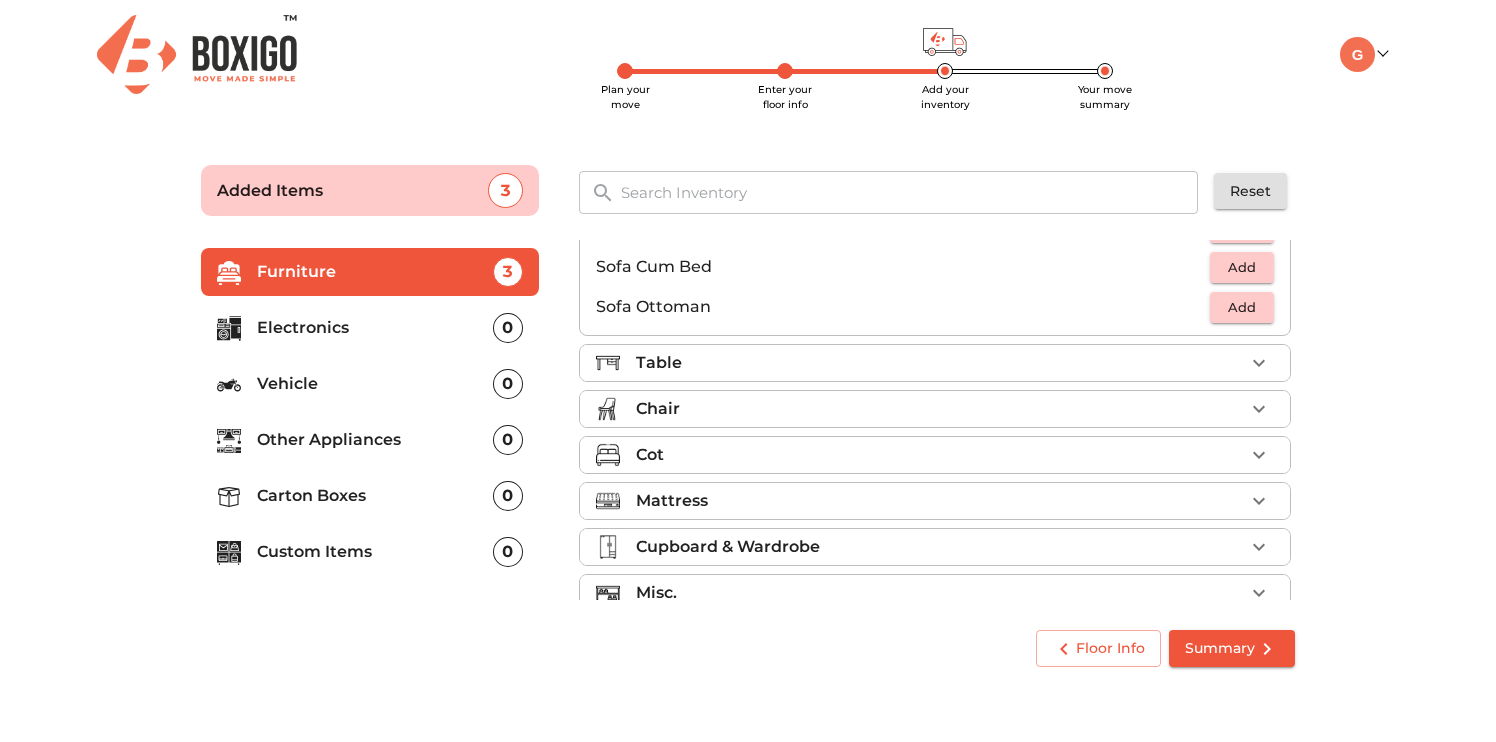 click 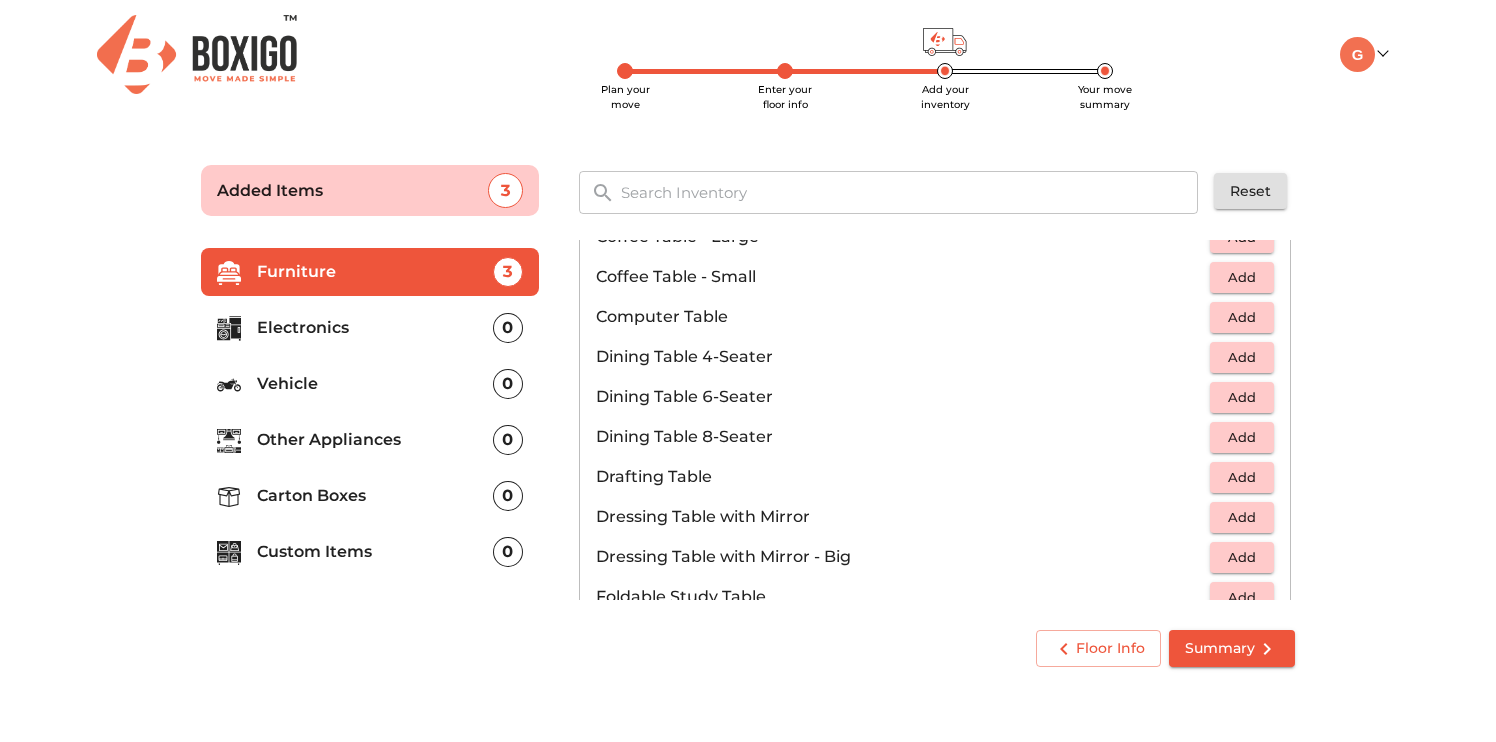 scroll, scrollTop: 339, scrollLeft: 0, axis: vertical 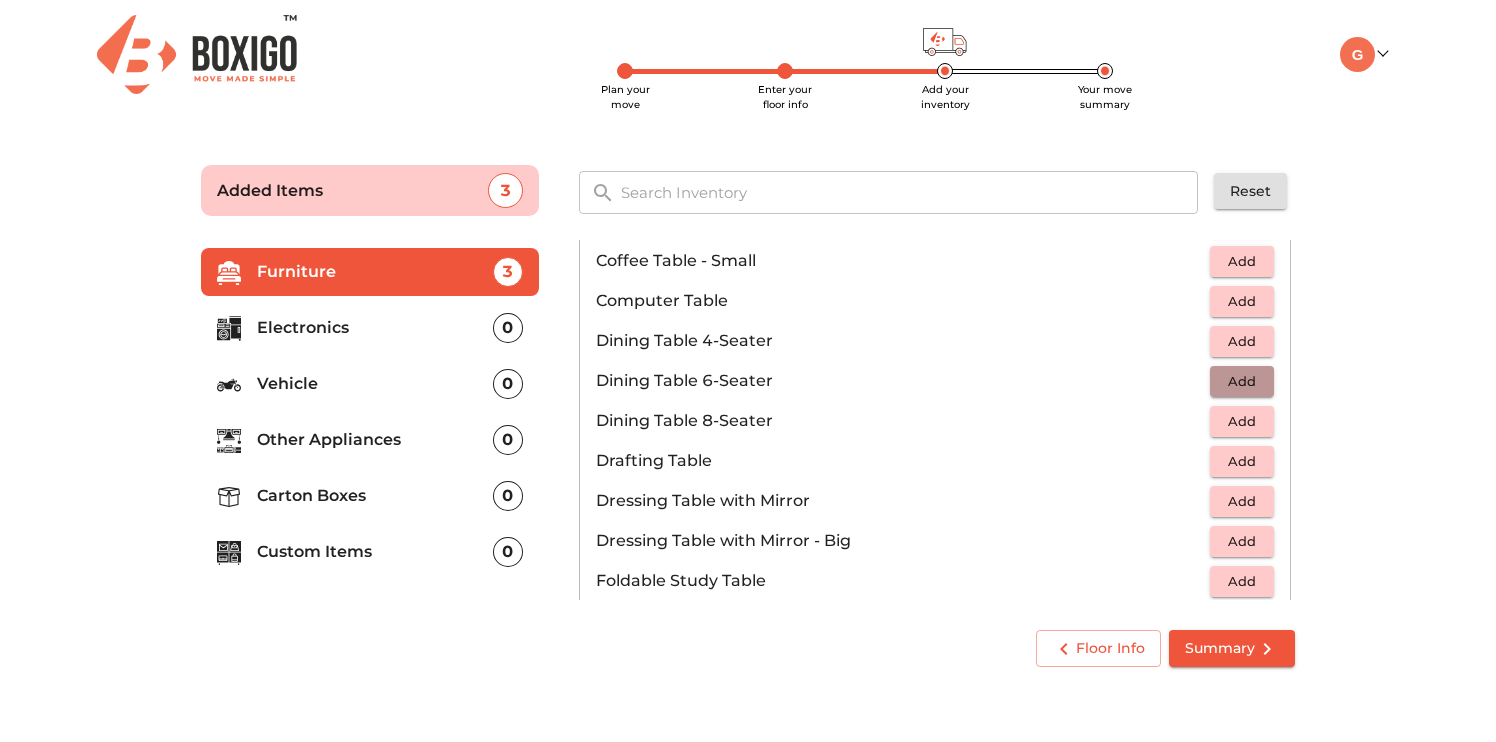 click on "Add" at bounding box center [1242, 381] 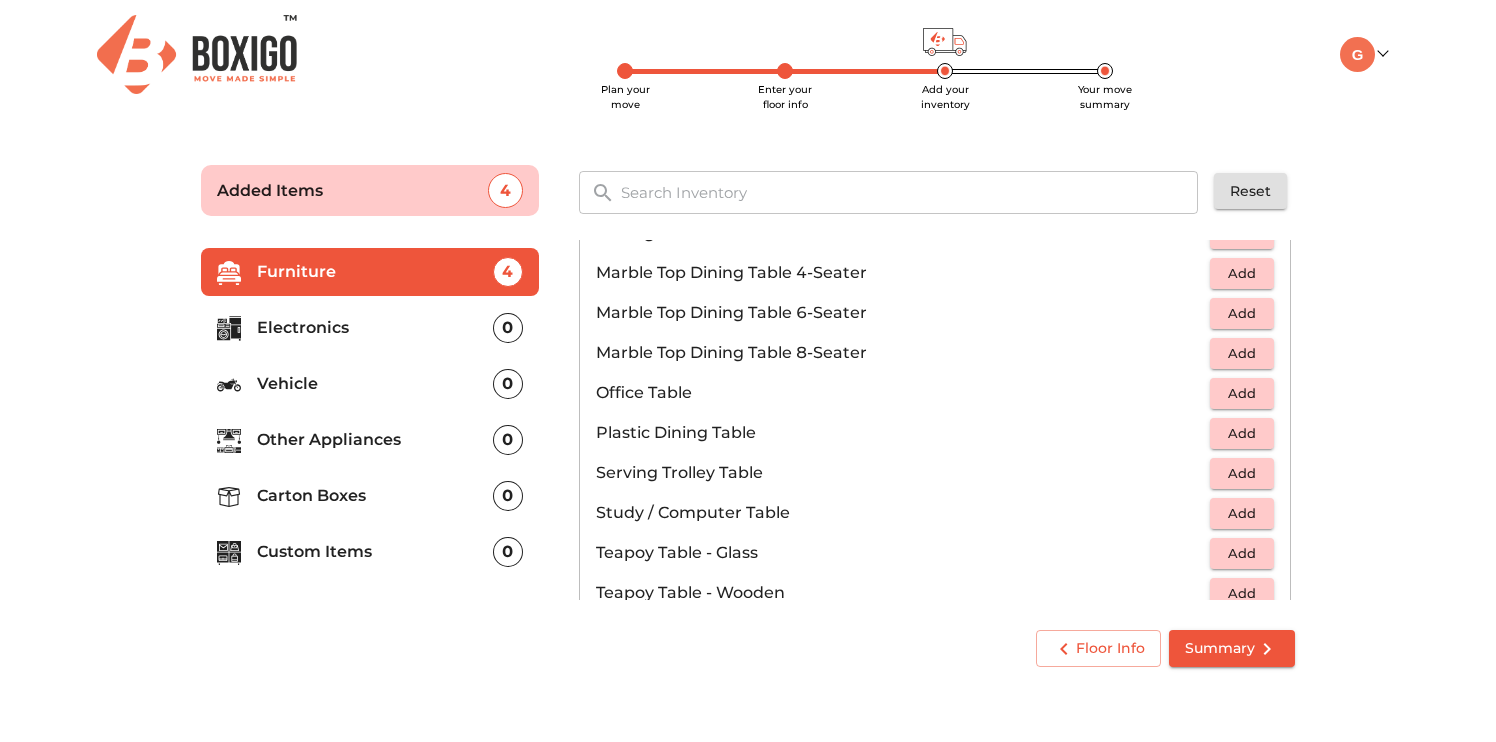 scroll, scrollTop: 925, scrollLeft: 0, axis: vertical 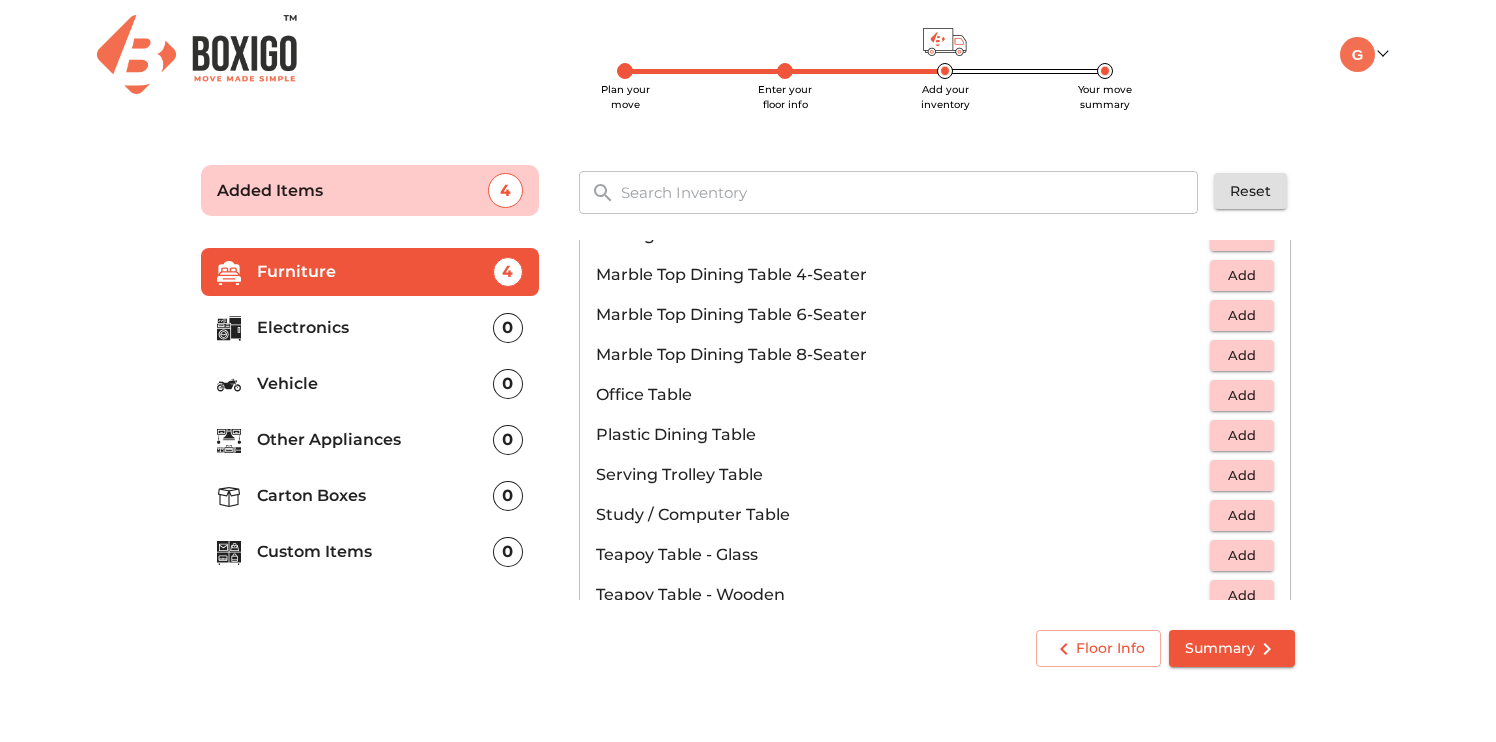 click on "Add" at bounding box center (1242, 395) 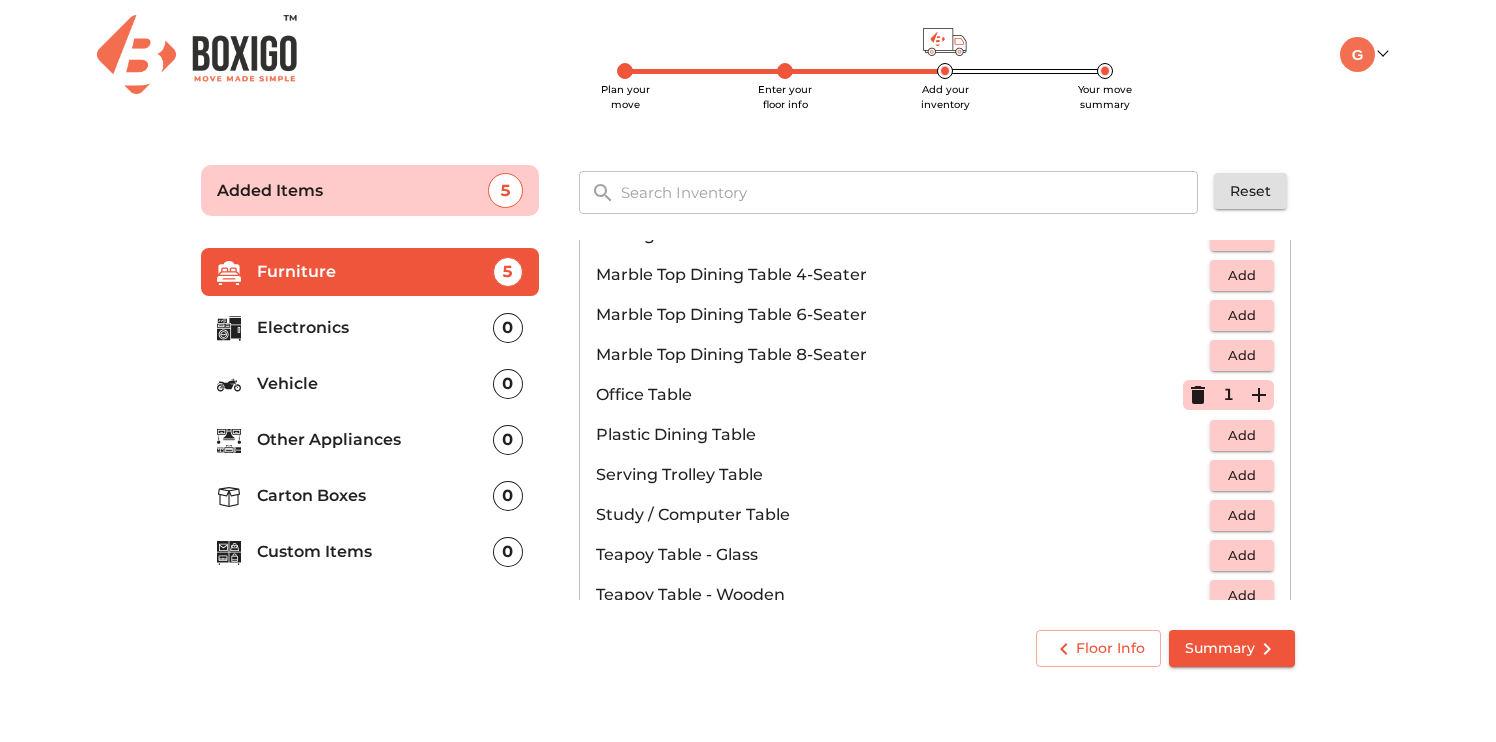 click 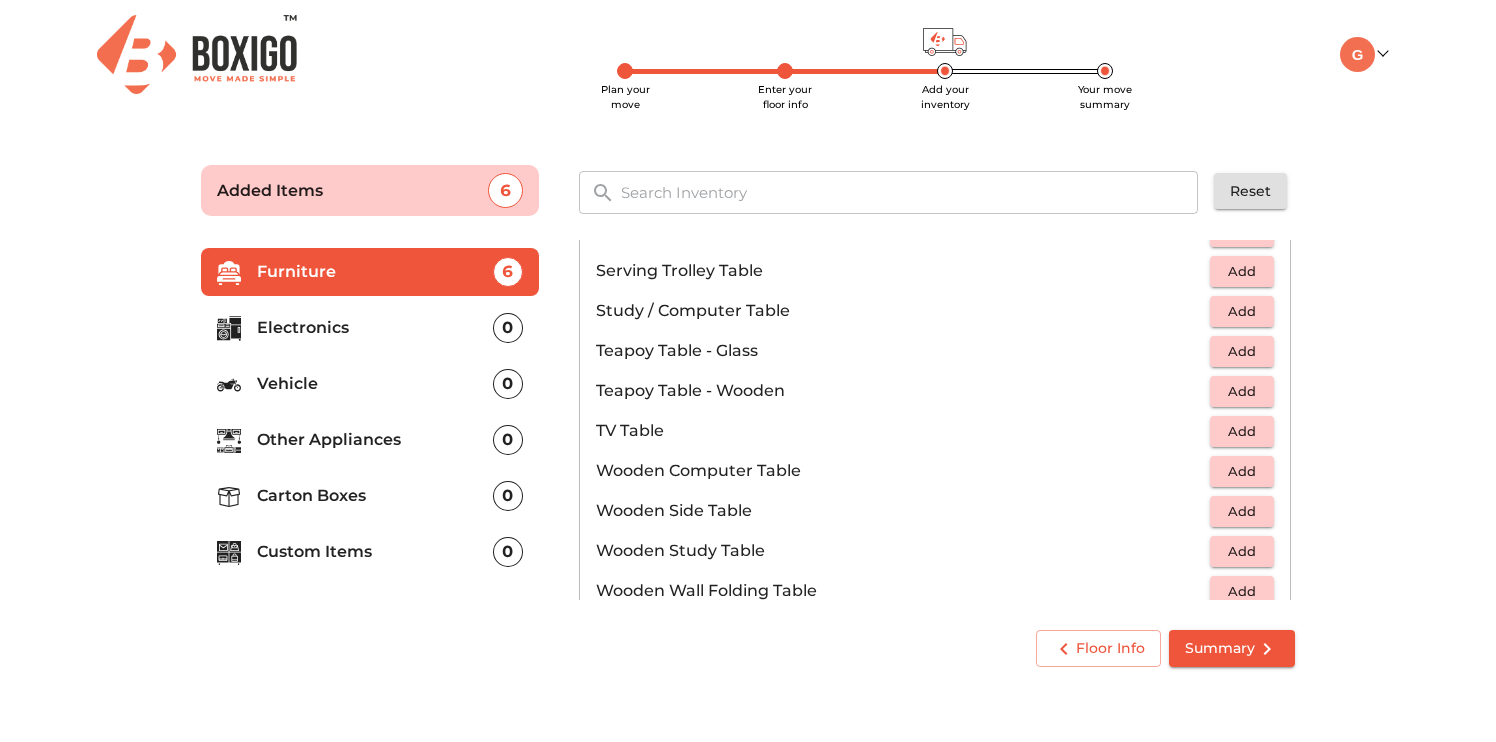 scroll, scrollTop: 1145, scrollLeft: 0, axis: vertical 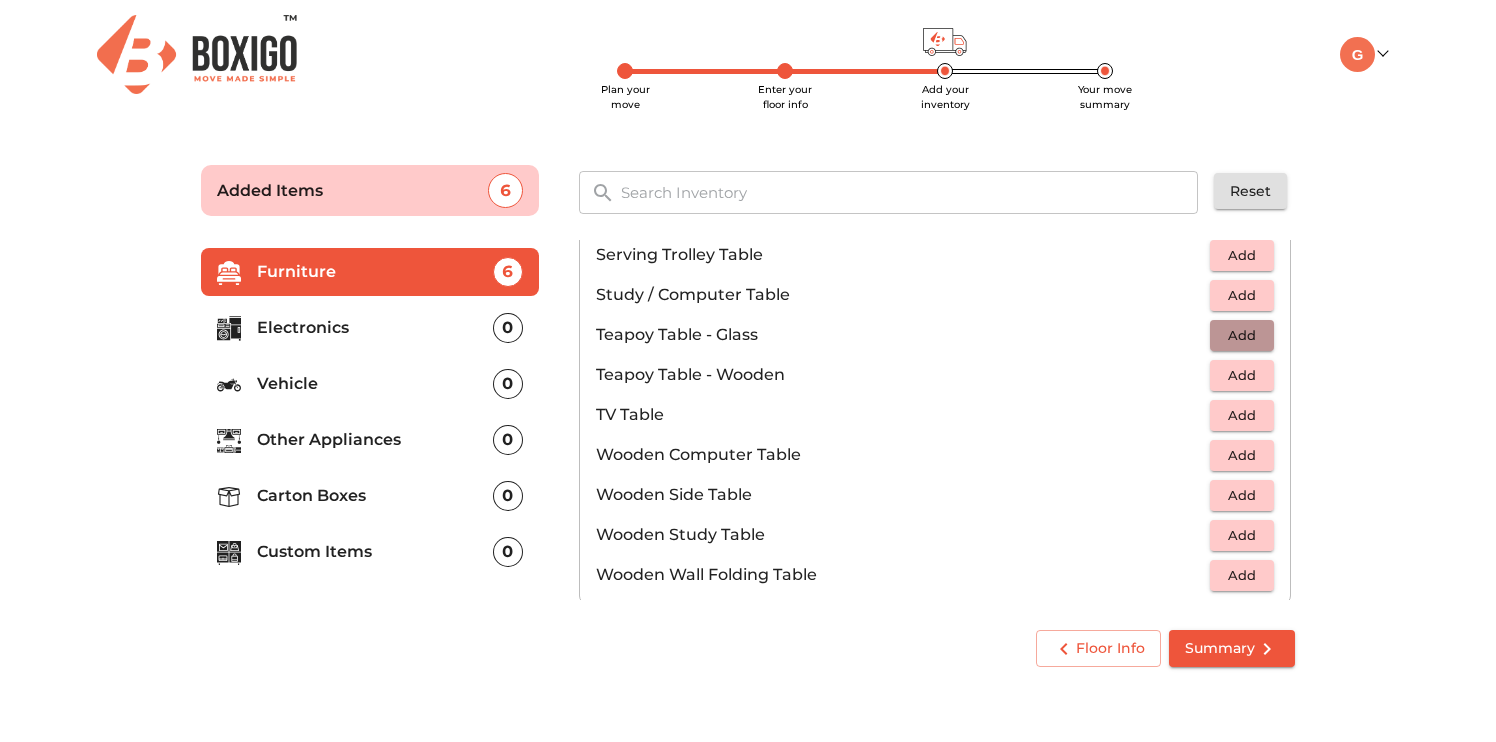 click on "Add" at bounding box center (1242, 335) 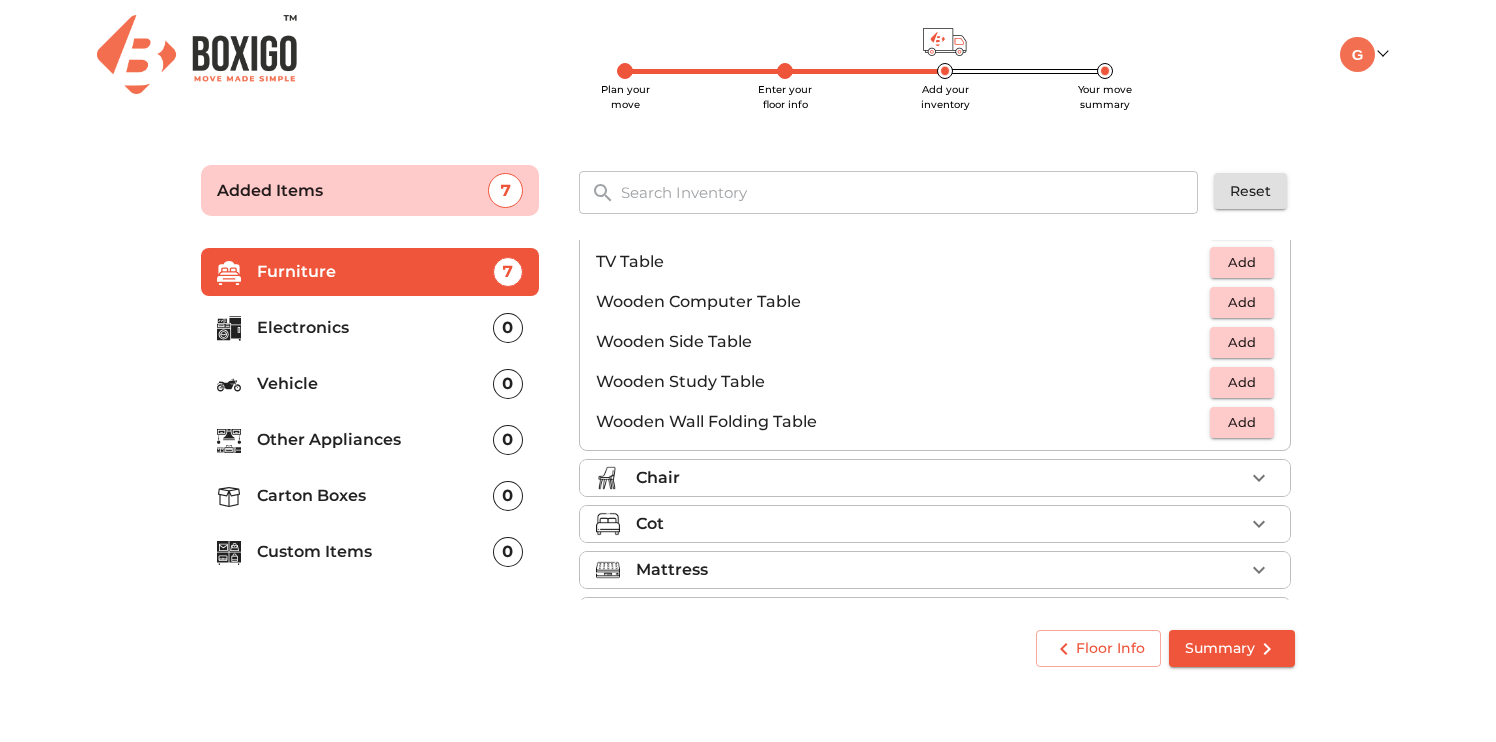 scroll, scrollTop: 1296, scrollLeft: 0, axis: vertical 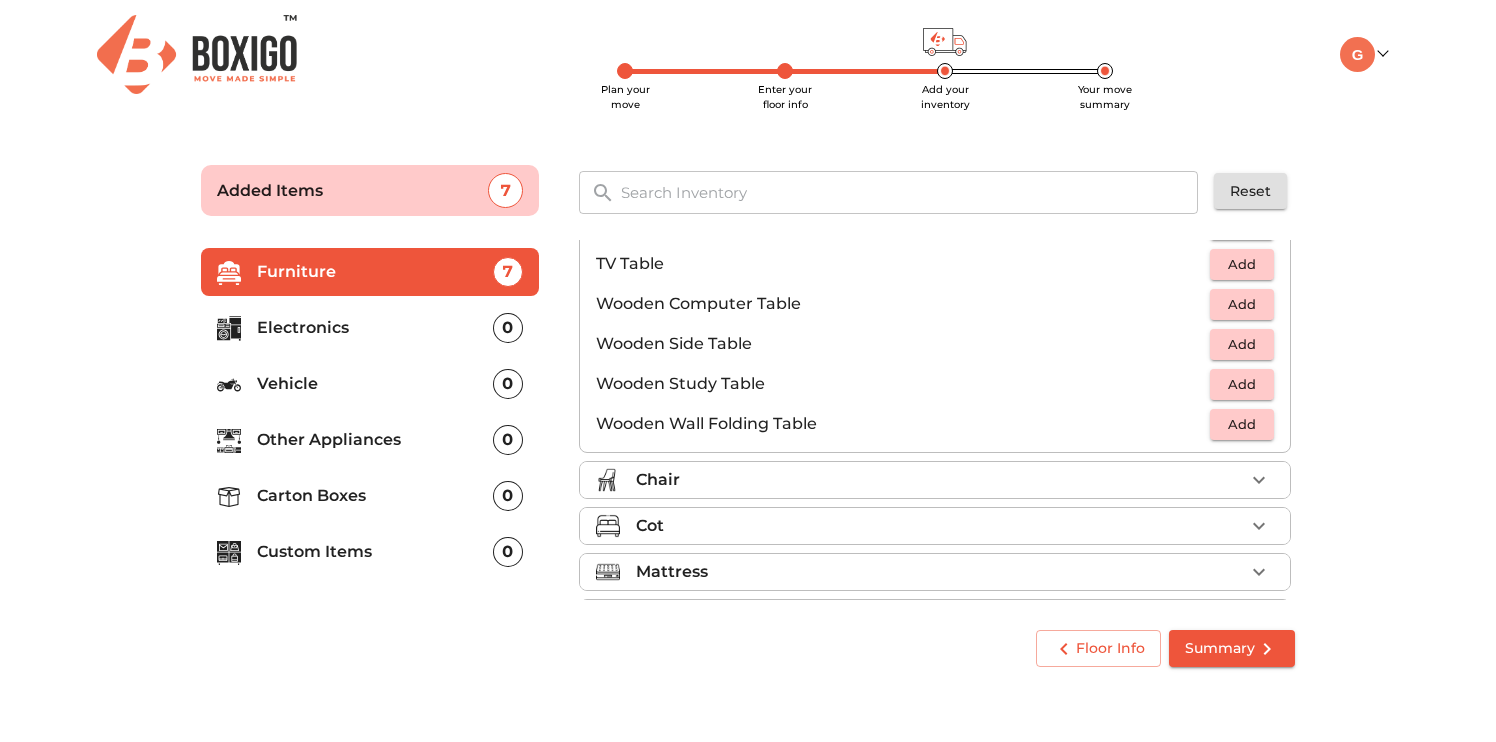 click 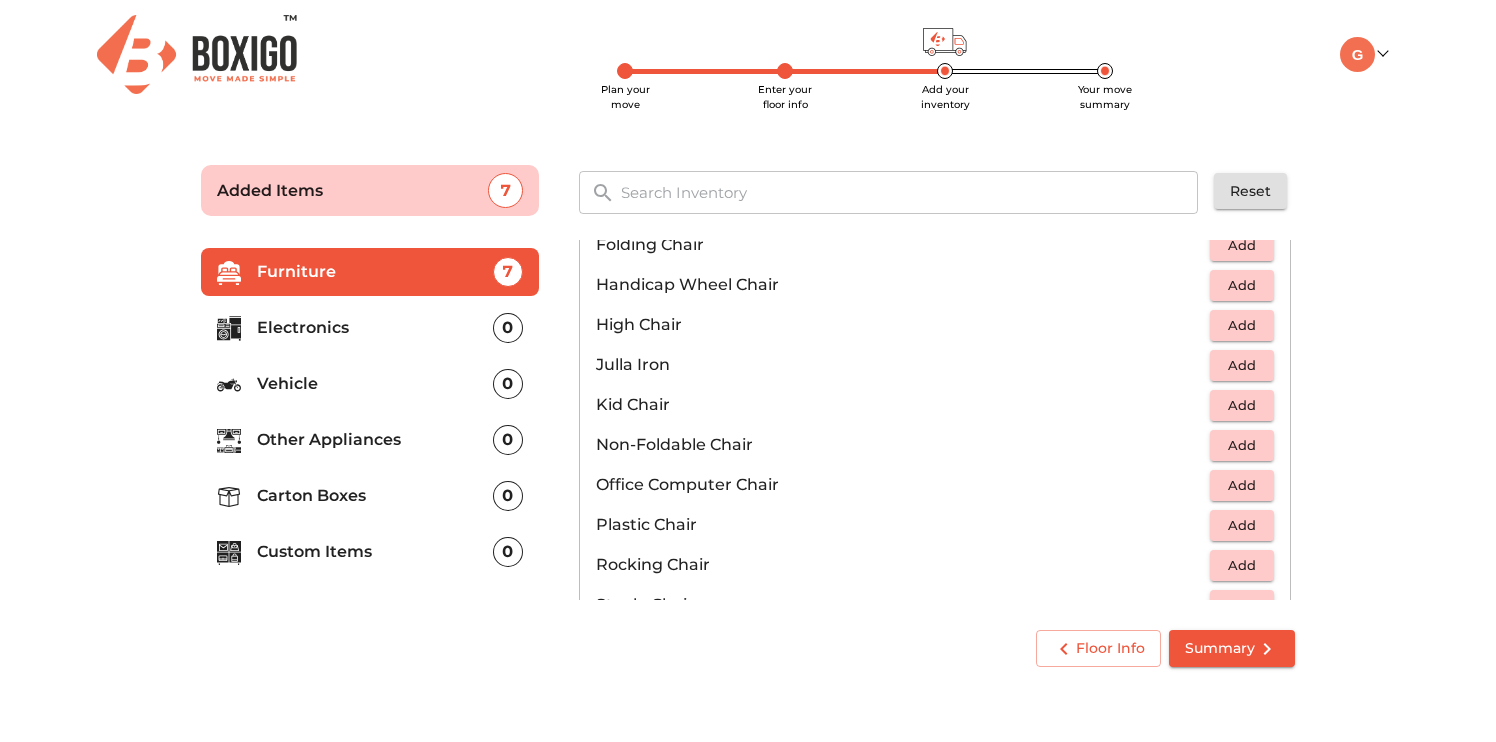 scroll, scrollTop: 479, scrollLeft: 0, axis: vertical 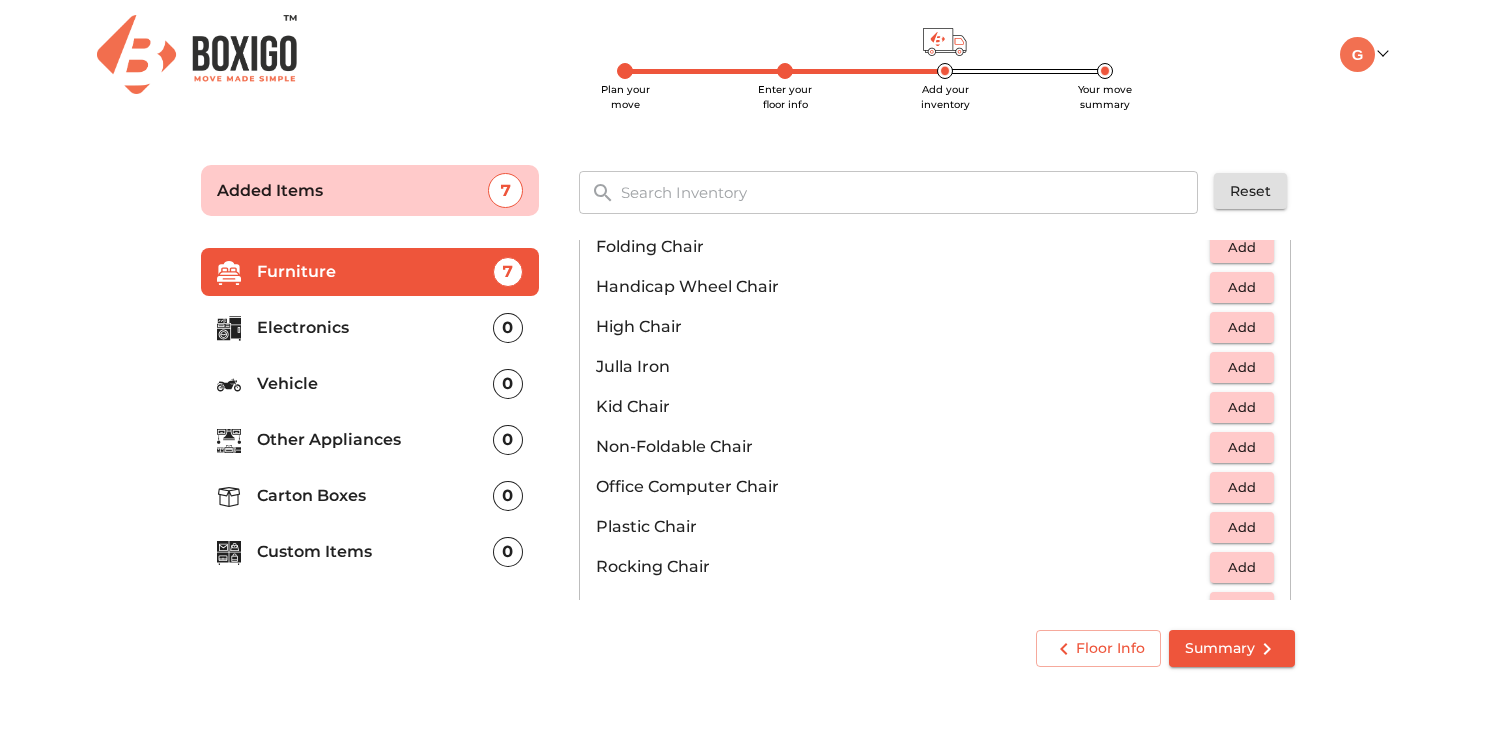 click on "Add" at bounding box center [1242, 487] 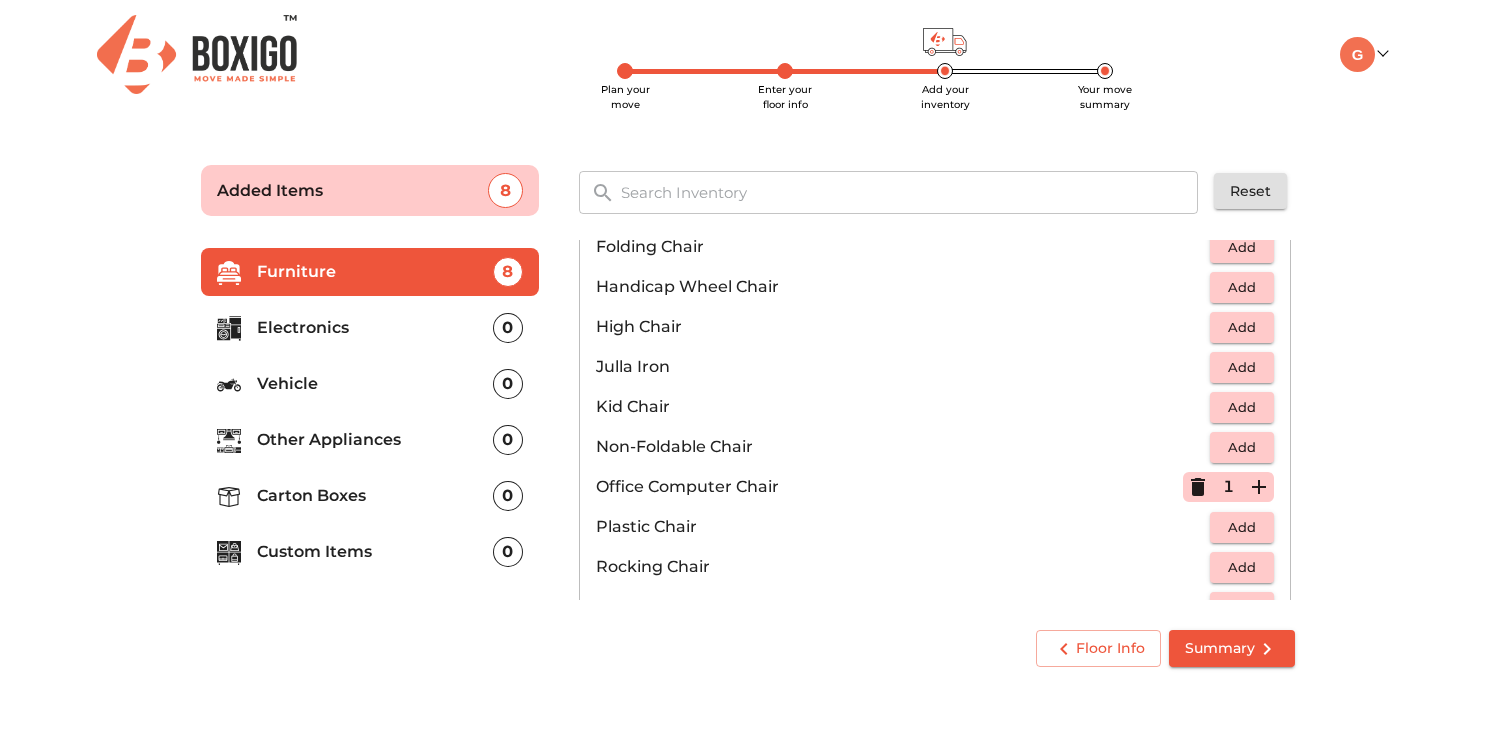 click 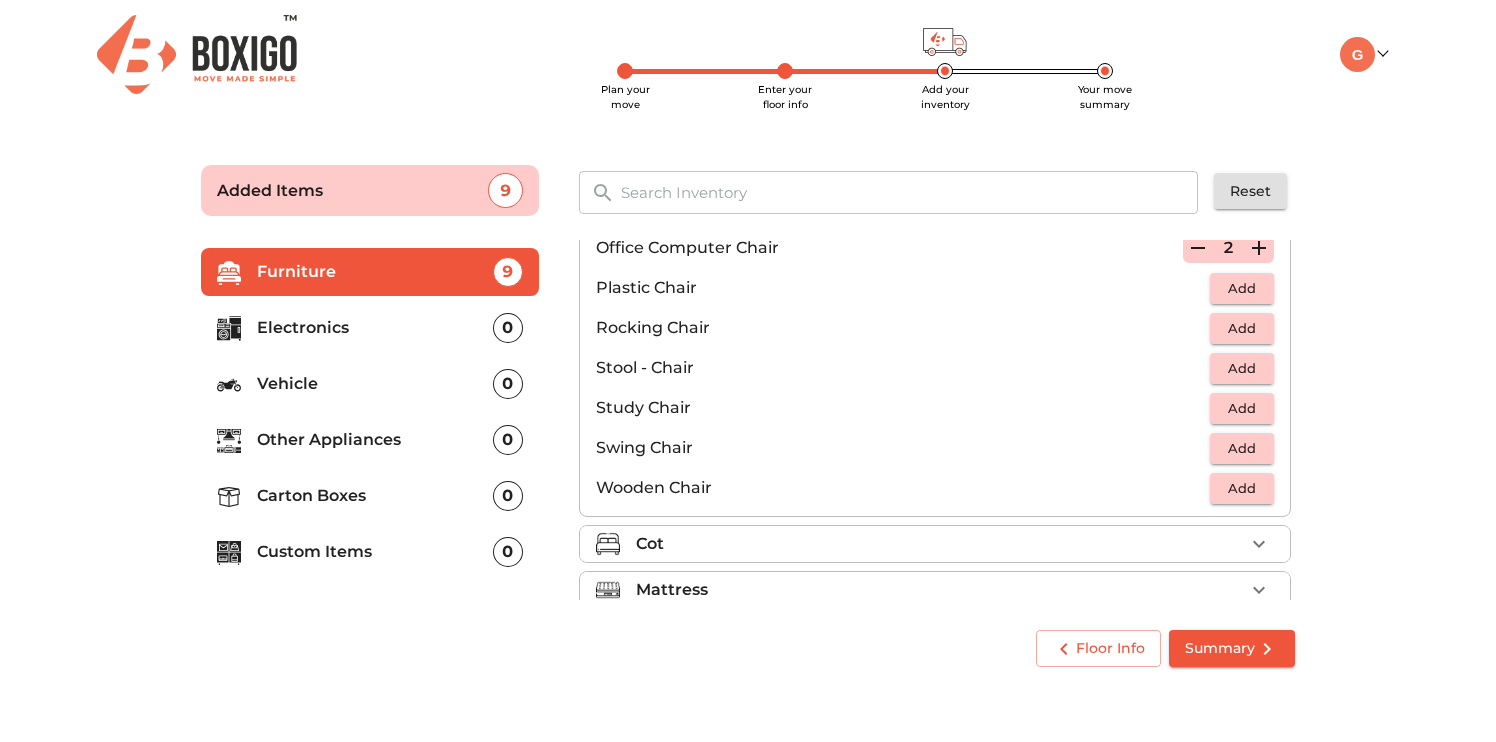 scroll, scrollTop: 835, scrollLeft: 0, axis: vertical 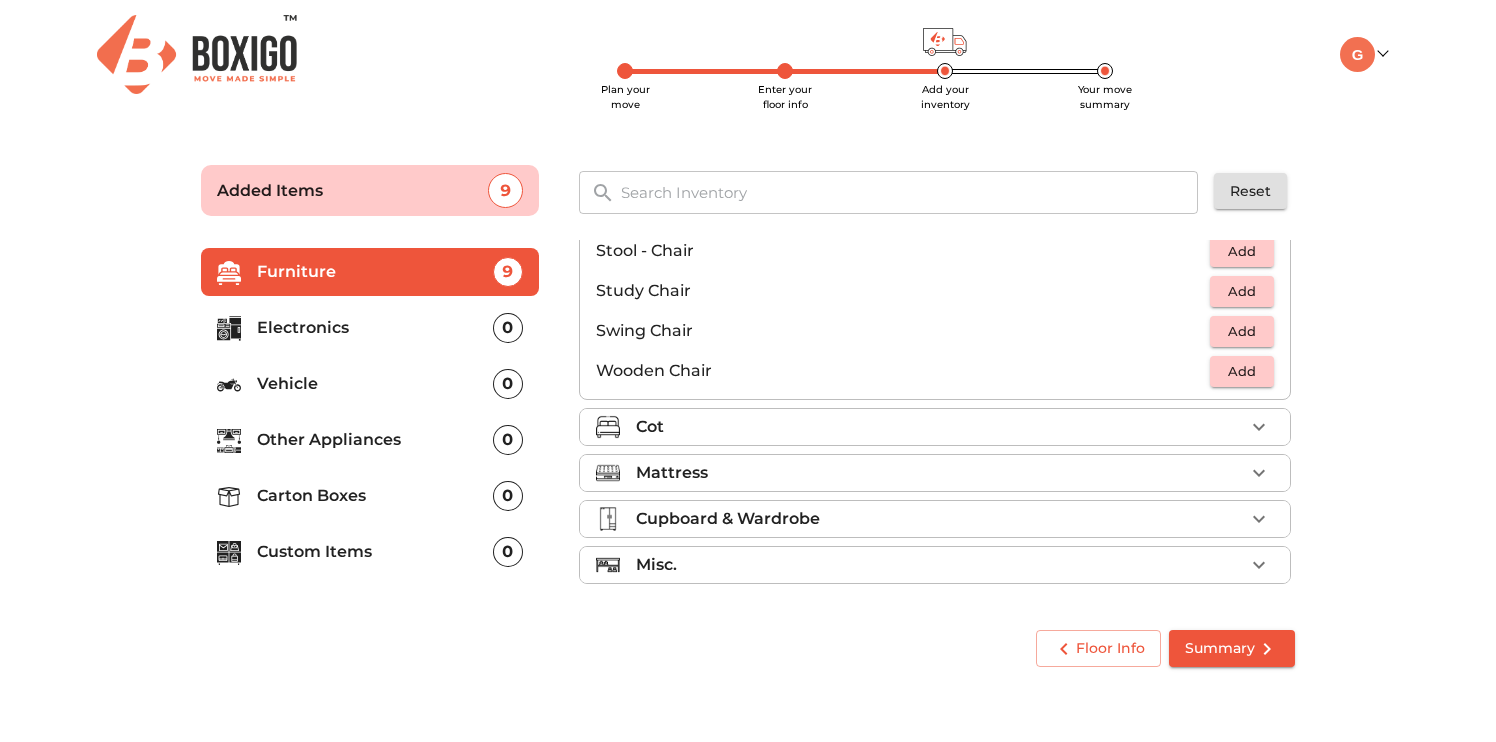 click on "Cot" at bounding box center [935, 427] 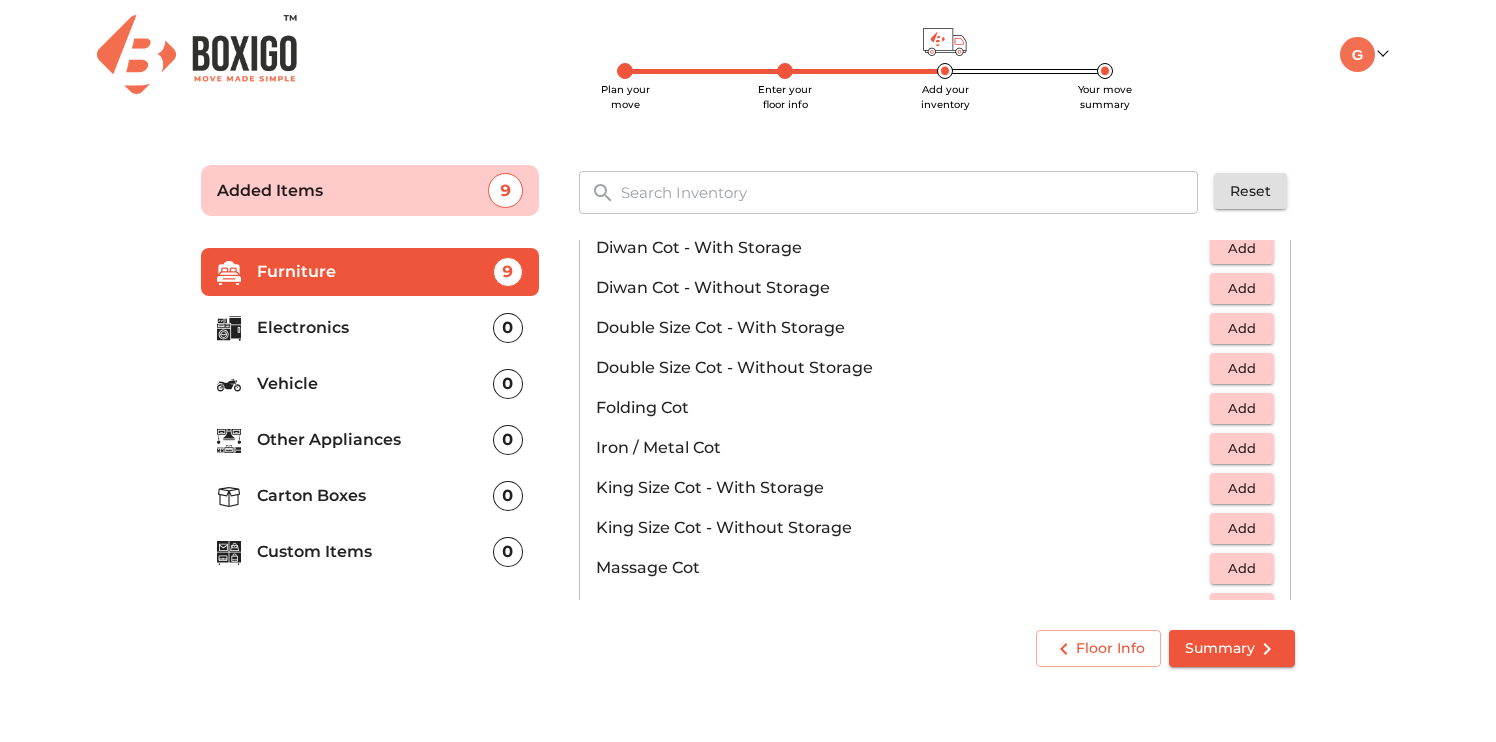 scroll, scrollTop: 338, scrollLeft: 0, axis: vertical 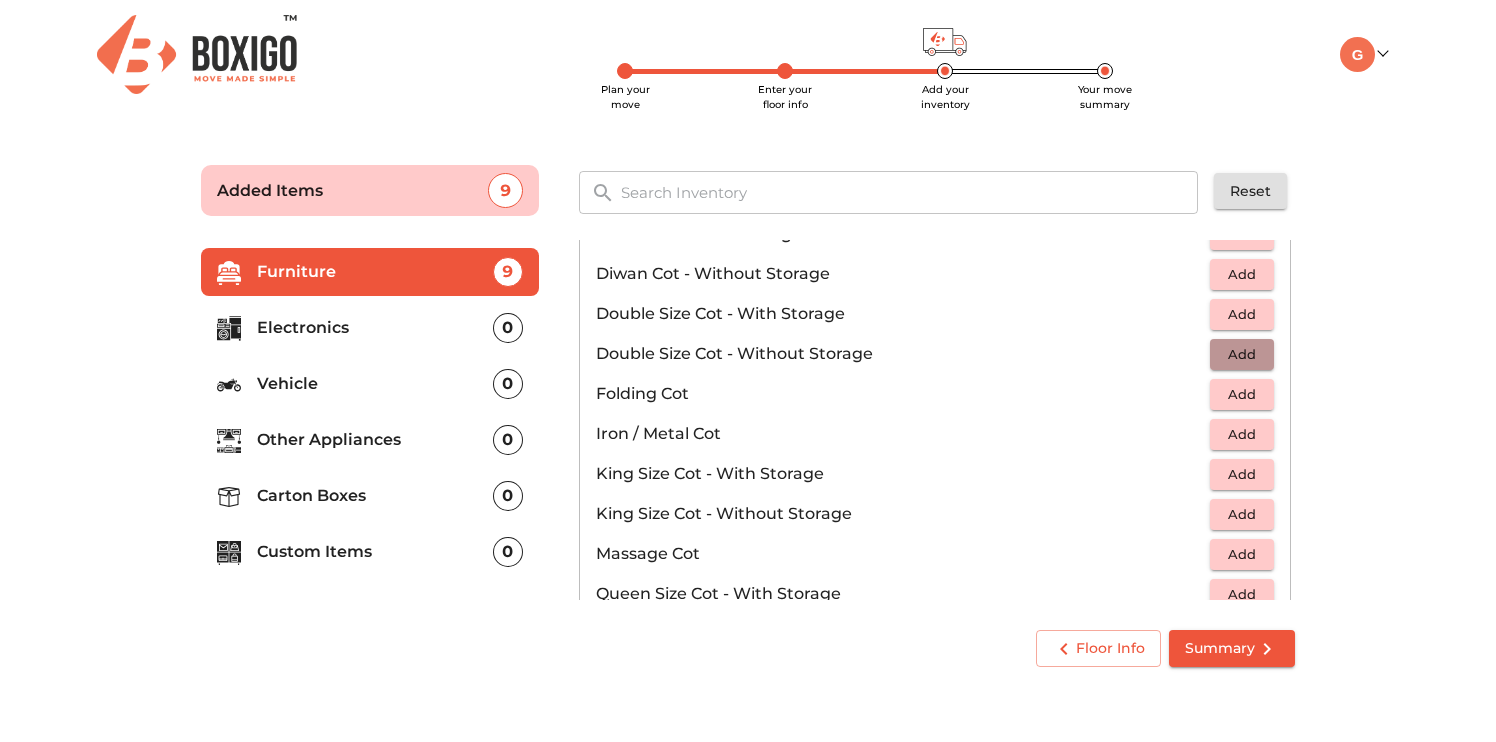 click on "Add" at bounding box center [1242, 354] 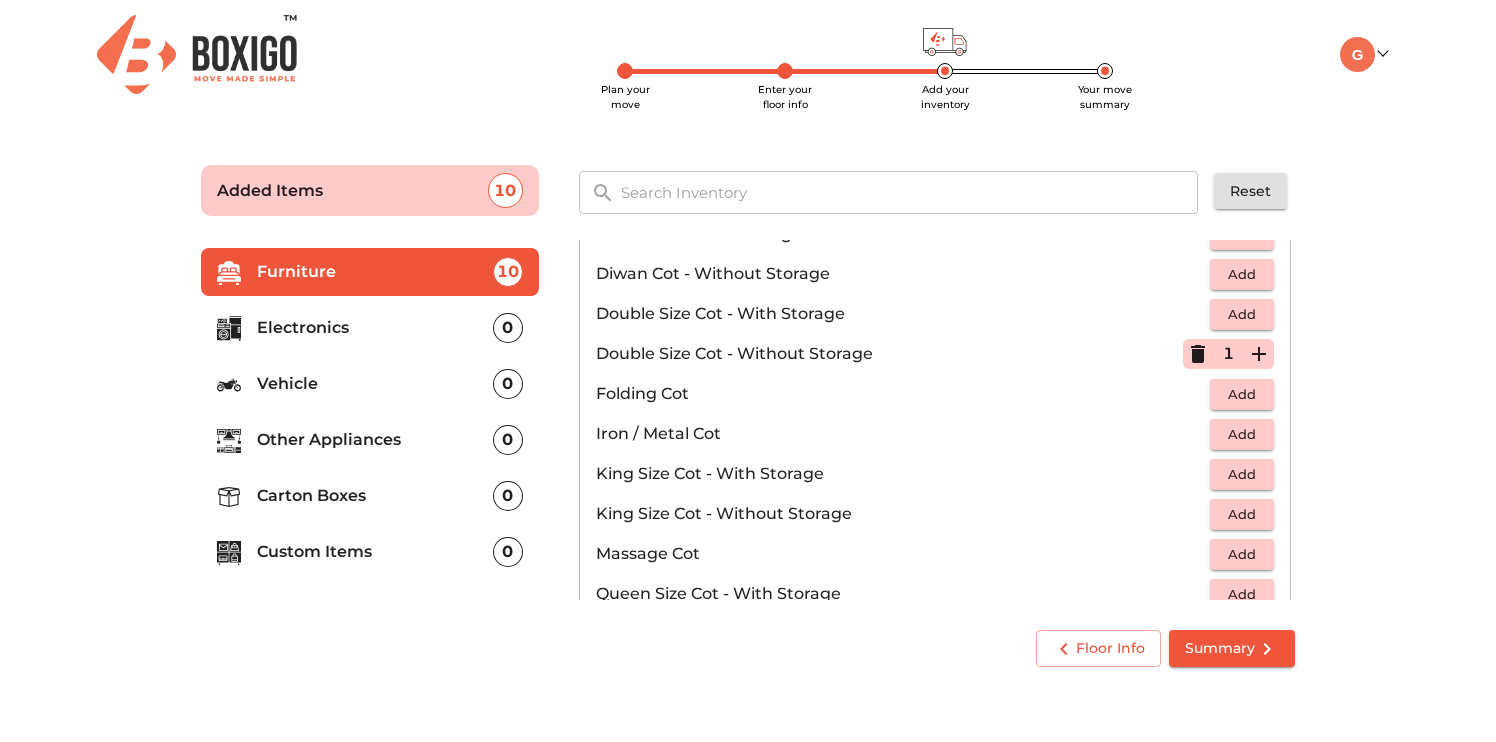 click 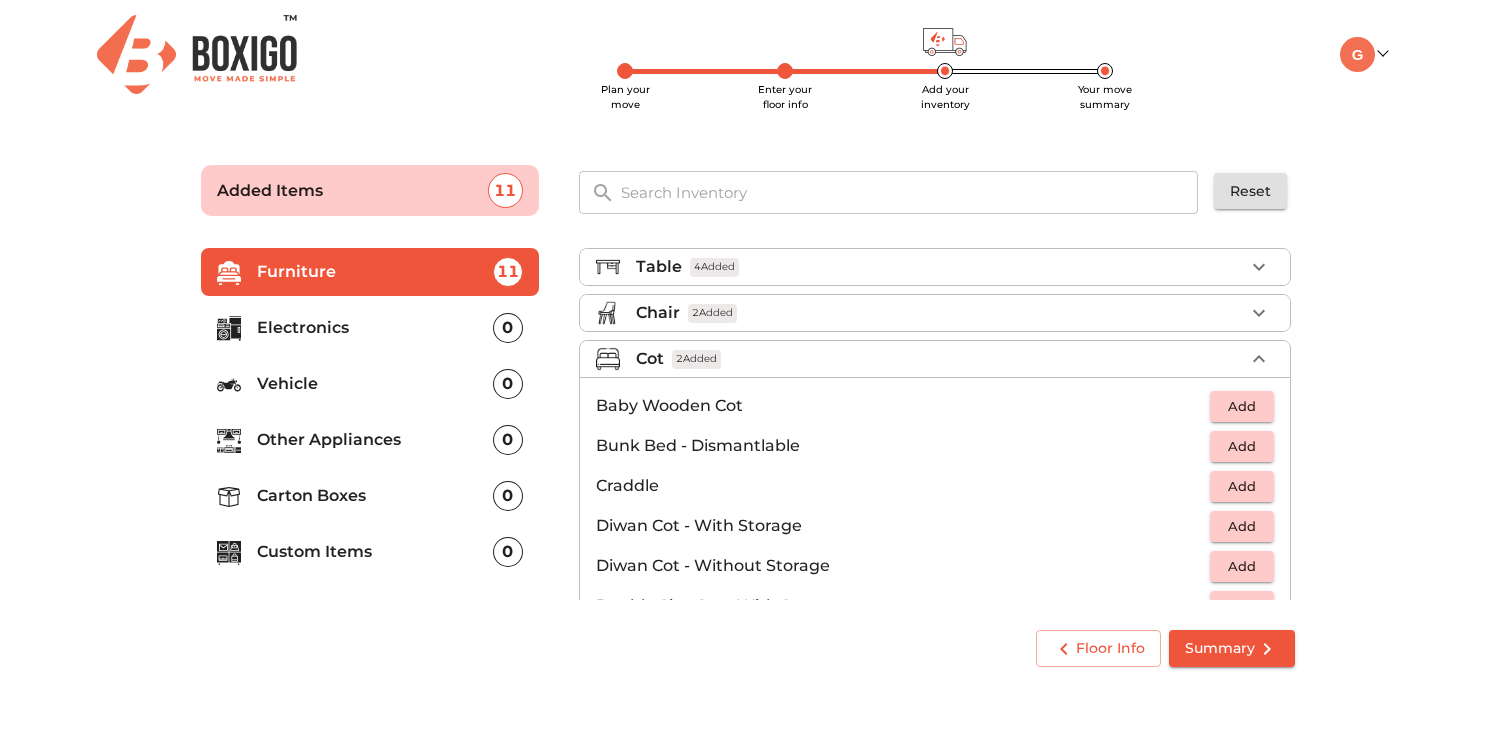 scroll, scrollTop: 0, scrollLeft: 0, axis: both 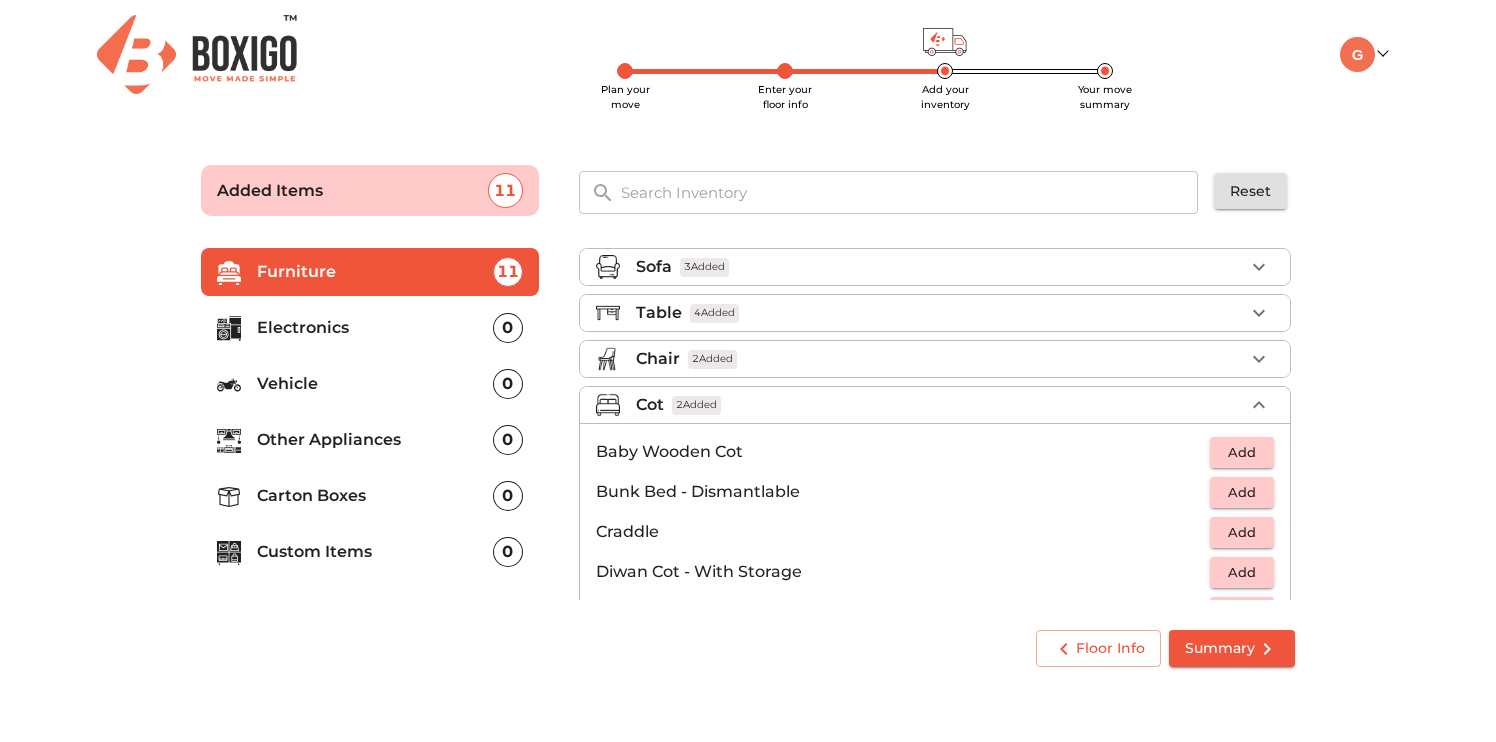 click 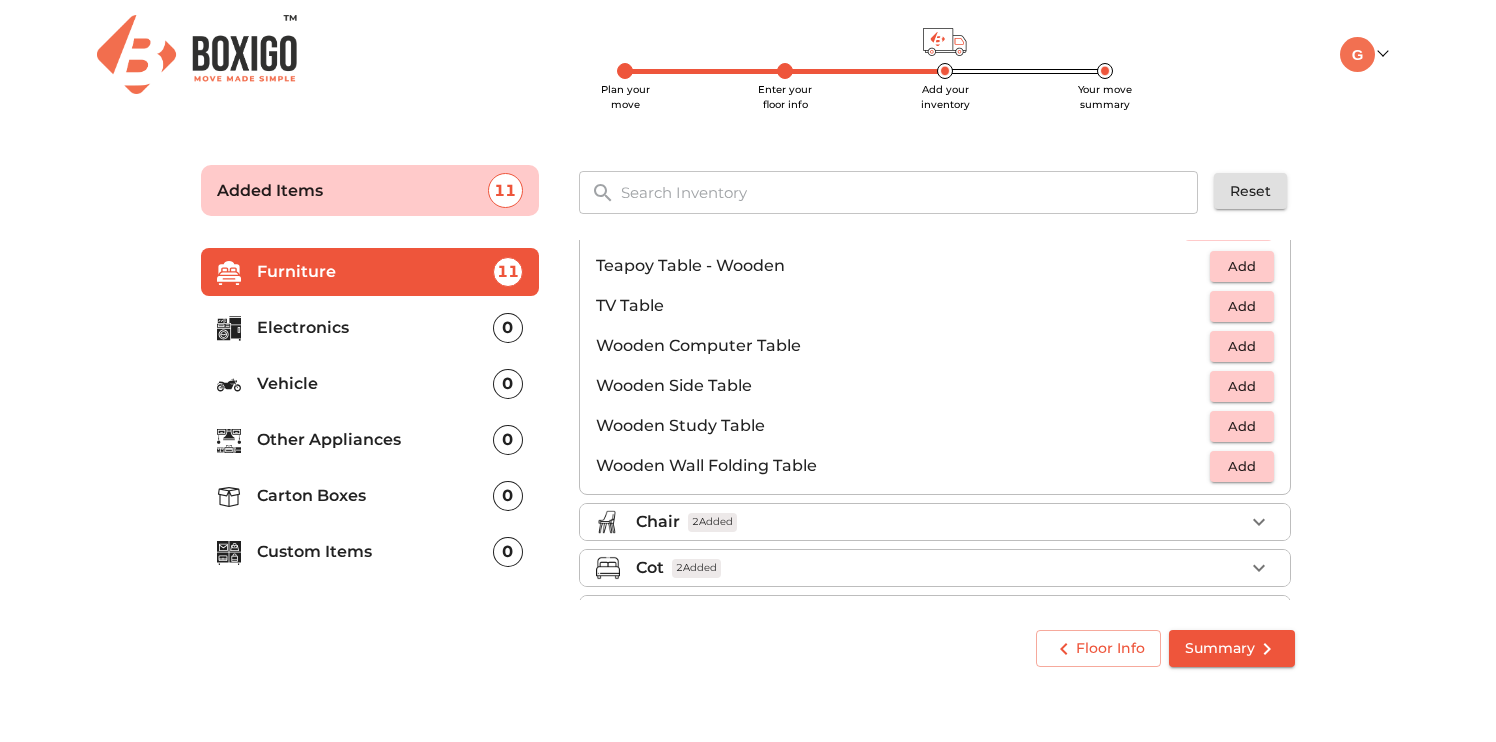 scroll, scrollTop: 1395, scrollLeft: 0, axis: vertical 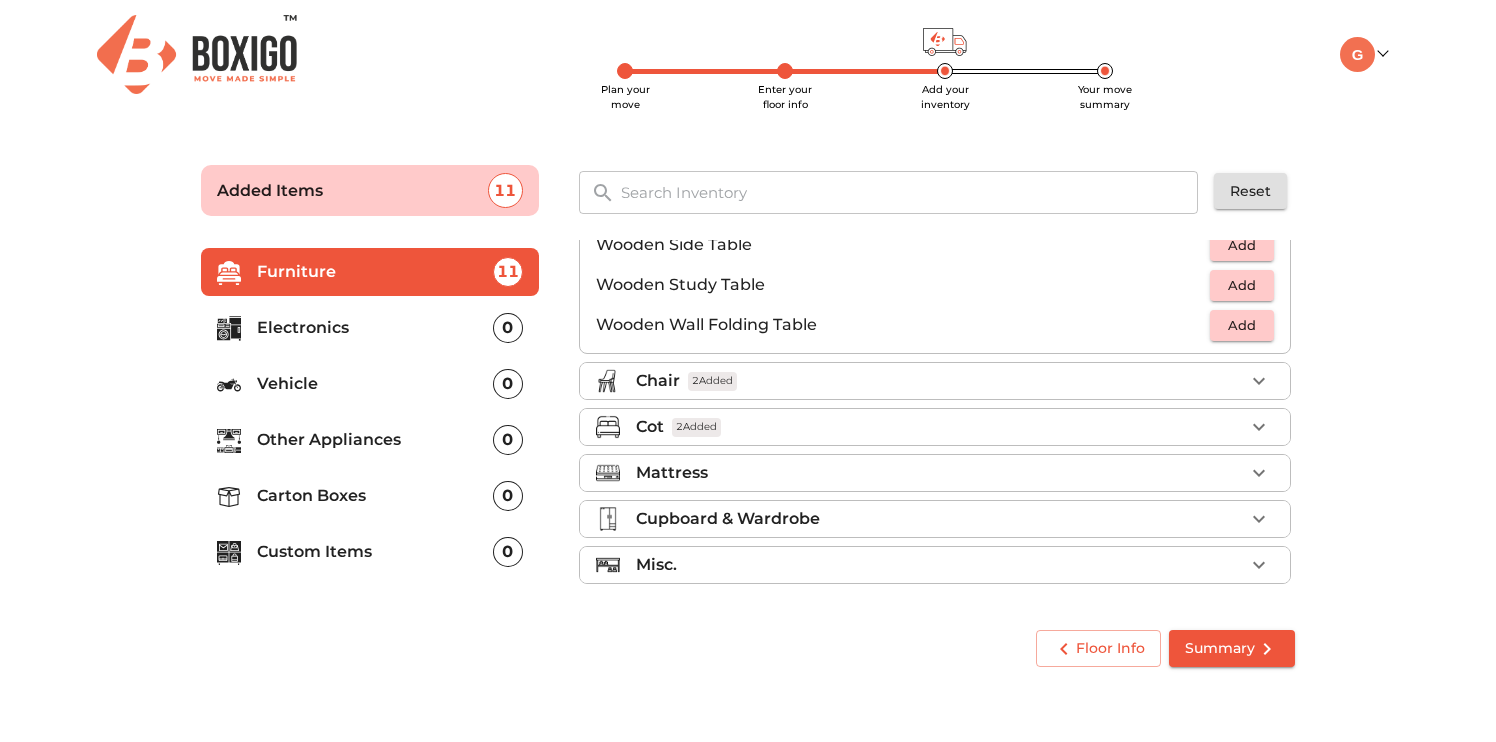click on "Chair 2  Added" at bounding box center [940, 381] 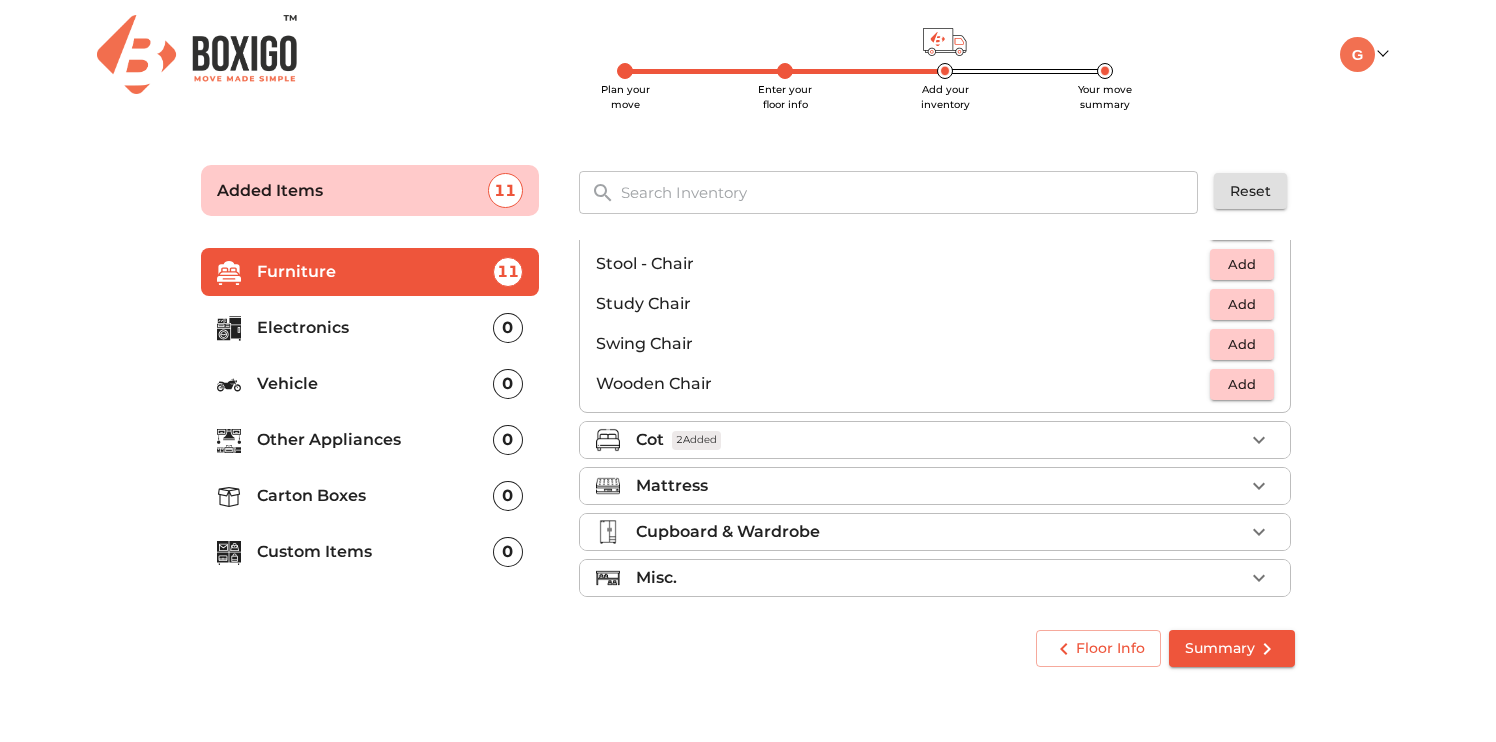 scroll, scrollTop: 835, scrollLeft: 0, axis: vertical 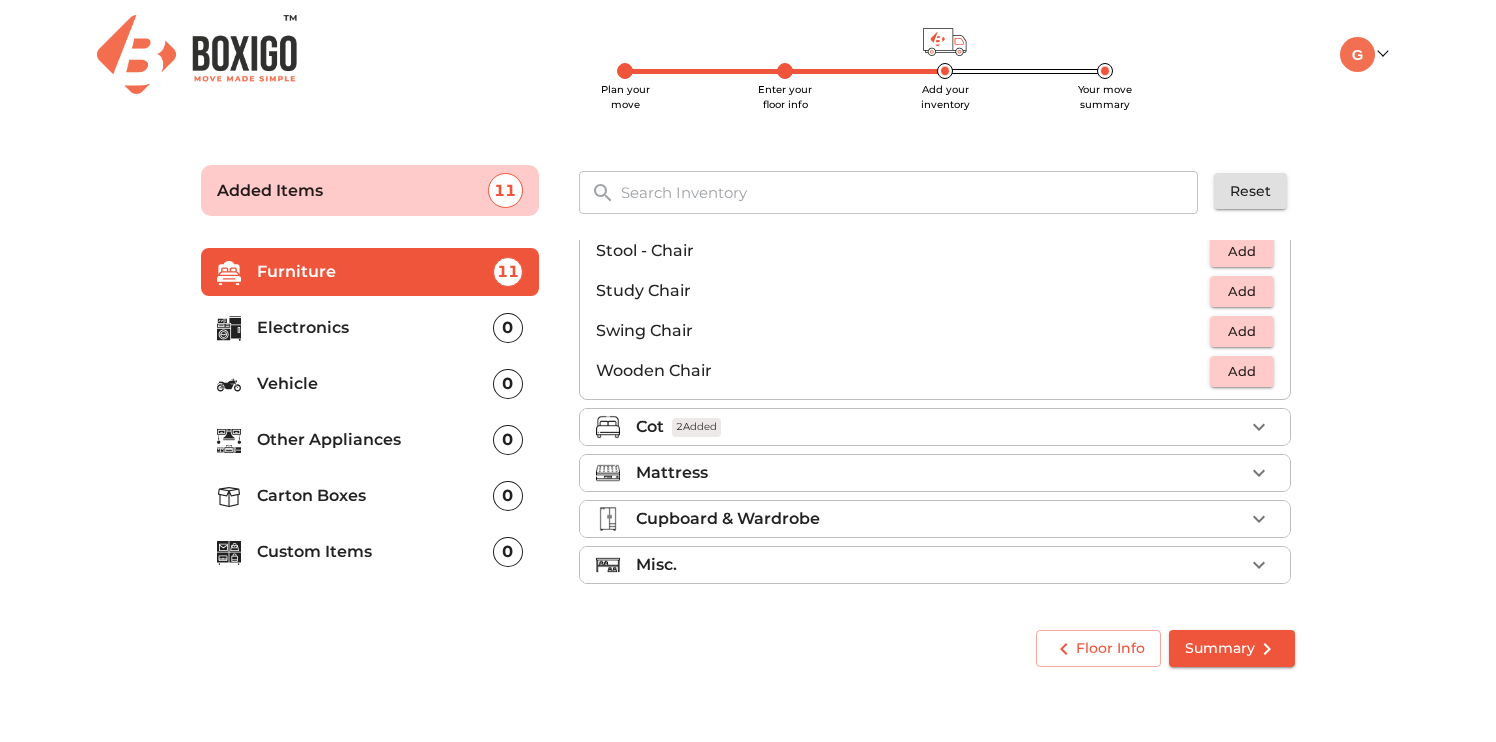 click on "Cot 2  Added" at bounding box center (940, 427) 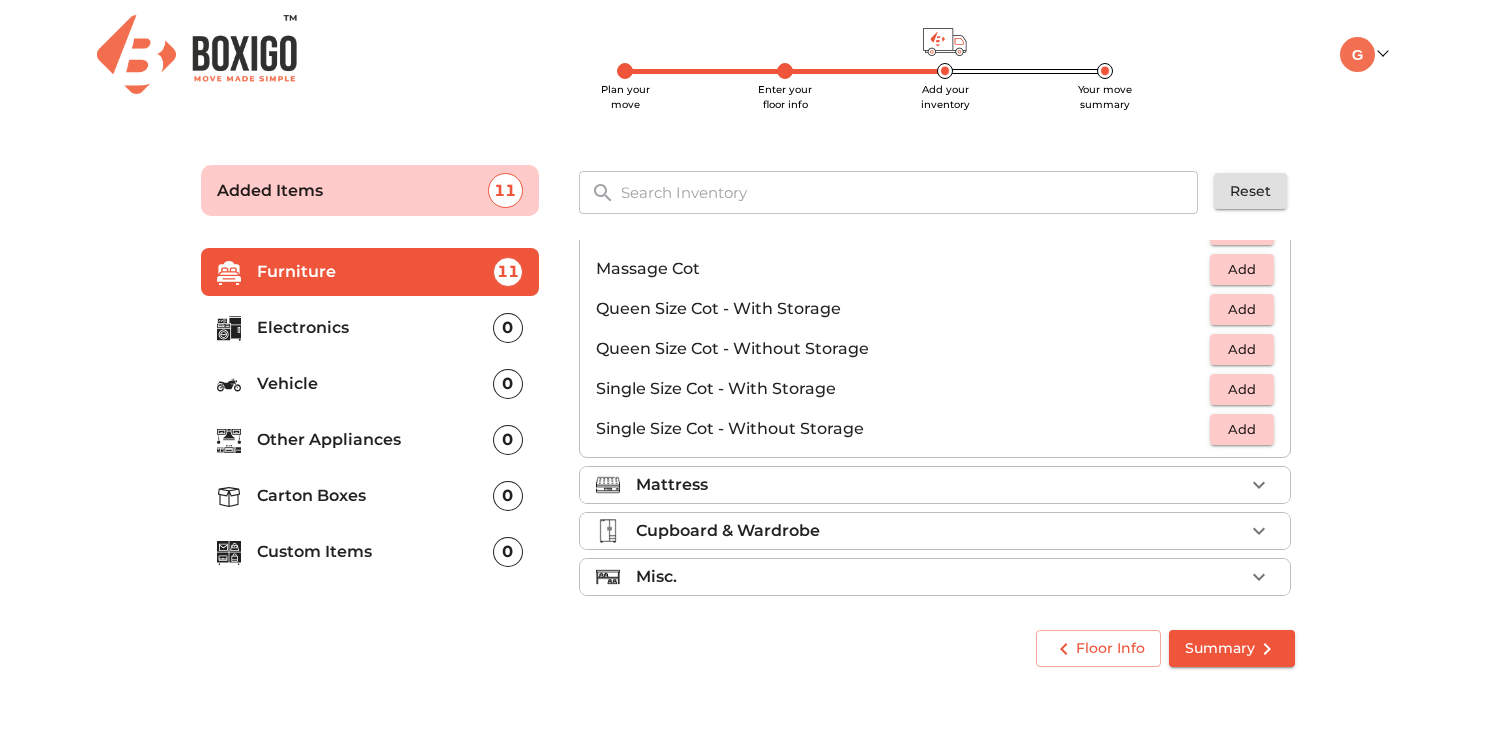 scroll, scrollTop: 635, scrollLeft: 0, axis: vertical 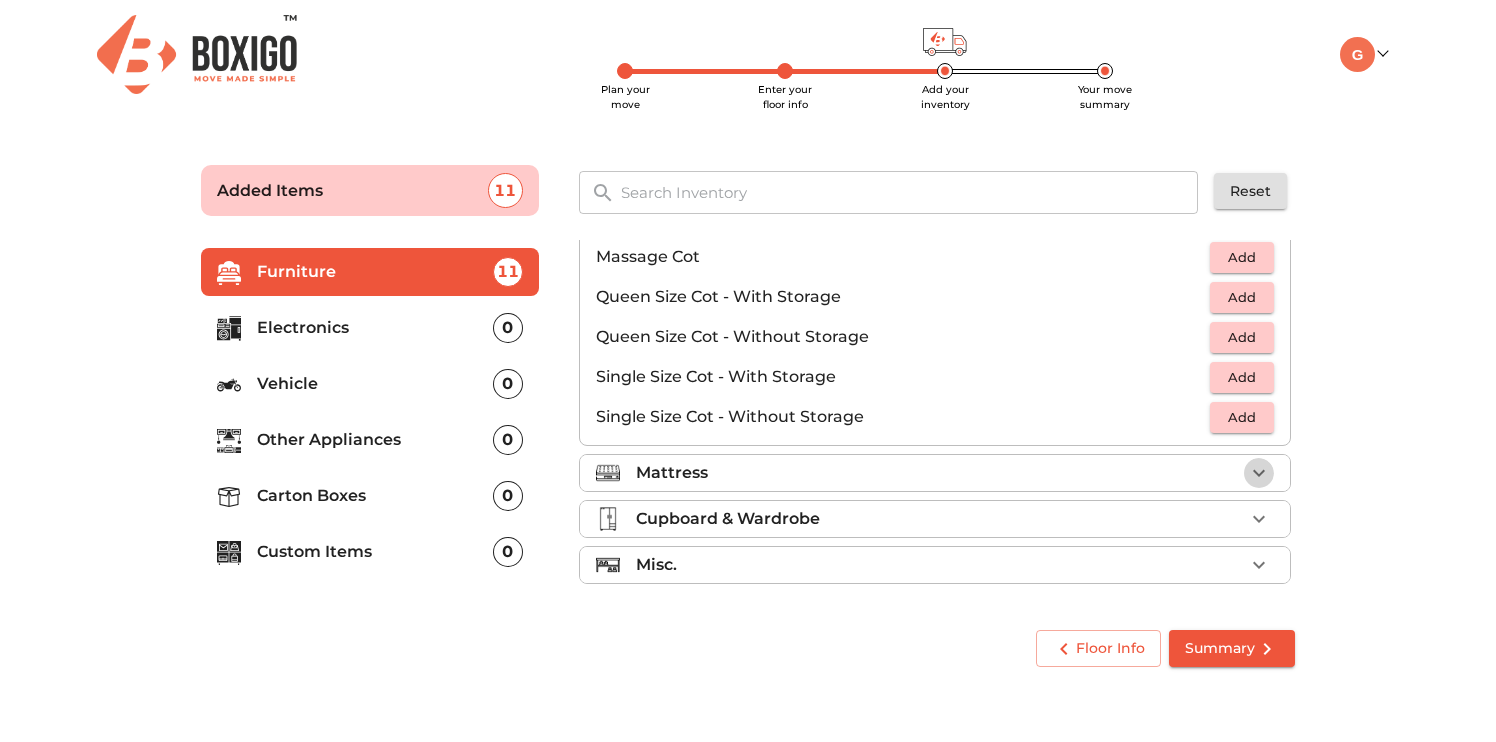 click 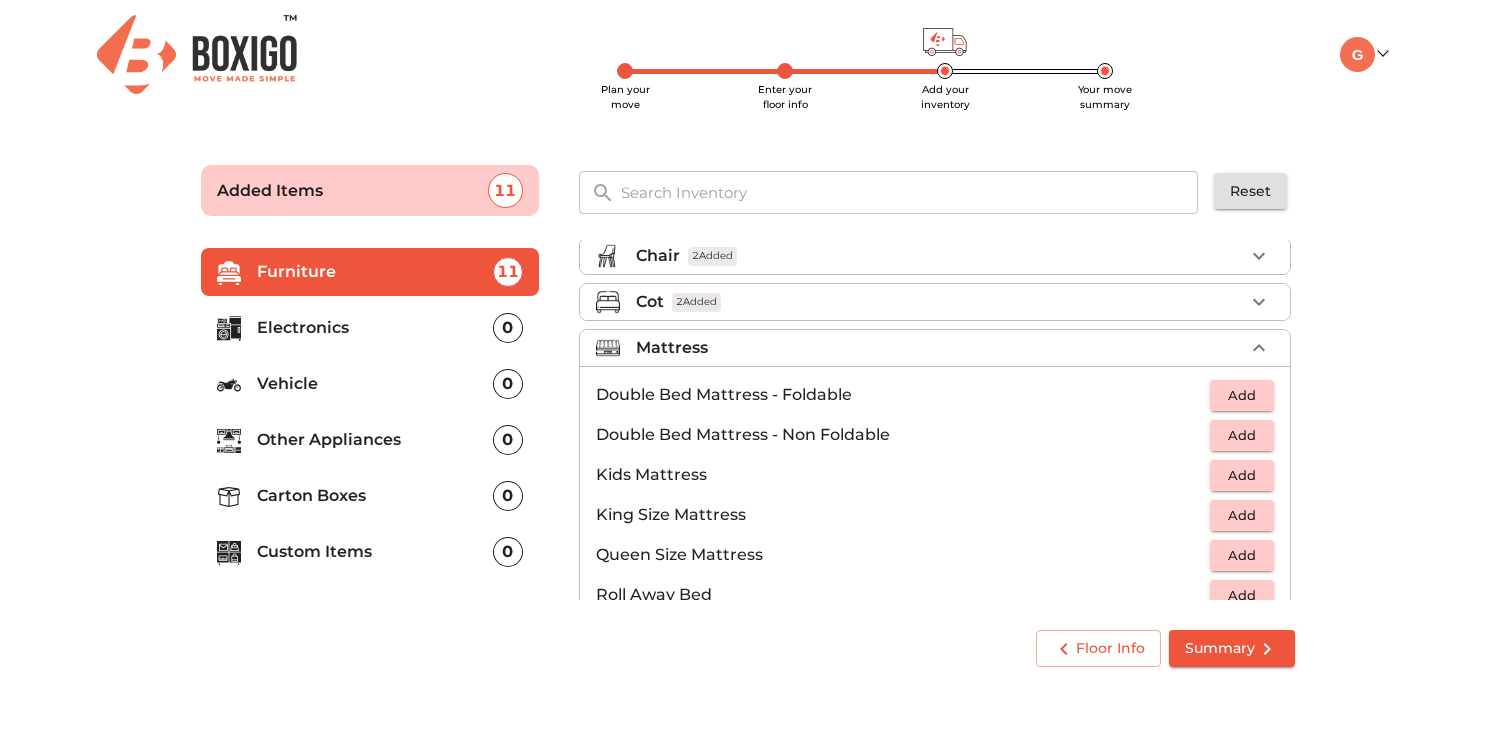 scroll, scrollTop: 101, scrollLeft: 0, axis: vertical 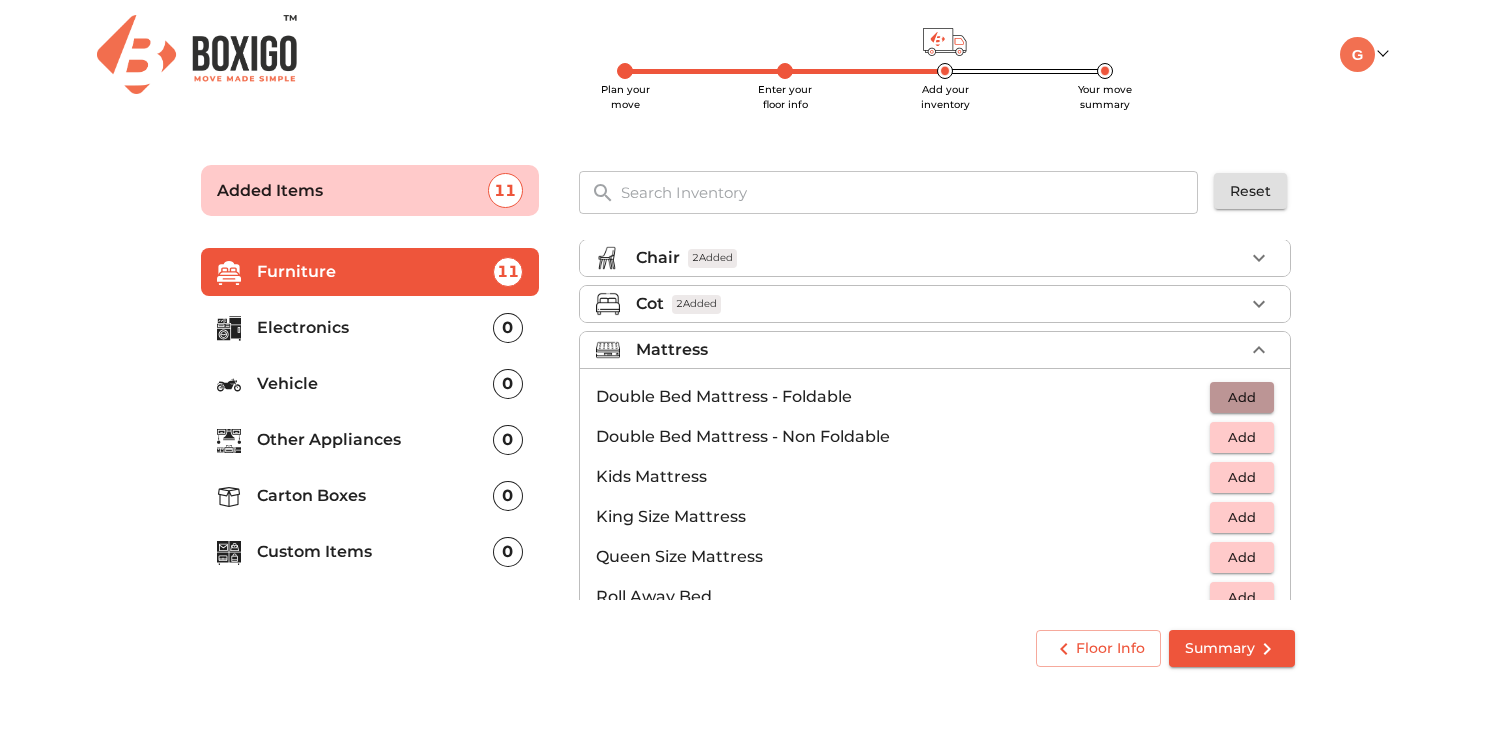 click on "Add" at bounding box center (1242, 397) 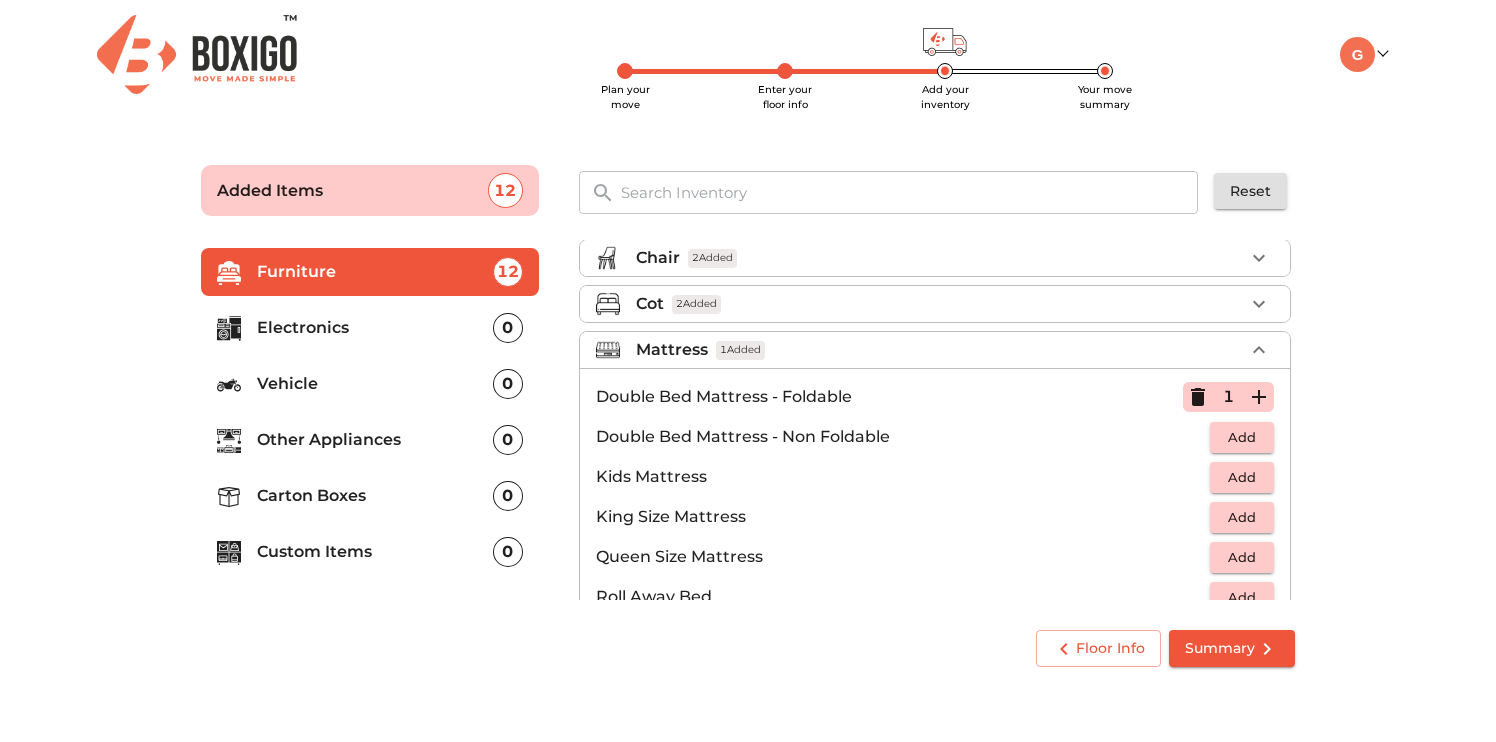 click 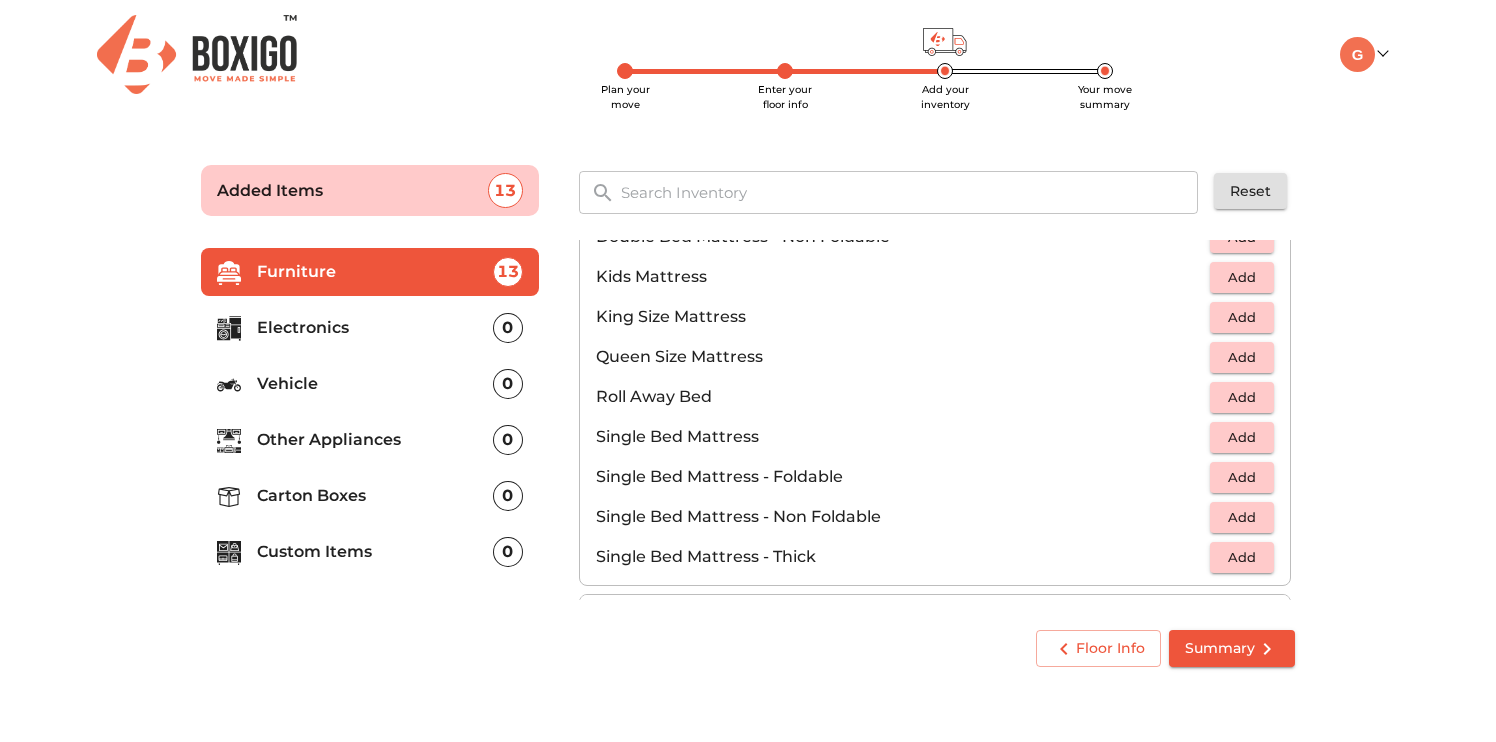 scroll, scrollTop: 395, scrollLeft: 0, axis: vertical 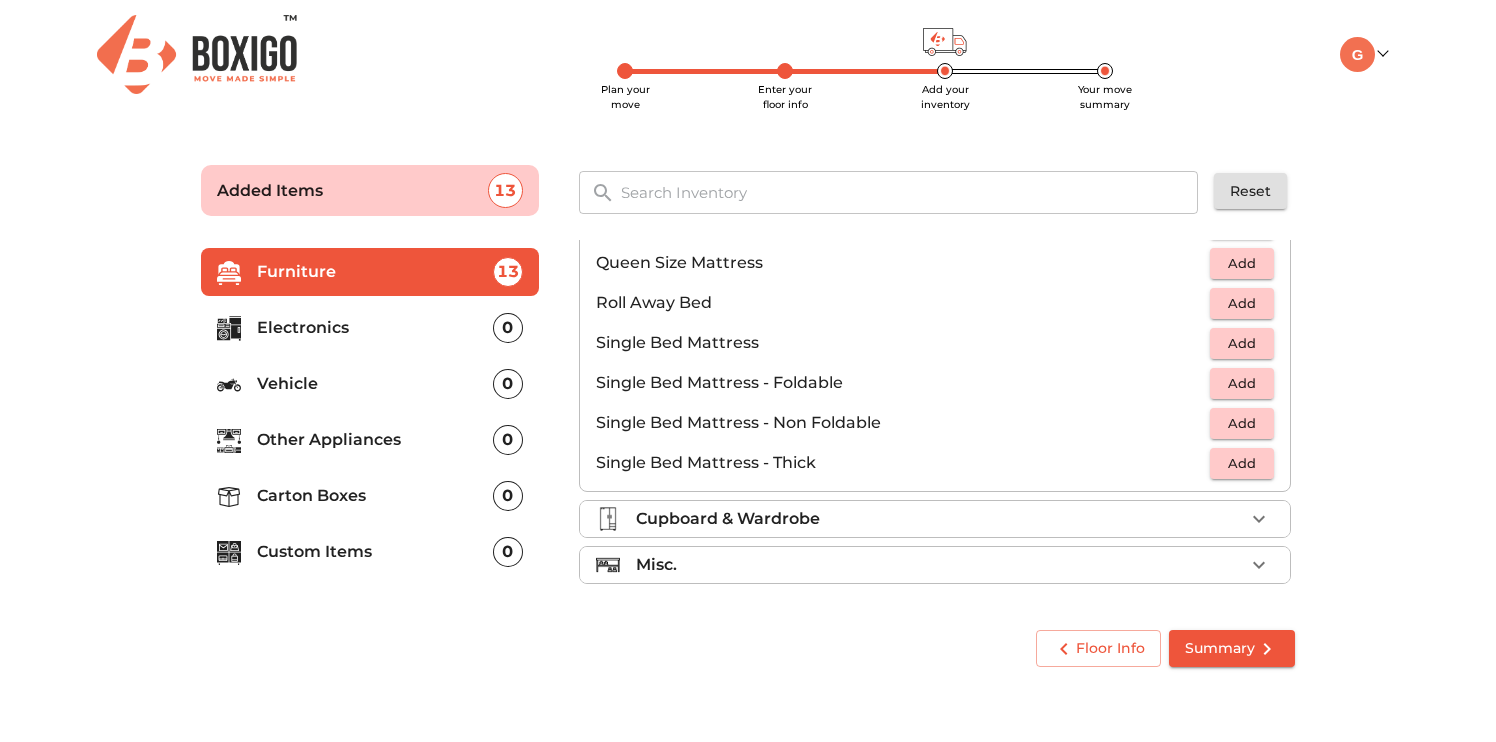 click on "Misc." at bounding box center [940, 565] 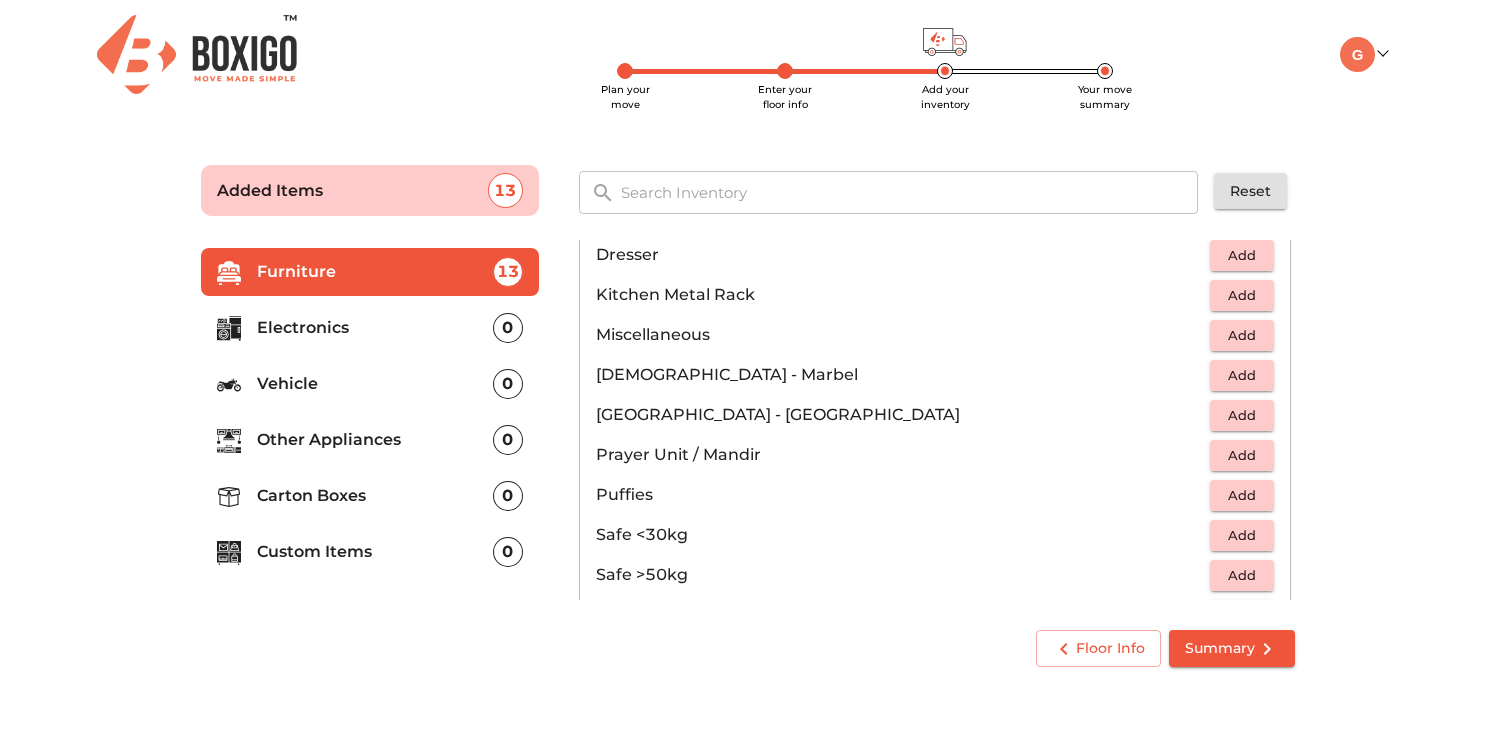 scroll, scrollTop: 700, scrollLeft: 0, axis: vertical 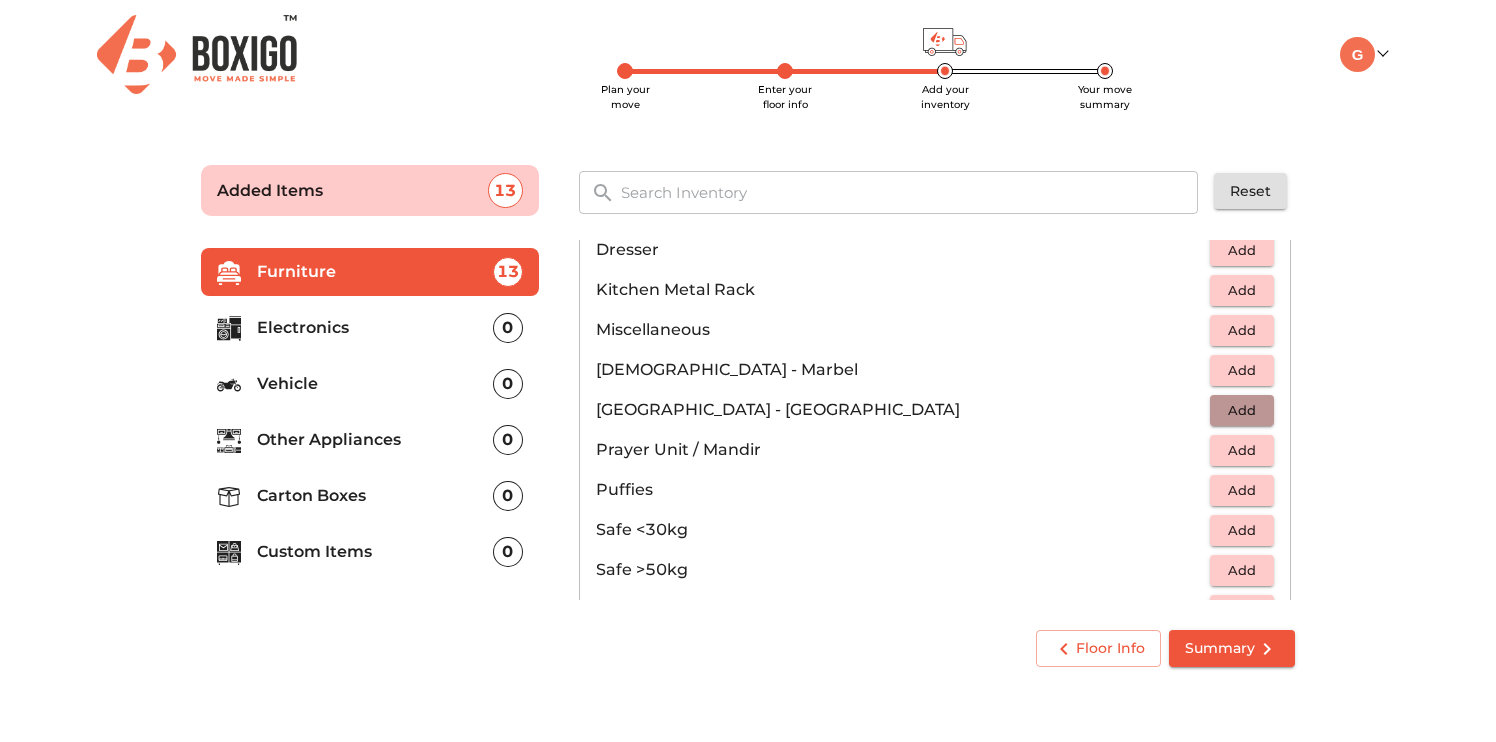 click on "Add" at bounding box center (1242, 410) 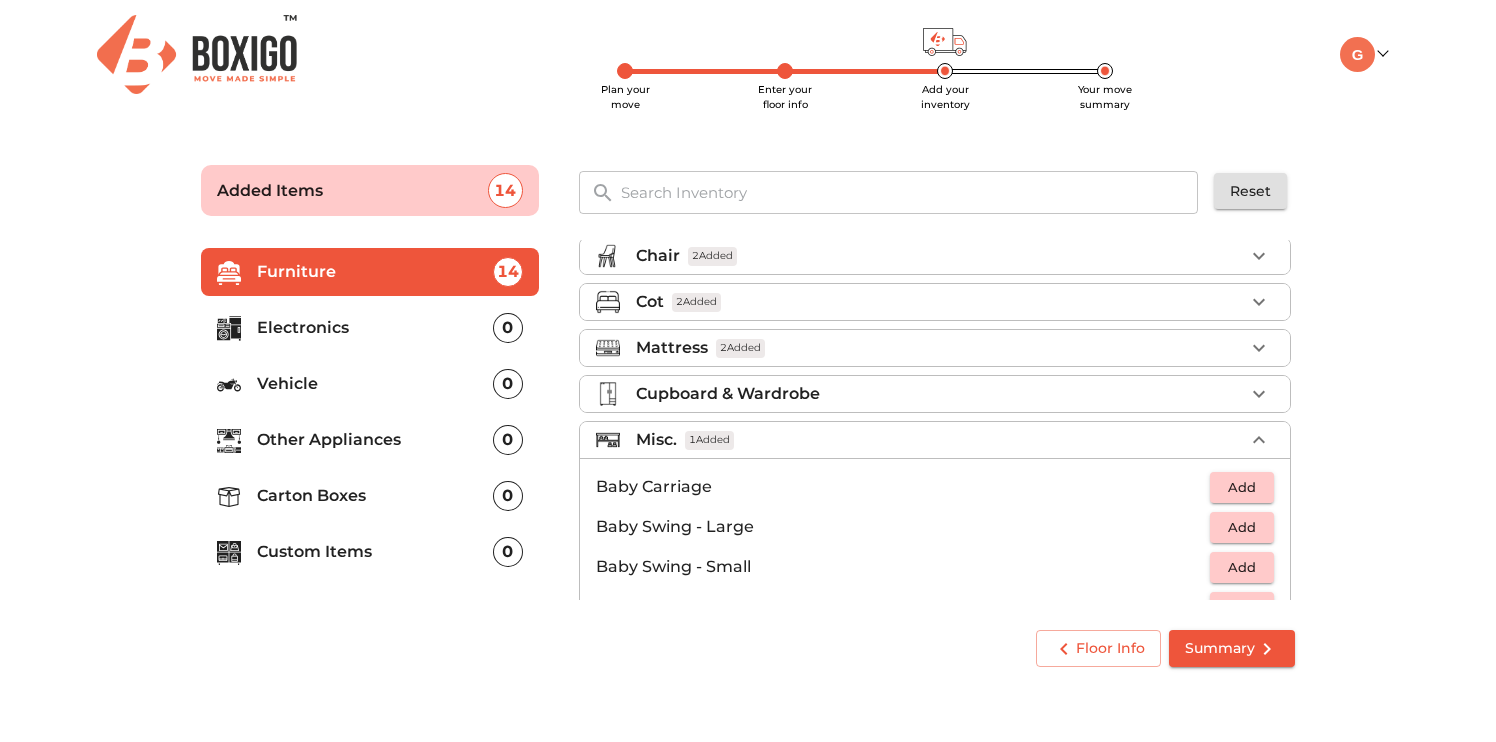 scroll, scrollTop: 104, scrollLeft: 0, axis: vertical 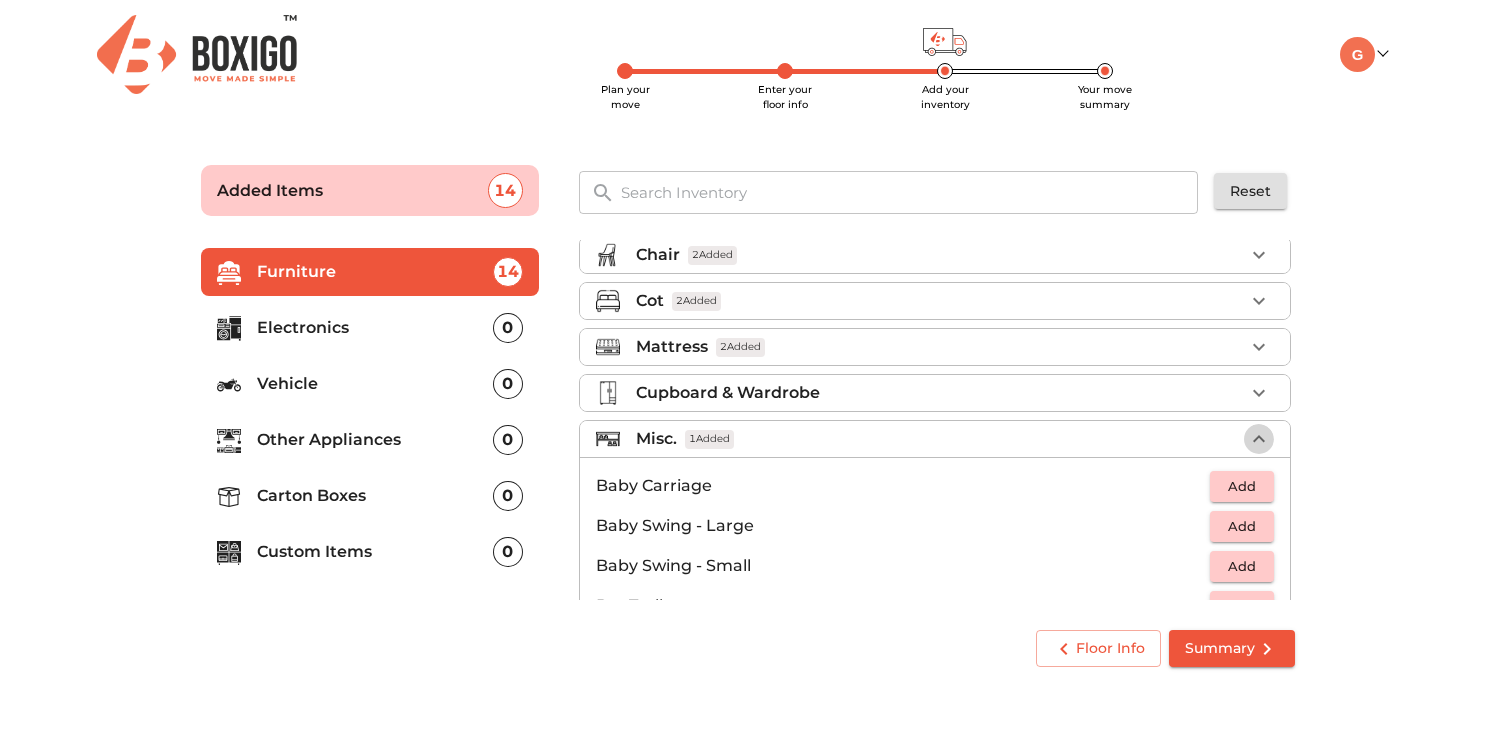 click 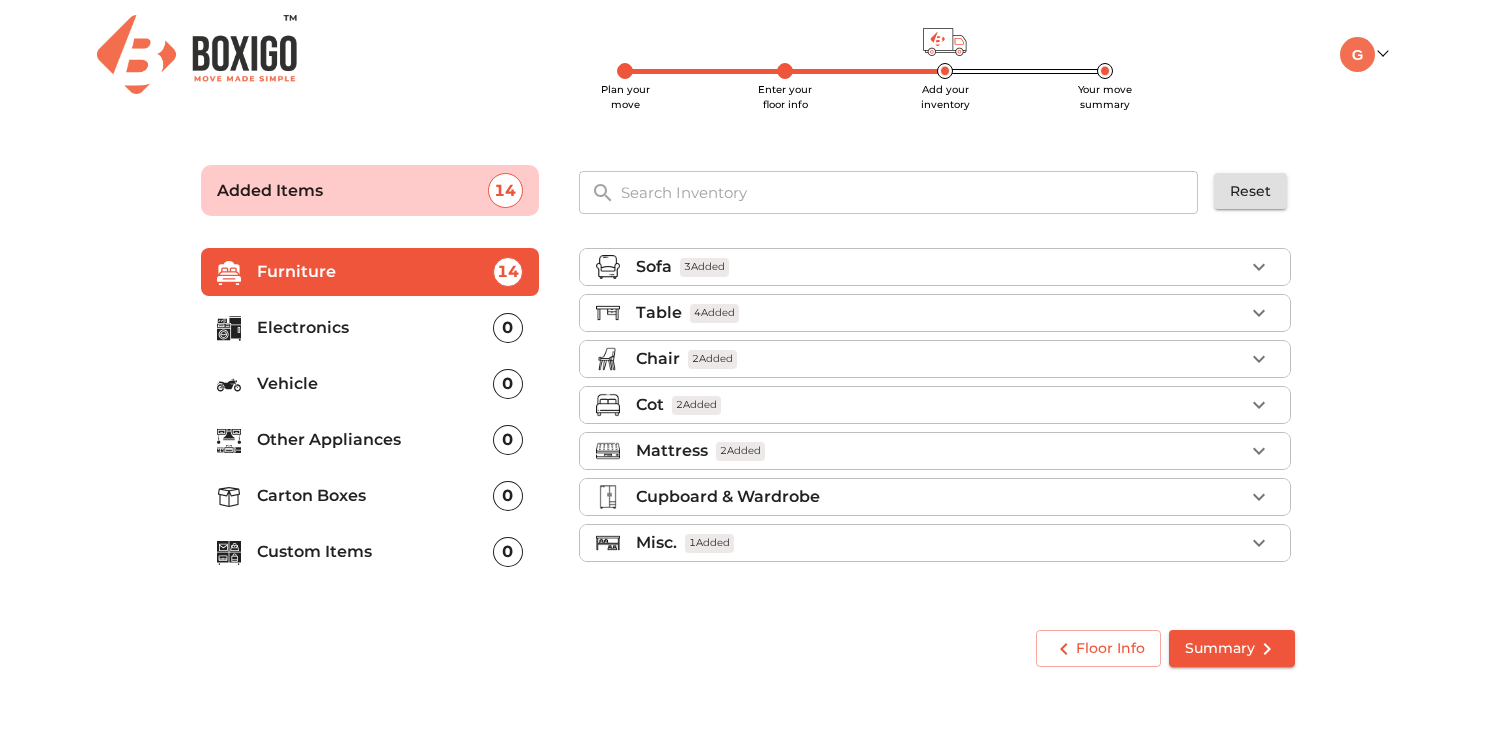 scroll, scrollTop: 0, scrollLeft: 0, axis: both 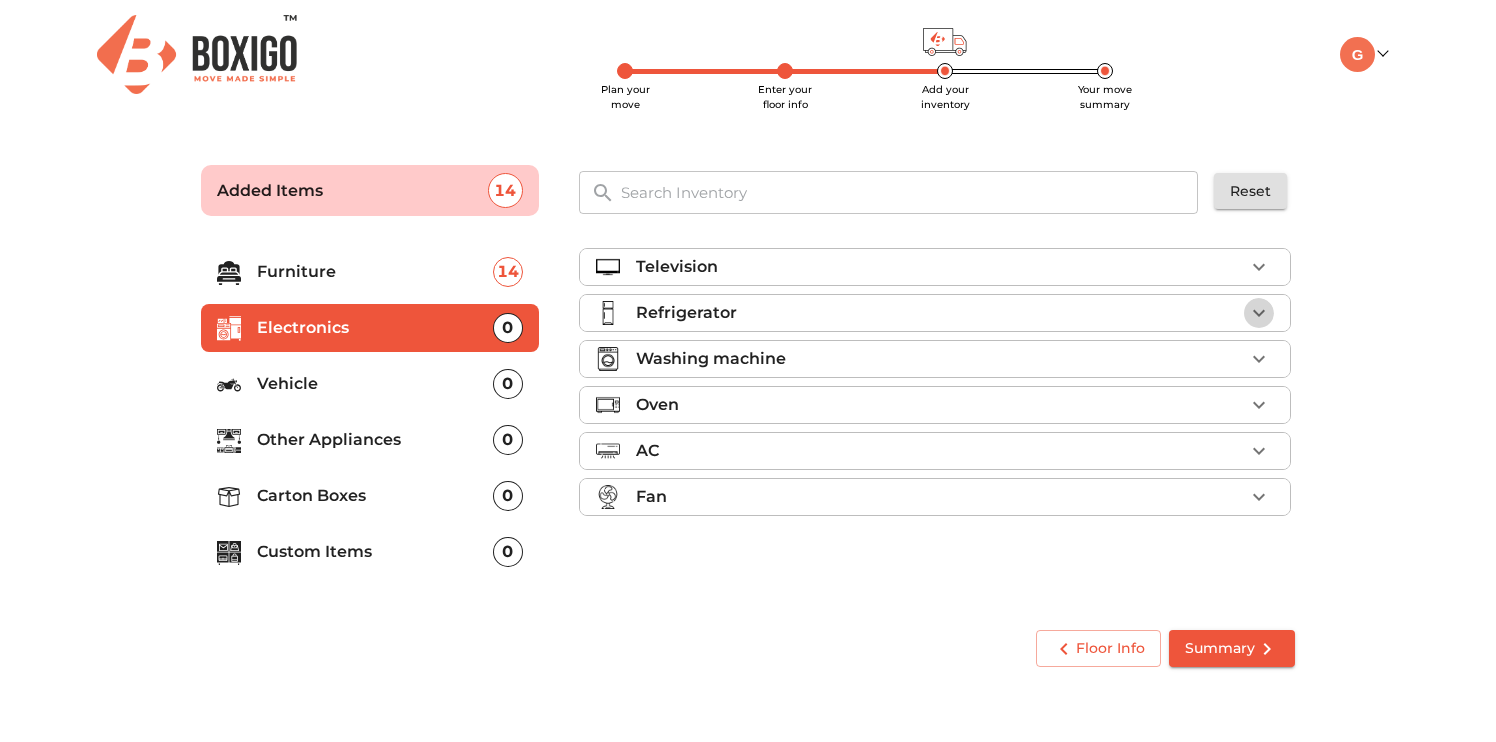 click 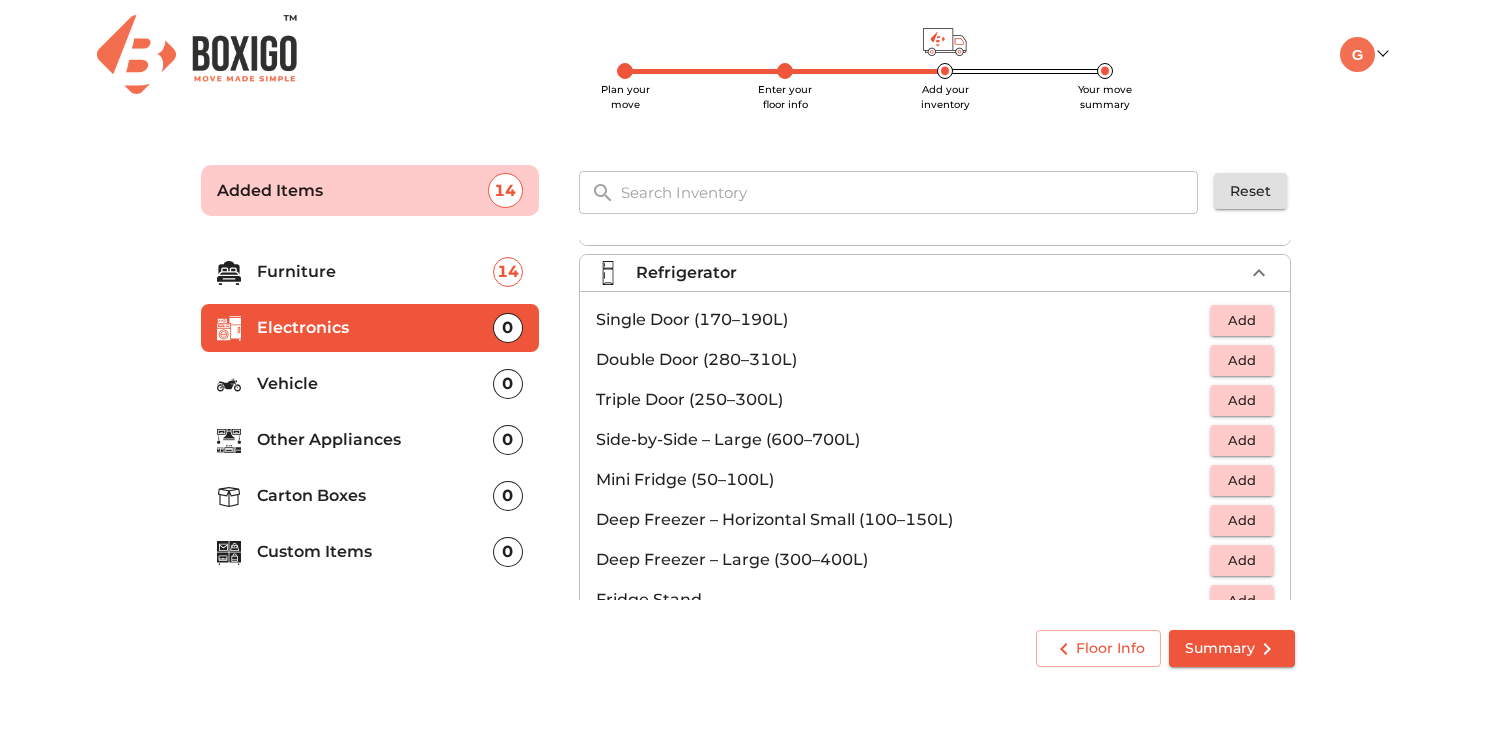 scroll, scrollTop: 29, scrollLeft: 0, axis: vertical 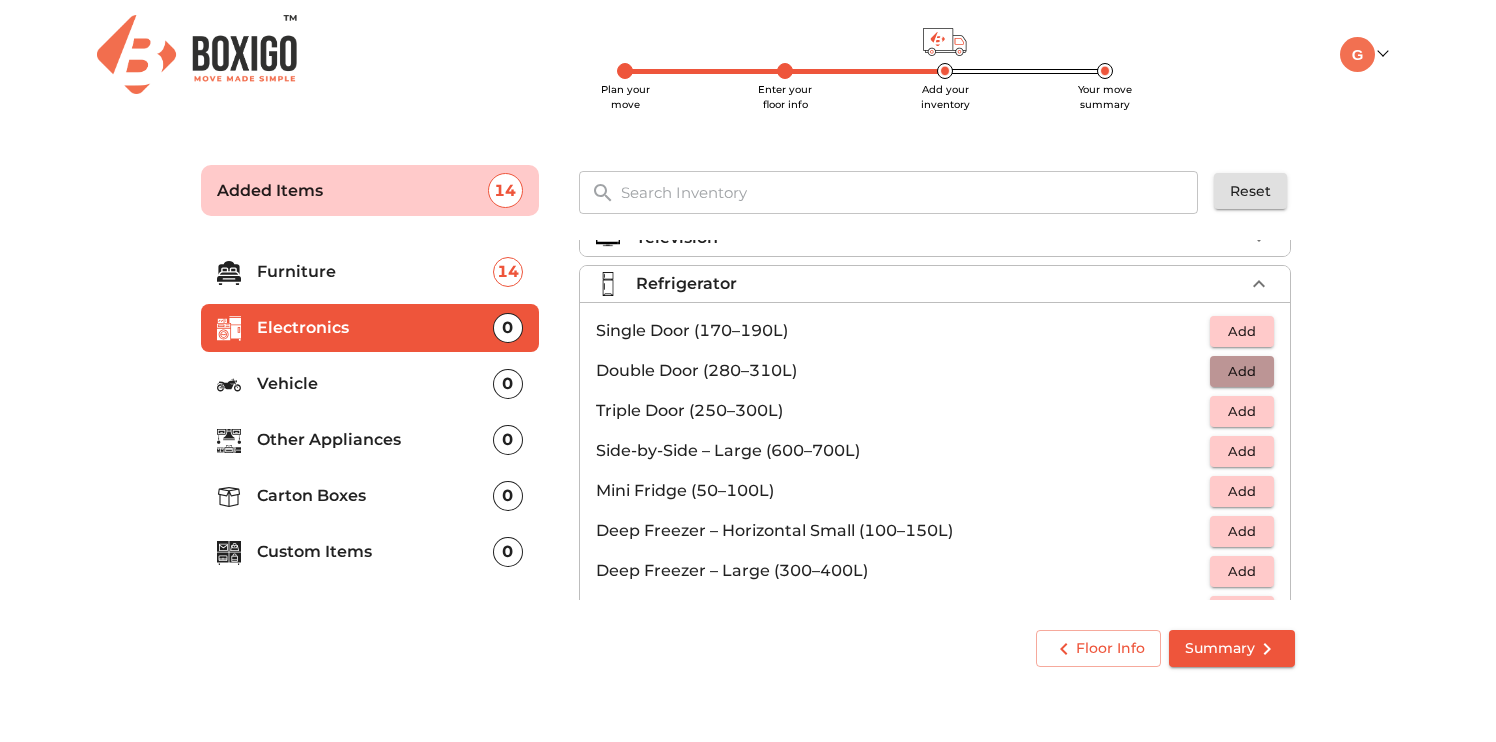 click on "Add" at bounding box center [1242, 371] 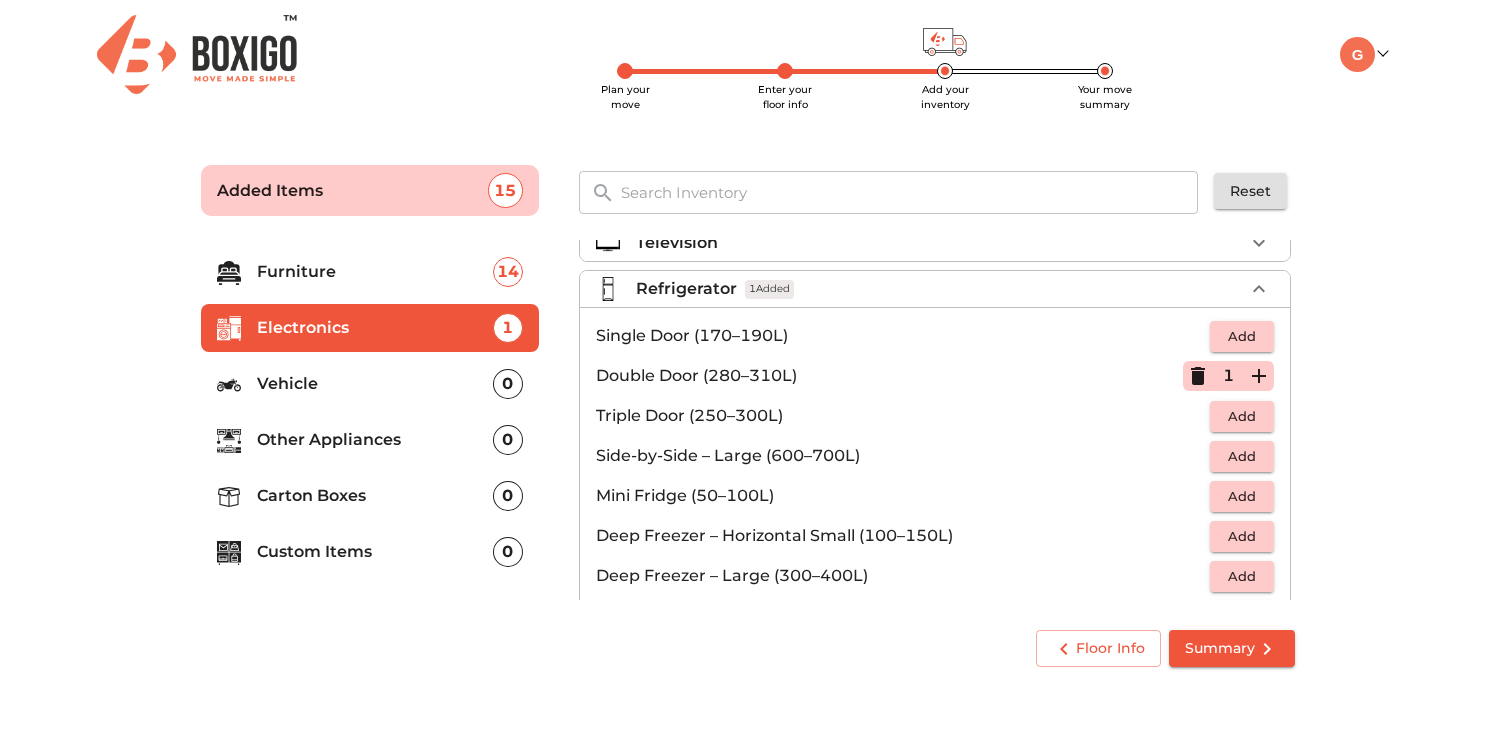 scroll, scrollTop: 0, scrollLeft: 0, axis: both 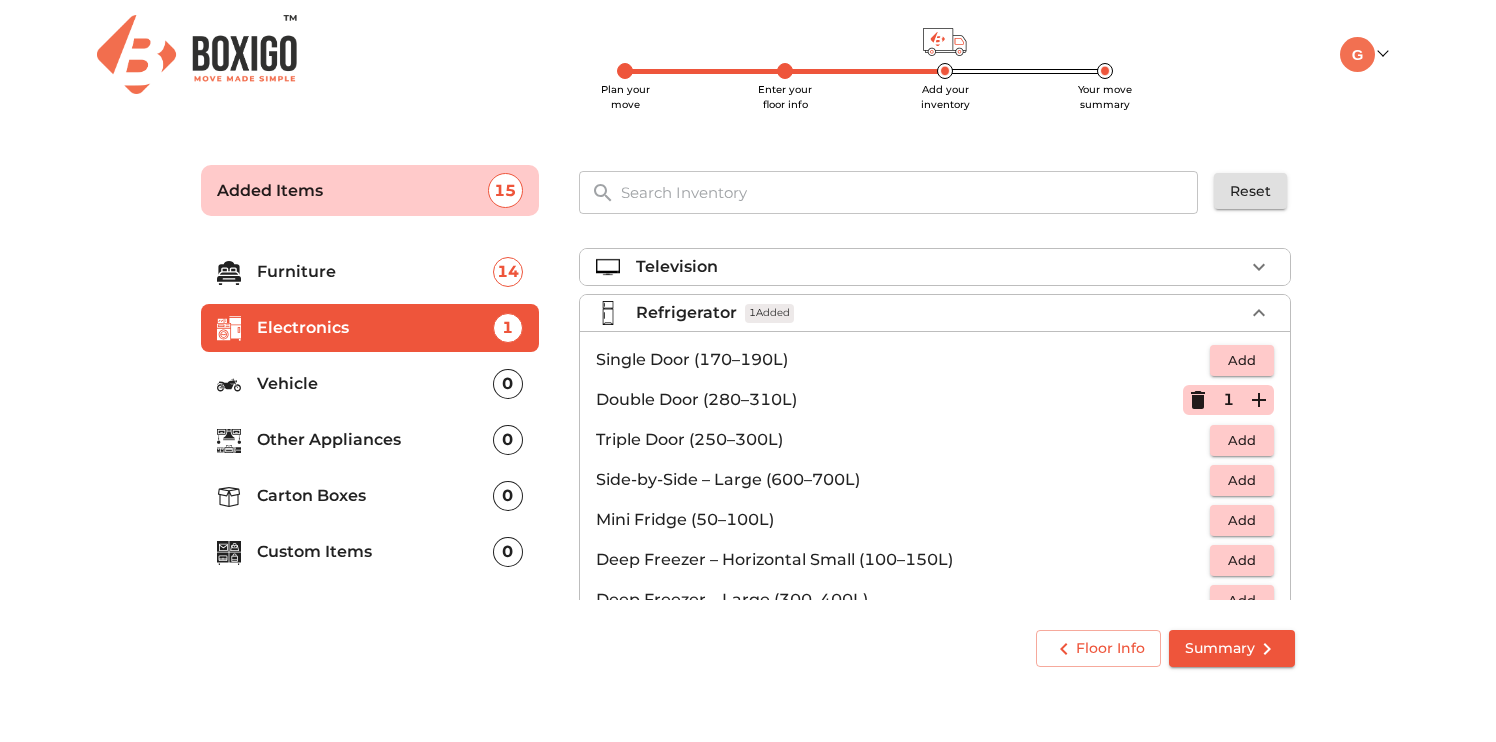 click 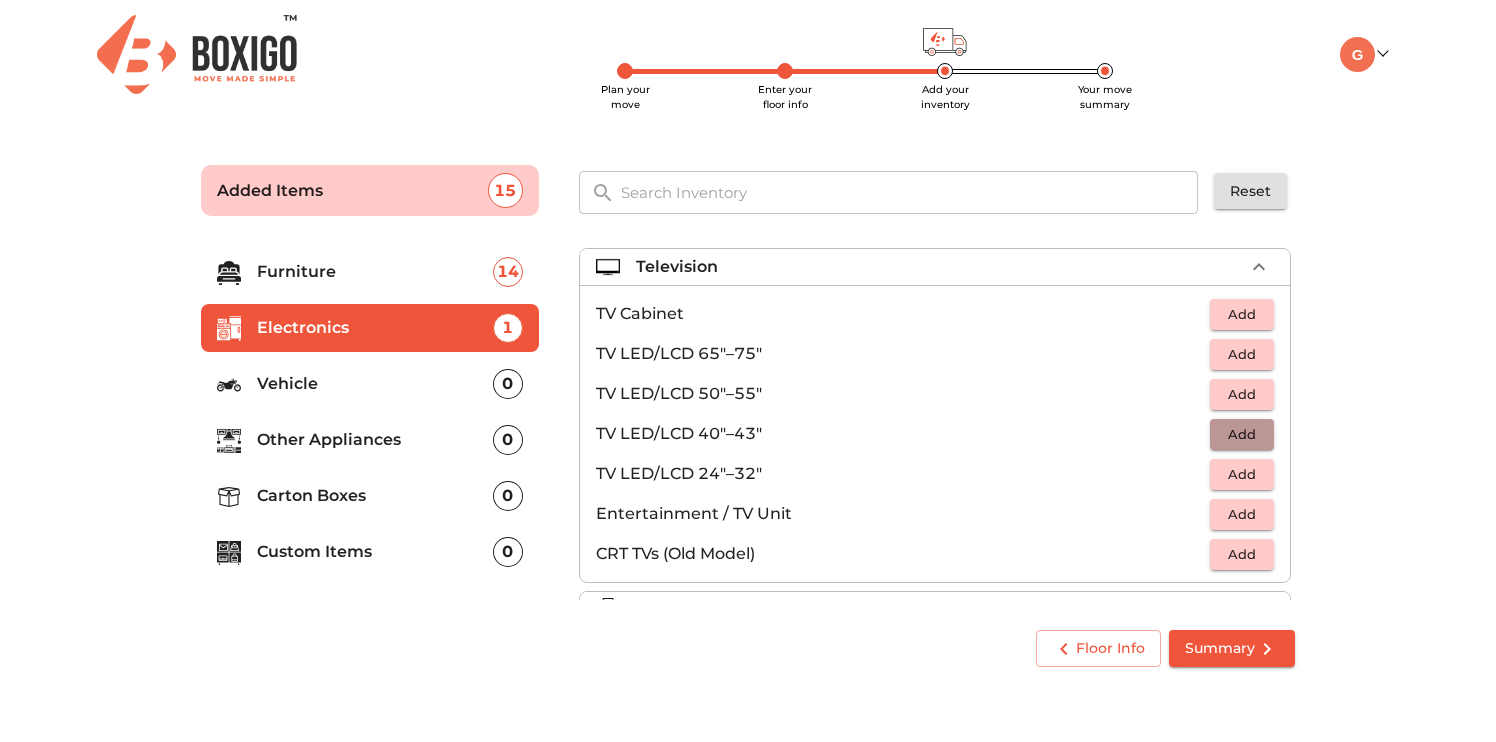 click on "Add" at bounding box center (1242, 434) 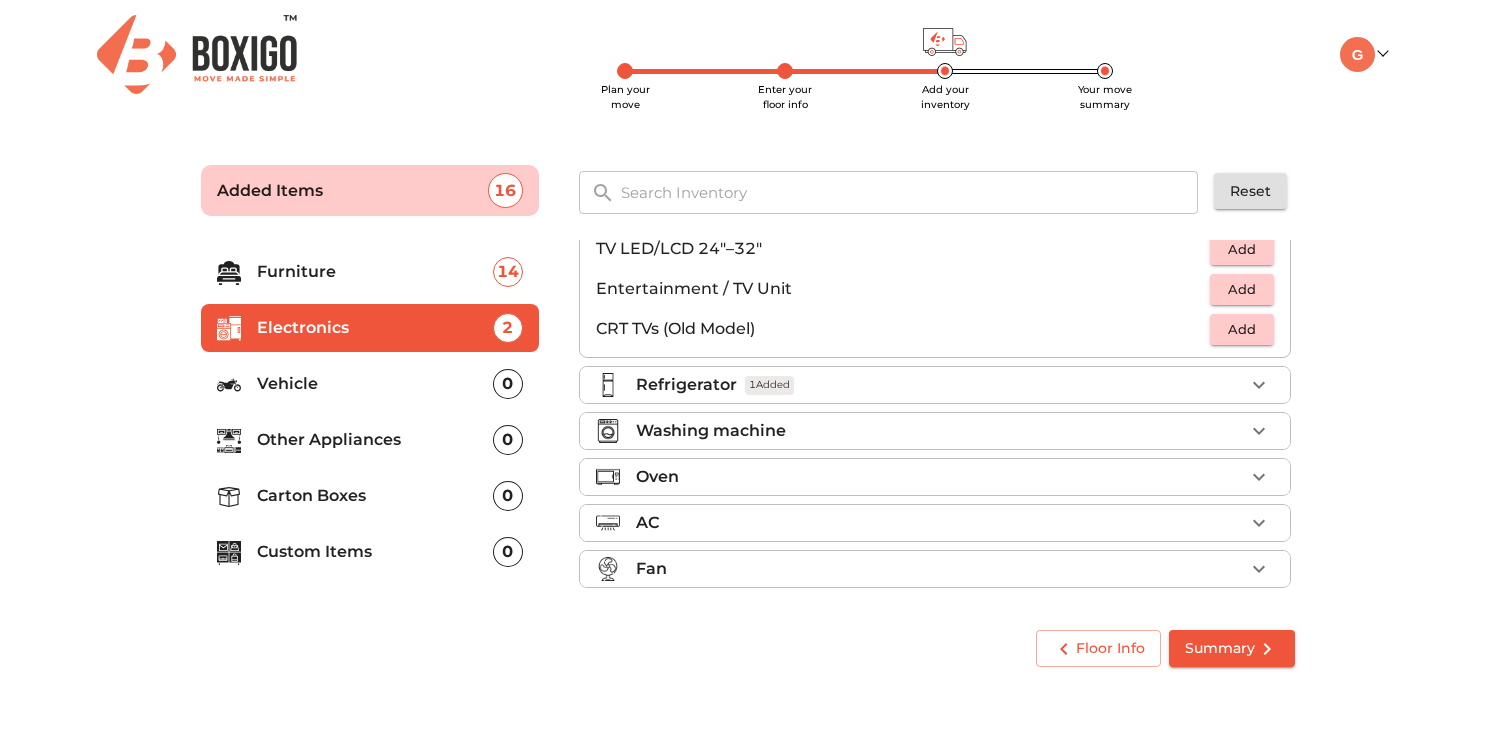 scroll, scrollTop: 229, scrollLeft: 0, axis: vertical 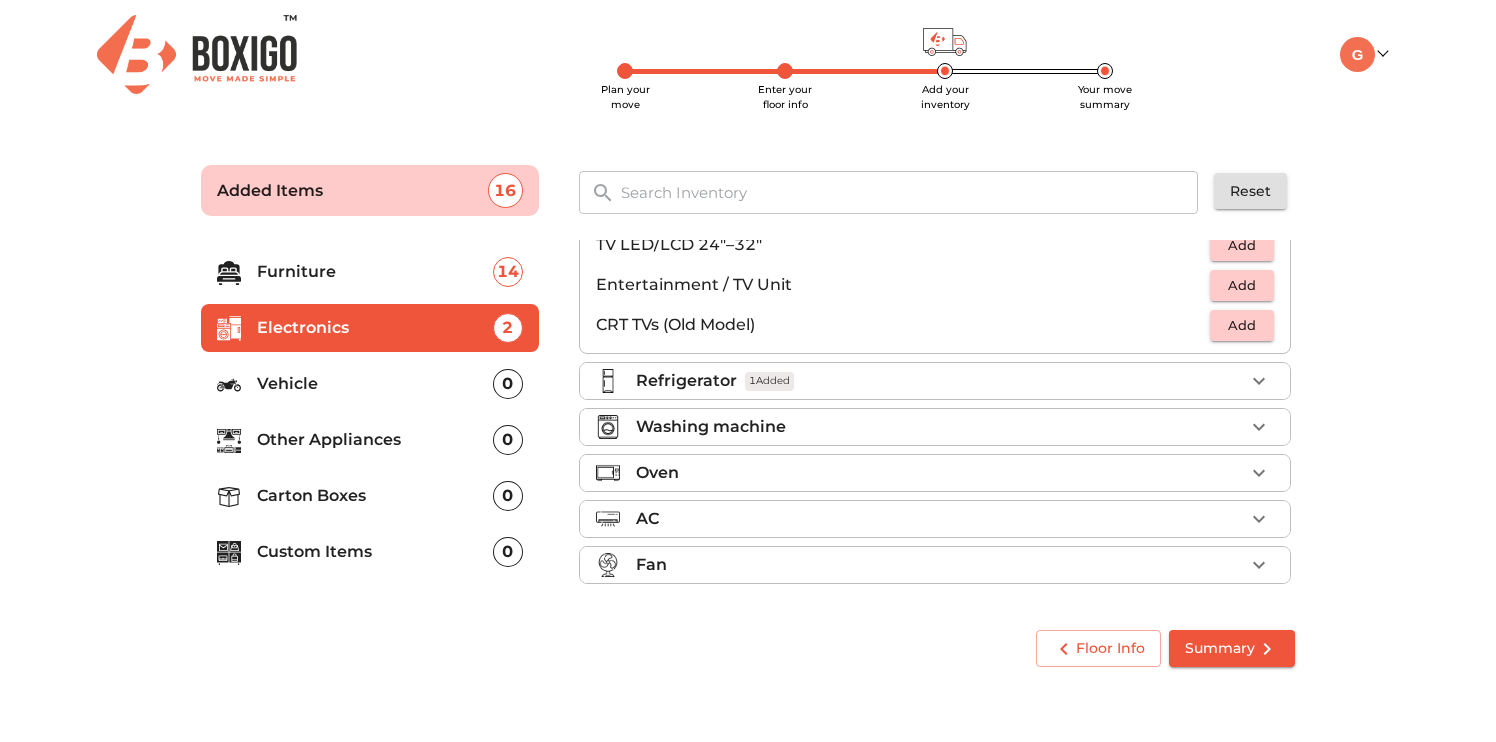 click 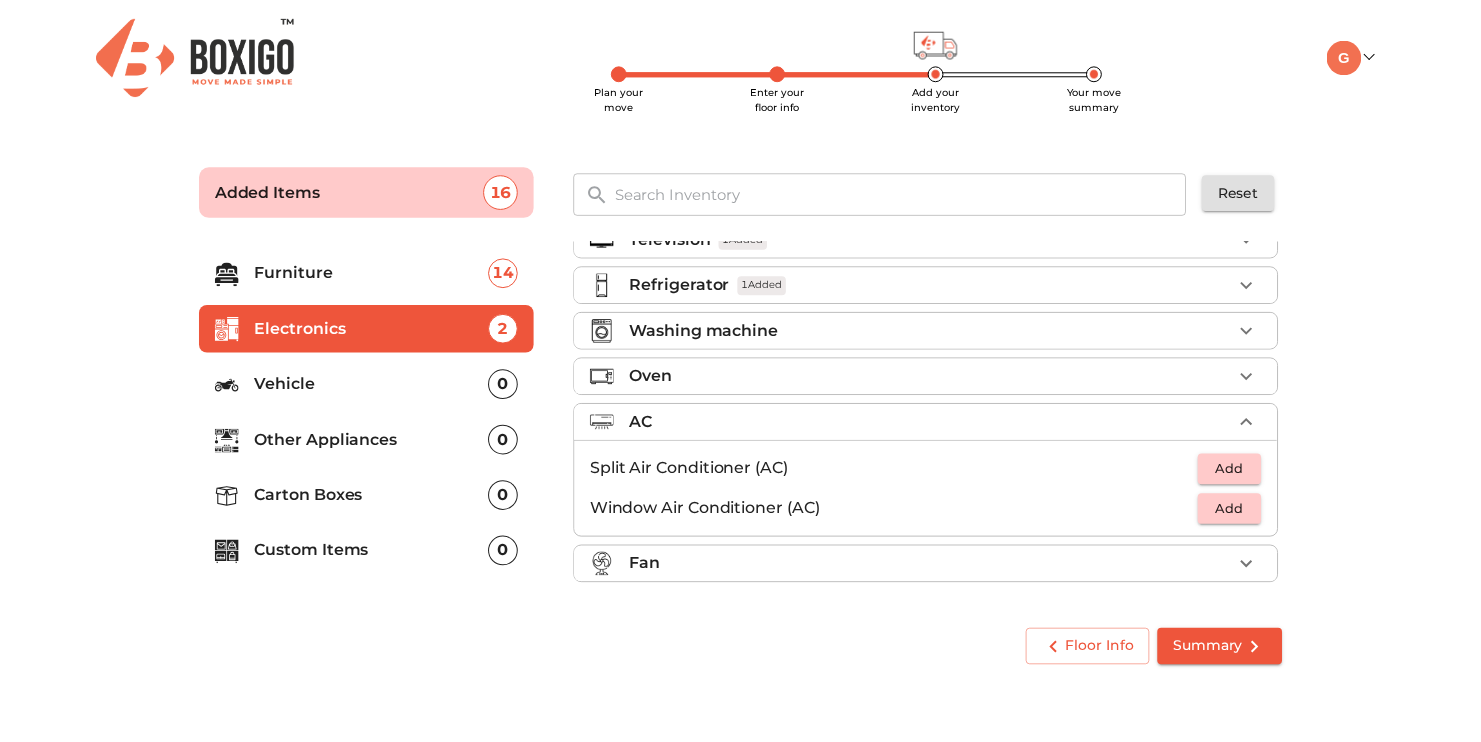 scroll, scrollTop: 29, scrollLeft: 0, axis: vertical 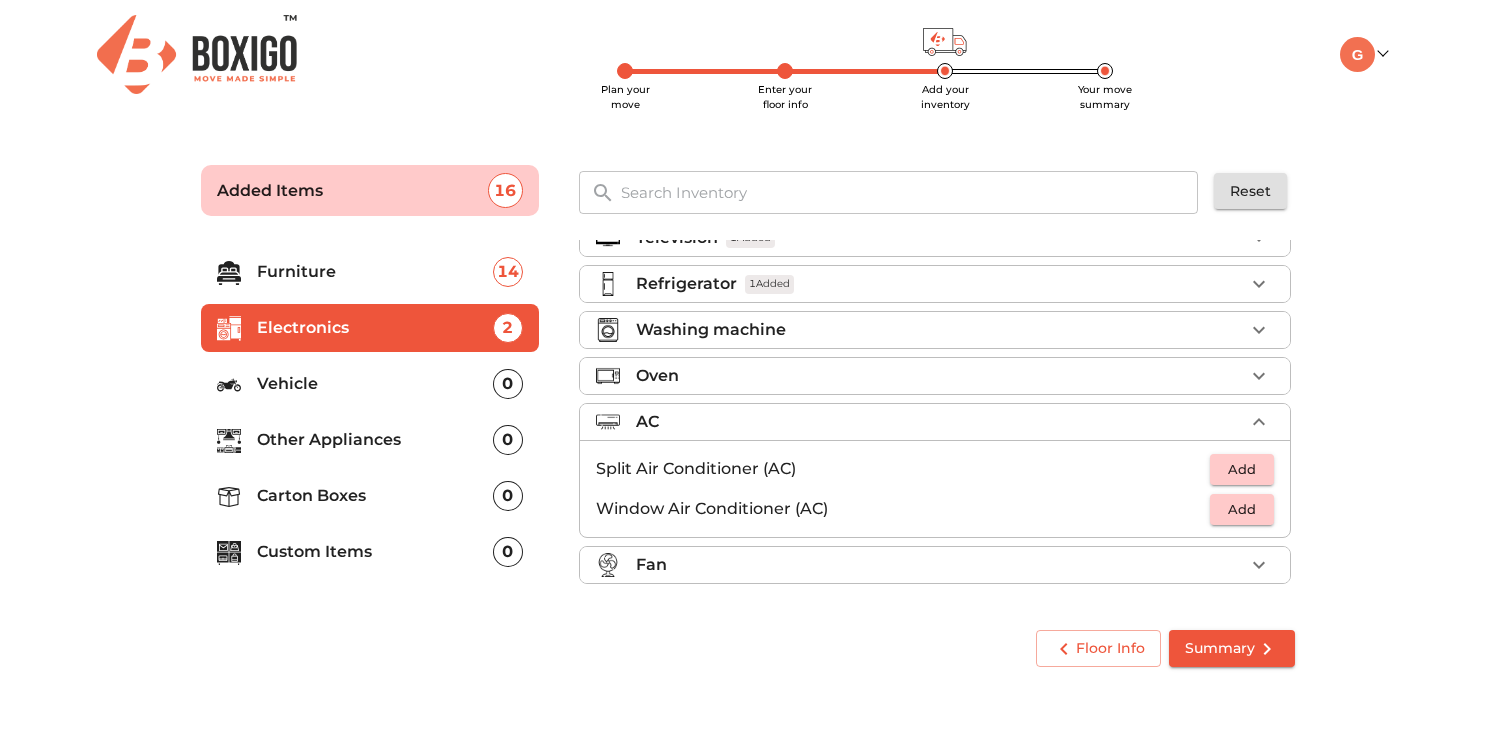 click on "Add" at bounding box center (1242, 469) 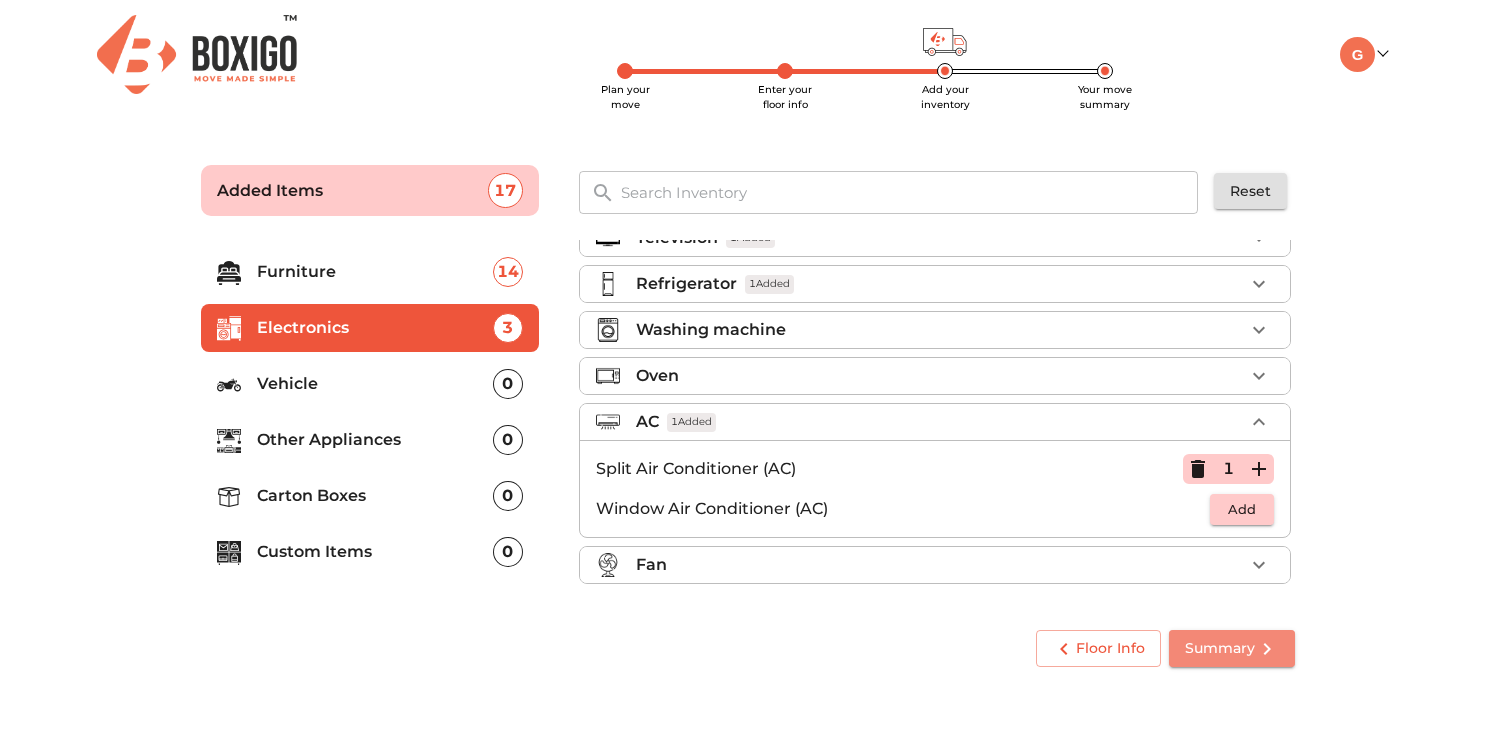 click on "Summary" at bounding box center (1232, 648) 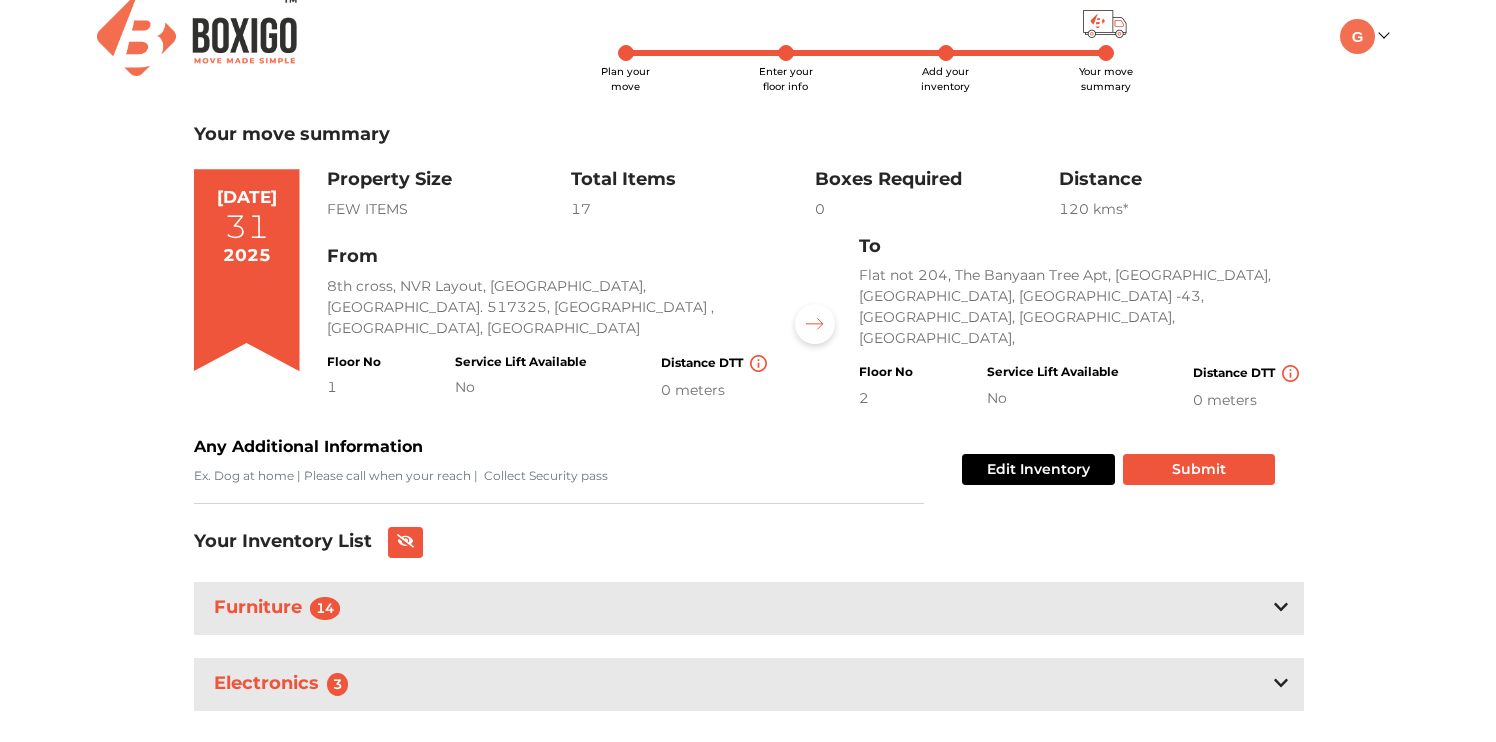 scroll, scrollTop: 34, scrollLeft: 0, axis: vertical 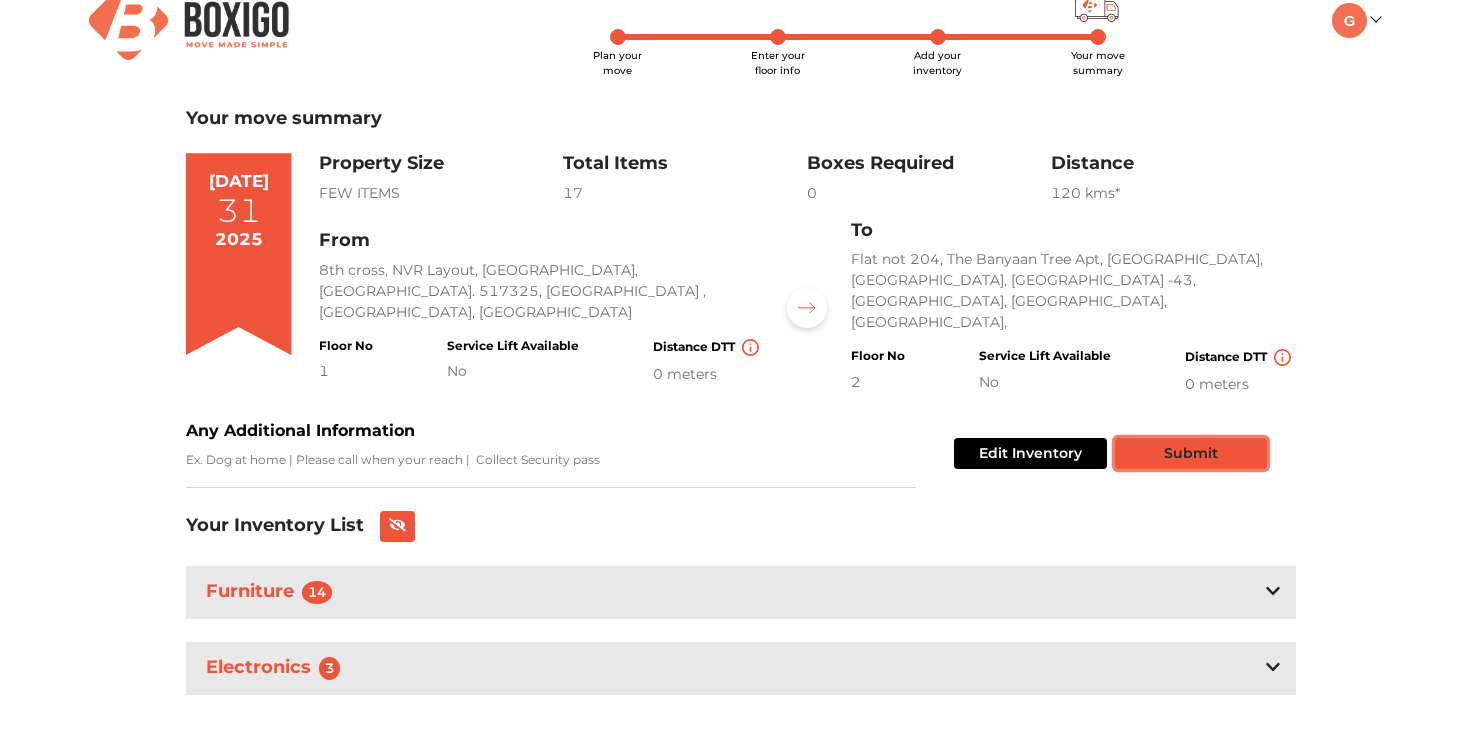 click on "Submit" at bounding box center [1191, 453] 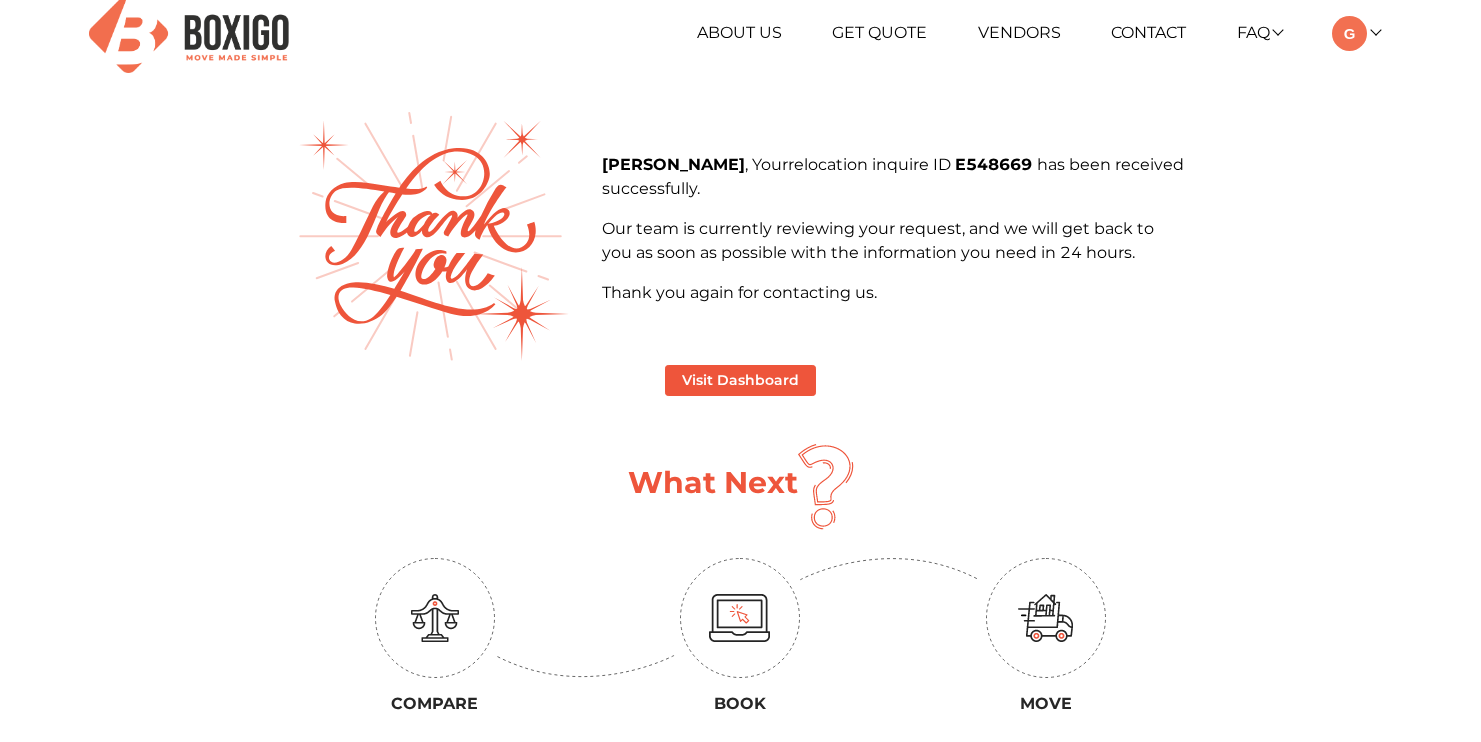 scroll, scrollTop: 0, scrollLeft: 0, axis: both 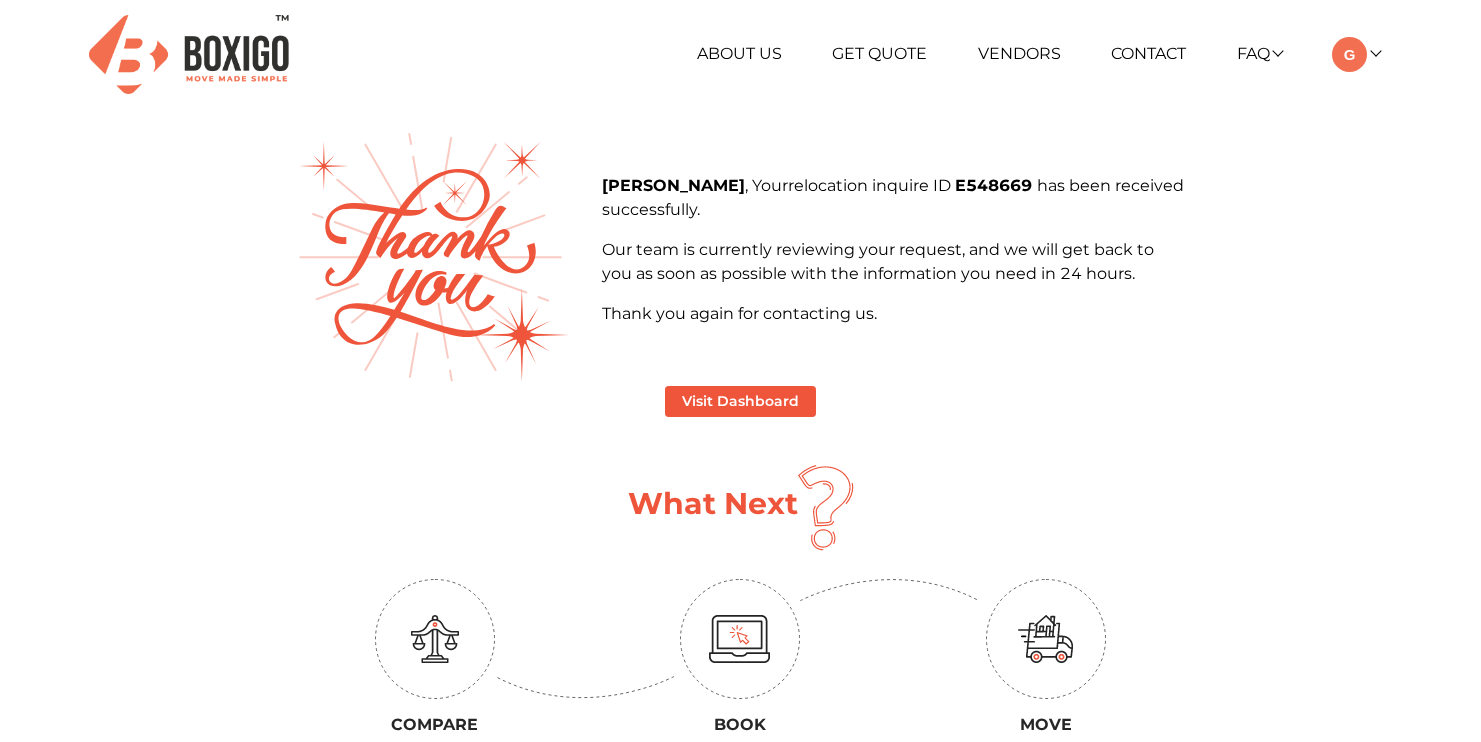 click on "[PERSON_NAME] , Your  relocation    inquire ID     E548669    has been received successfully. Our team is currently reviewing your request, and we will get back to you as soon as possible with the information you need in 24 hours. Thank you again for contacting us. Visit Dashboard What Next Compare Book Move" at bounding box center [741, 533] 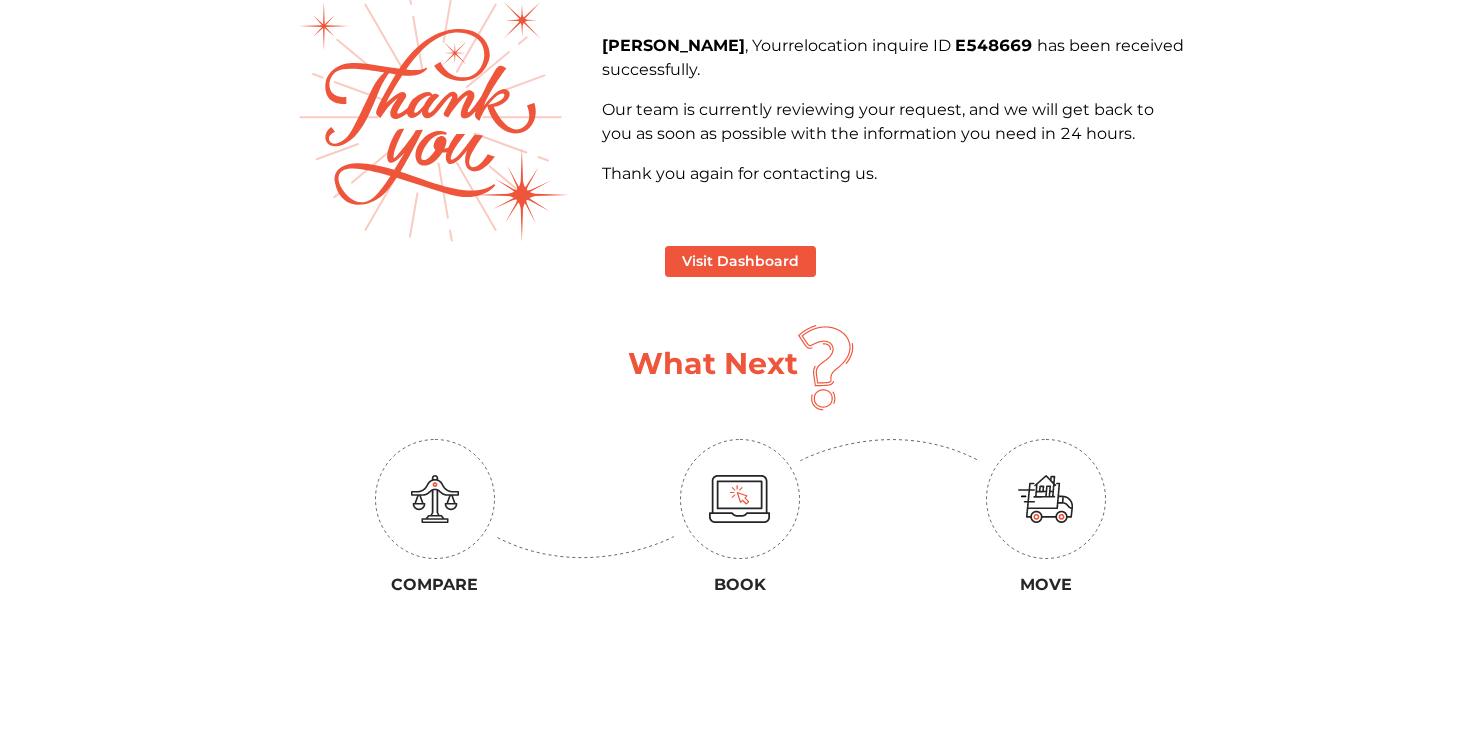 scroll, scrollTop: 0, scrollLeft: 0, axis: both 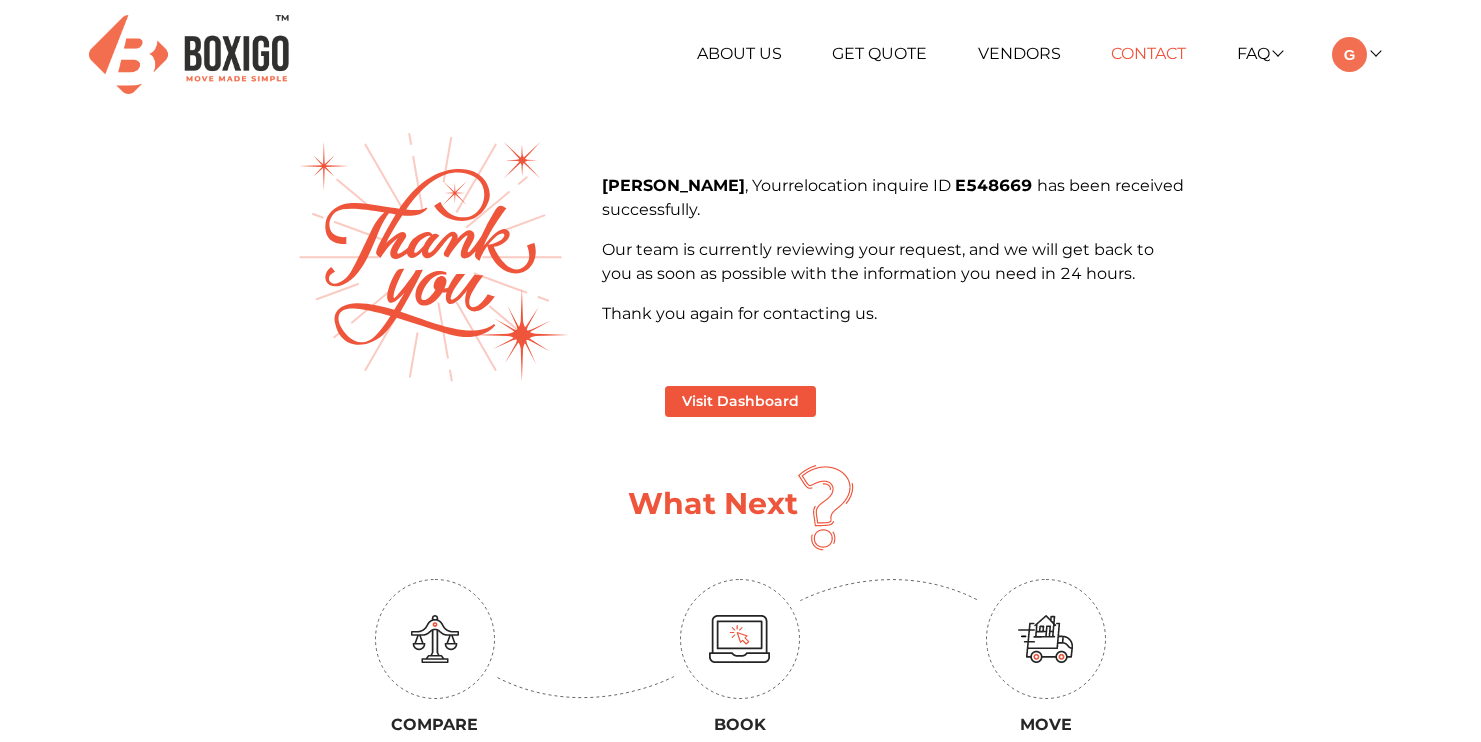 click on "Contact" at bounding box center (1148, 53) 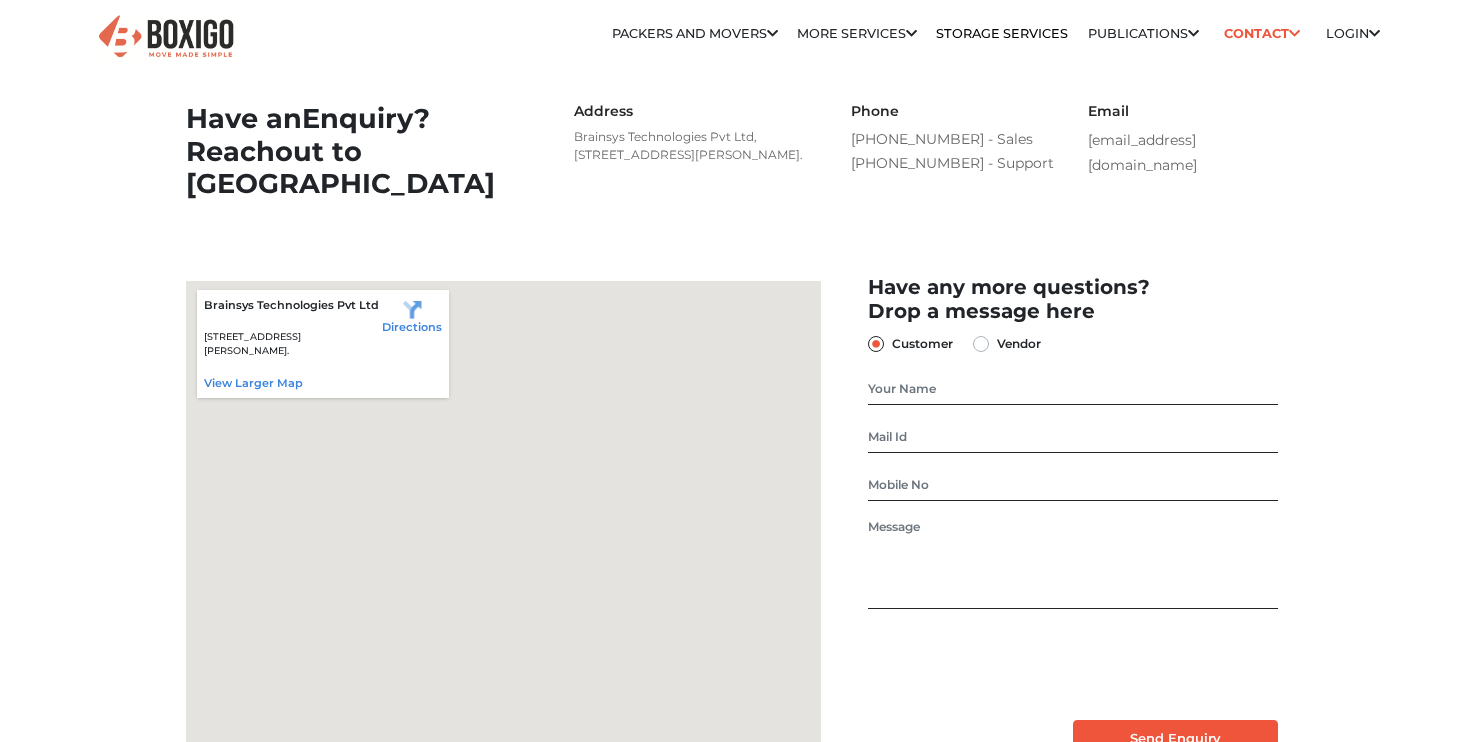 scroll, scrollTop: 0, scrollLeft: 0, axis: both 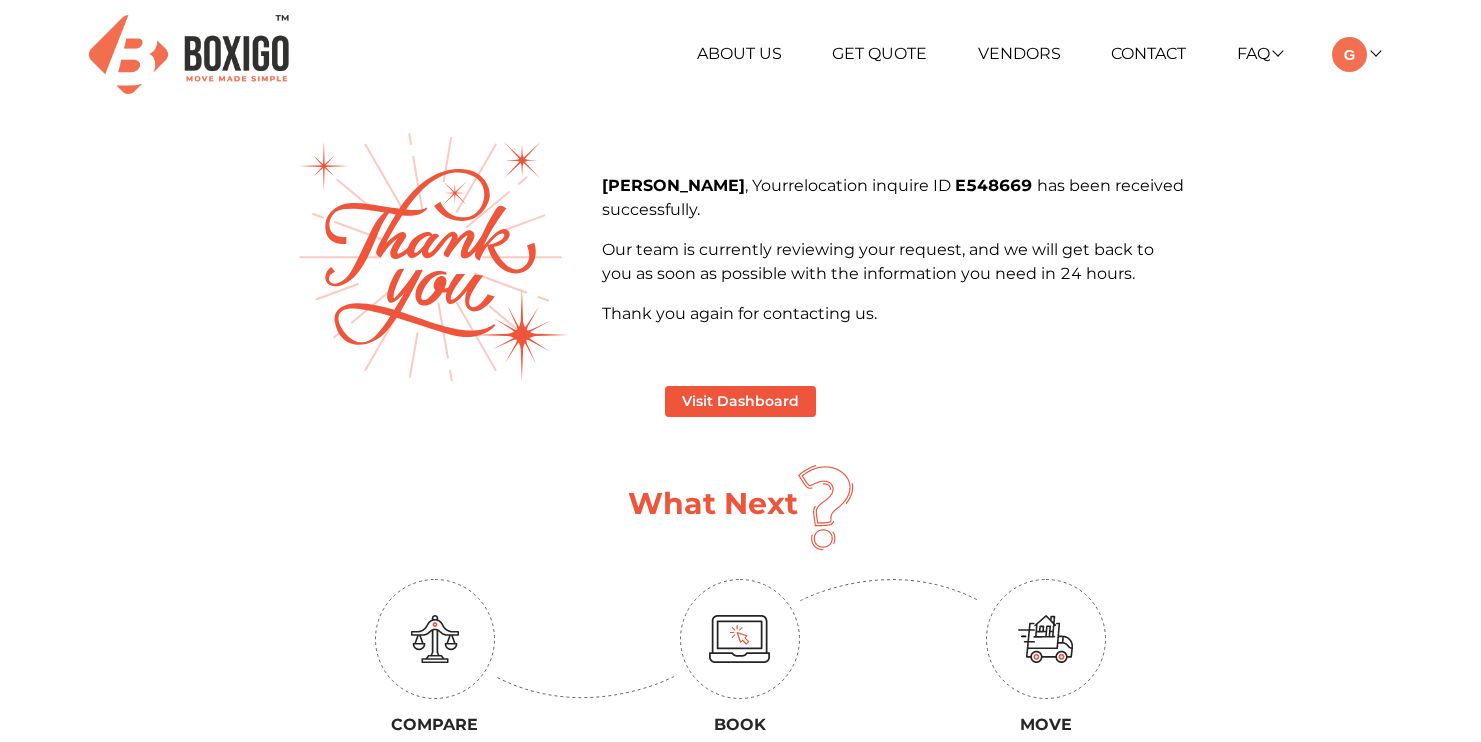 click on "Visit Dashboard" at bounding box center (741, 401) 